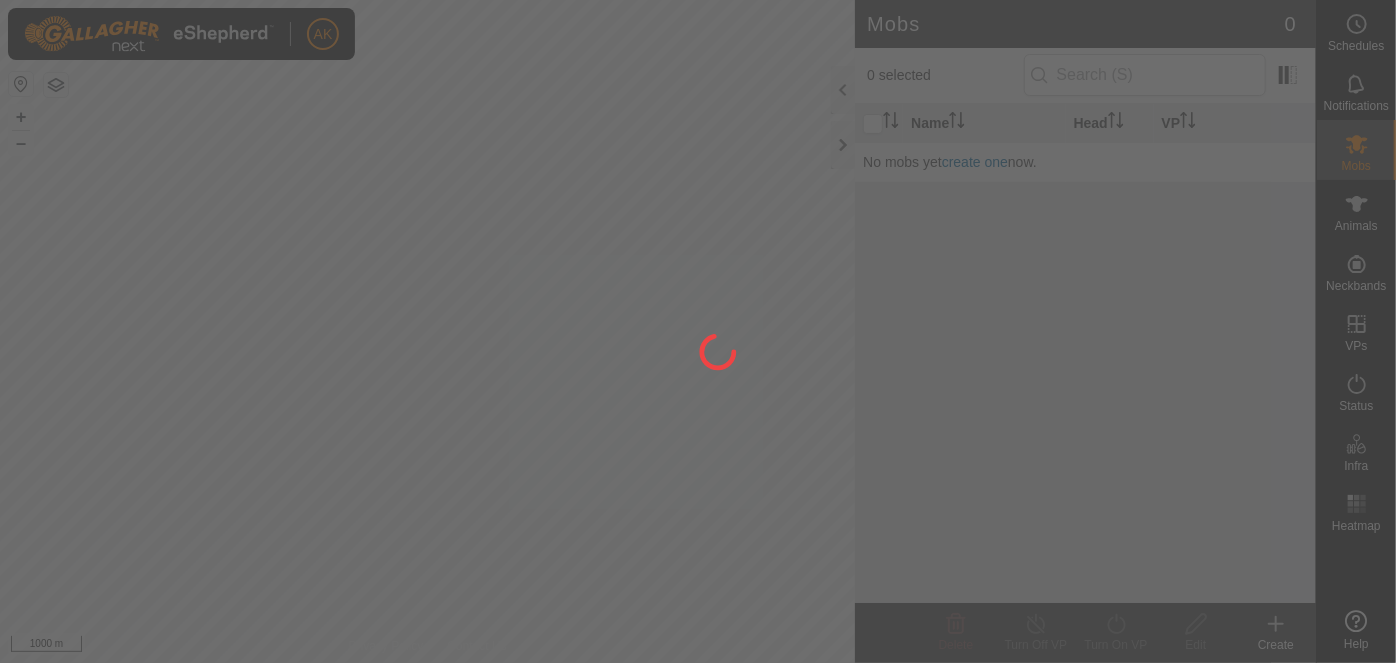 scroll, scrollTop: 0, scrollLeft: 0, axis: both 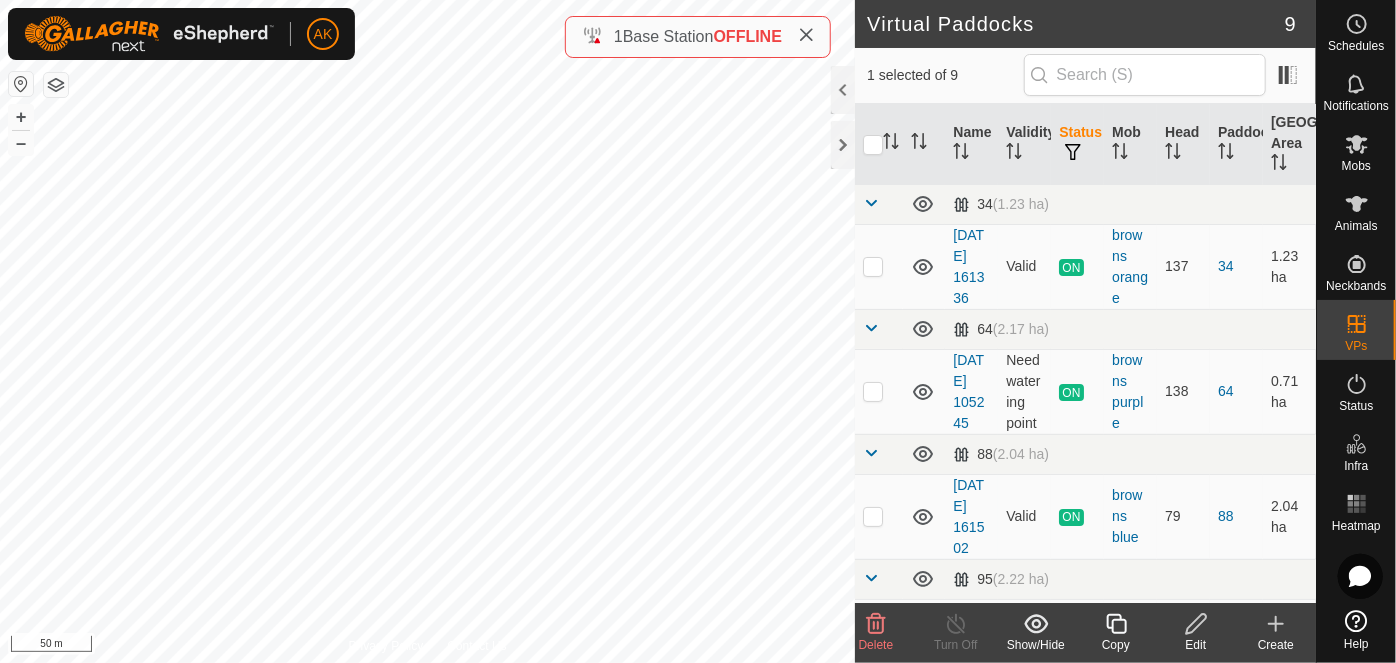click 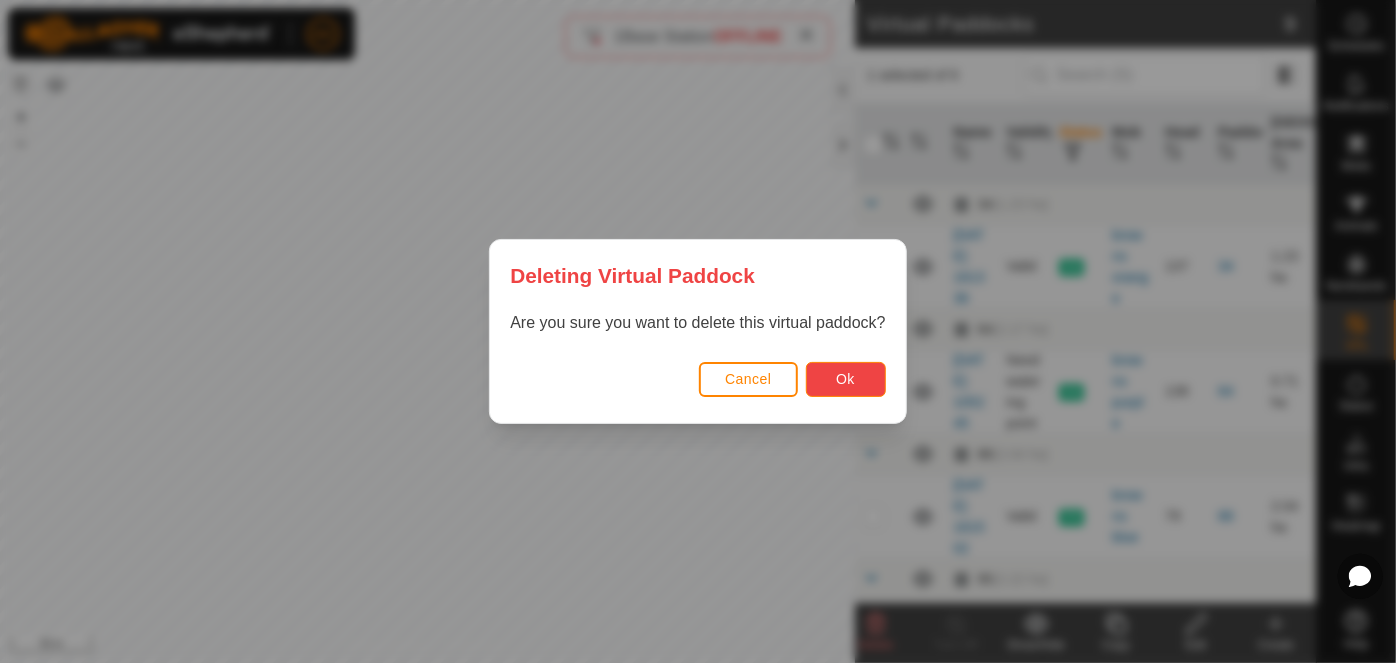 click on "Ok" at bounding box center (846, 379) 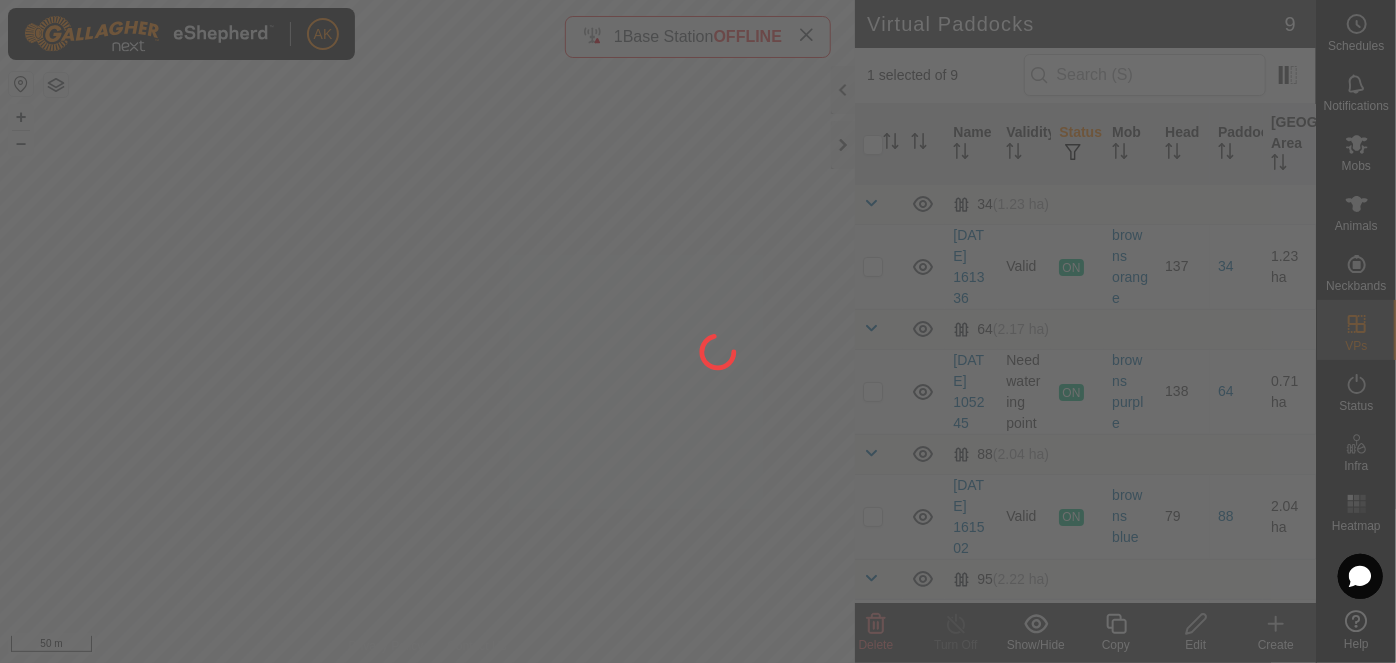 checkbox on "false" 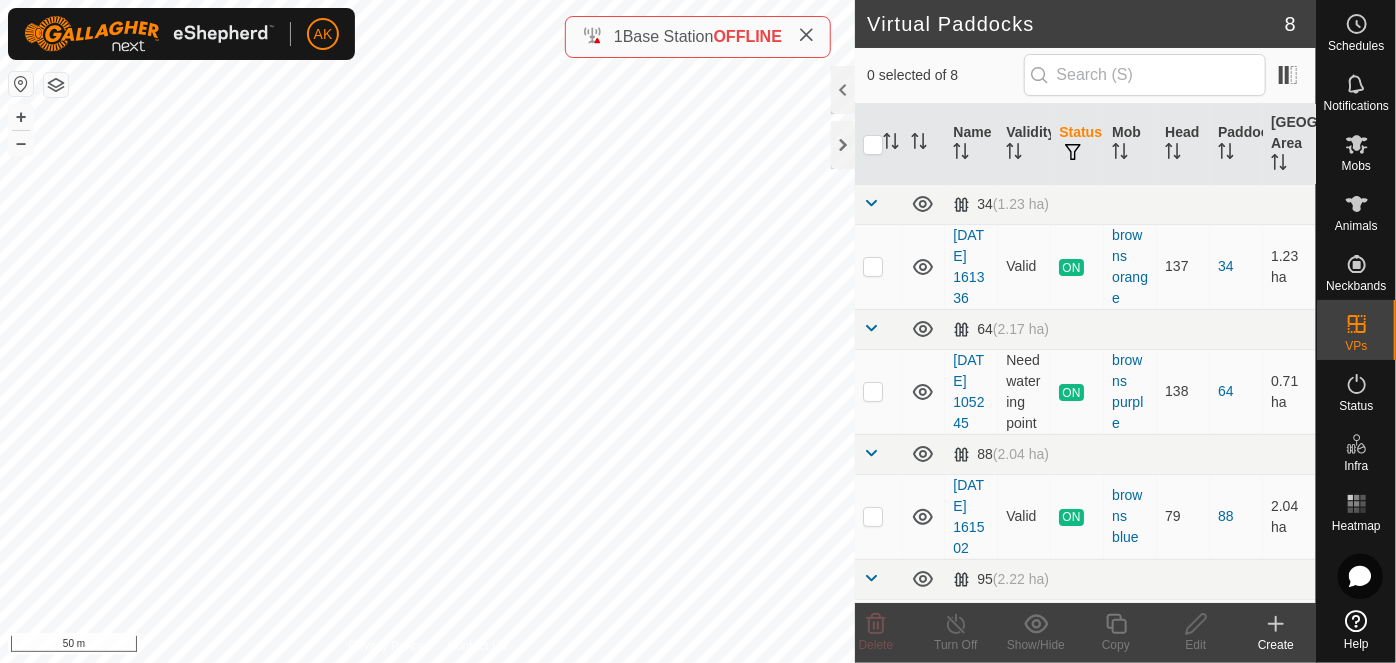 checkbox on "true" 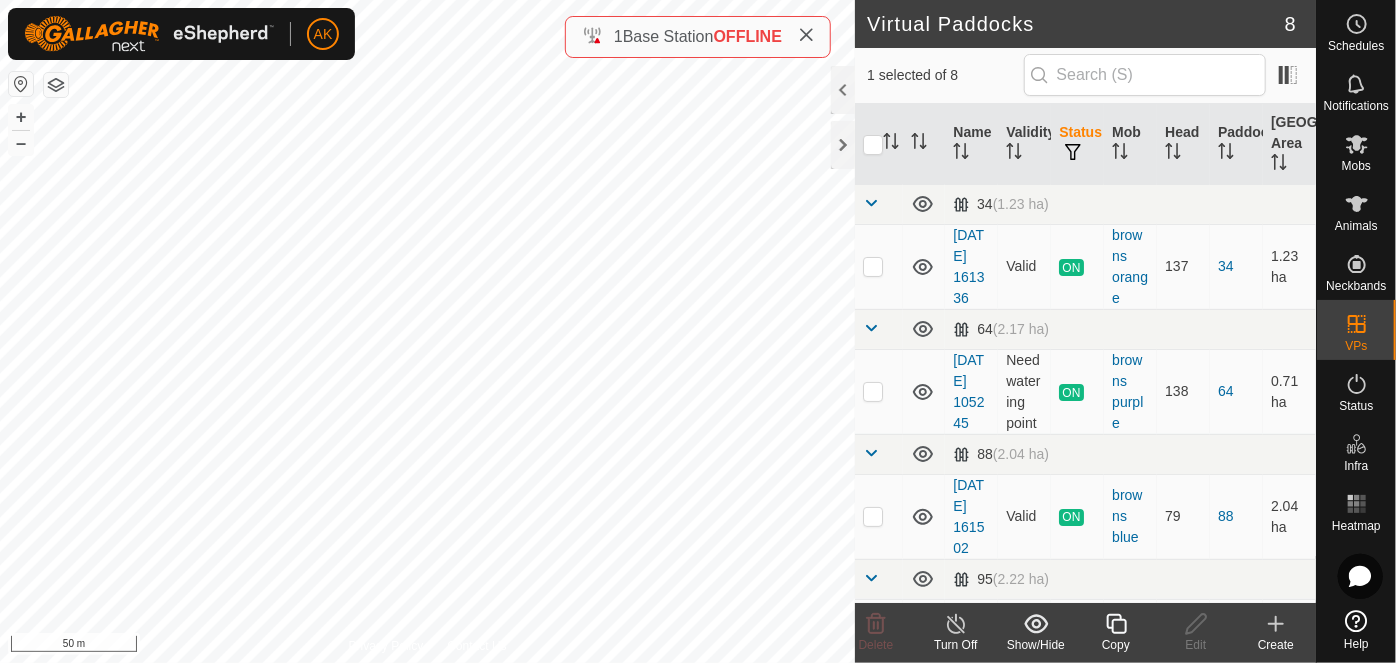 click 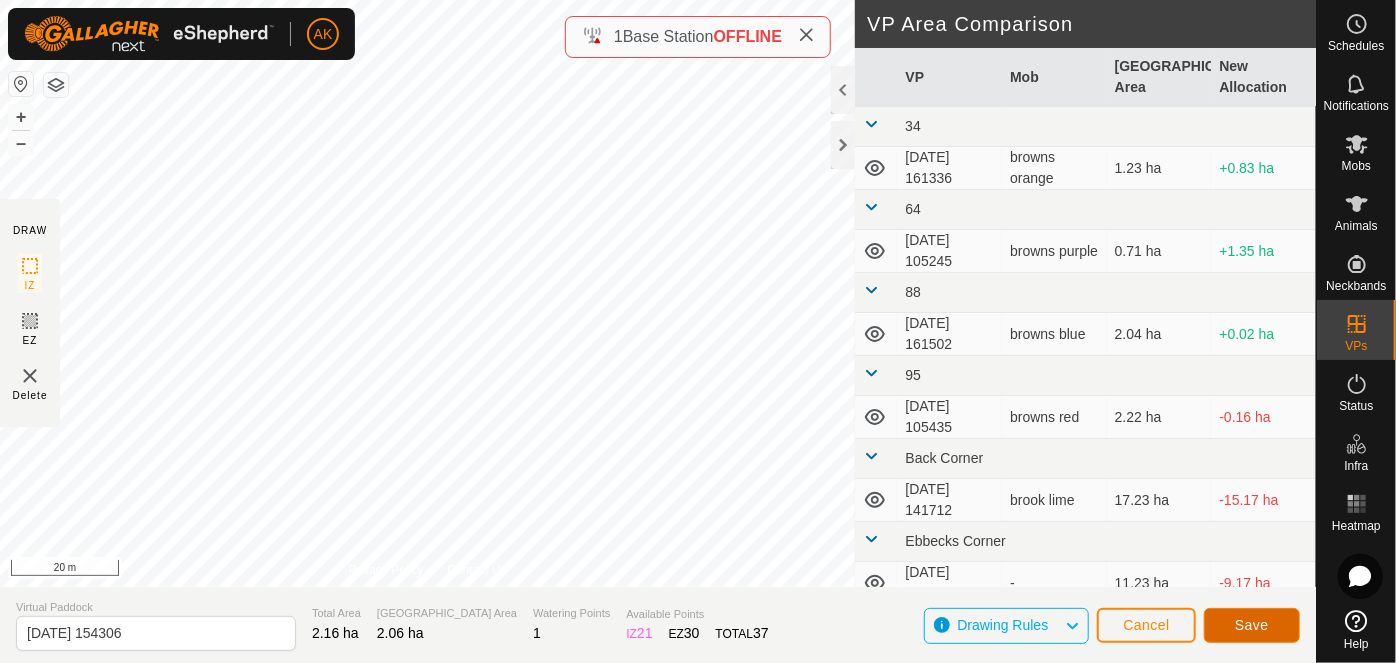 click on "Save" 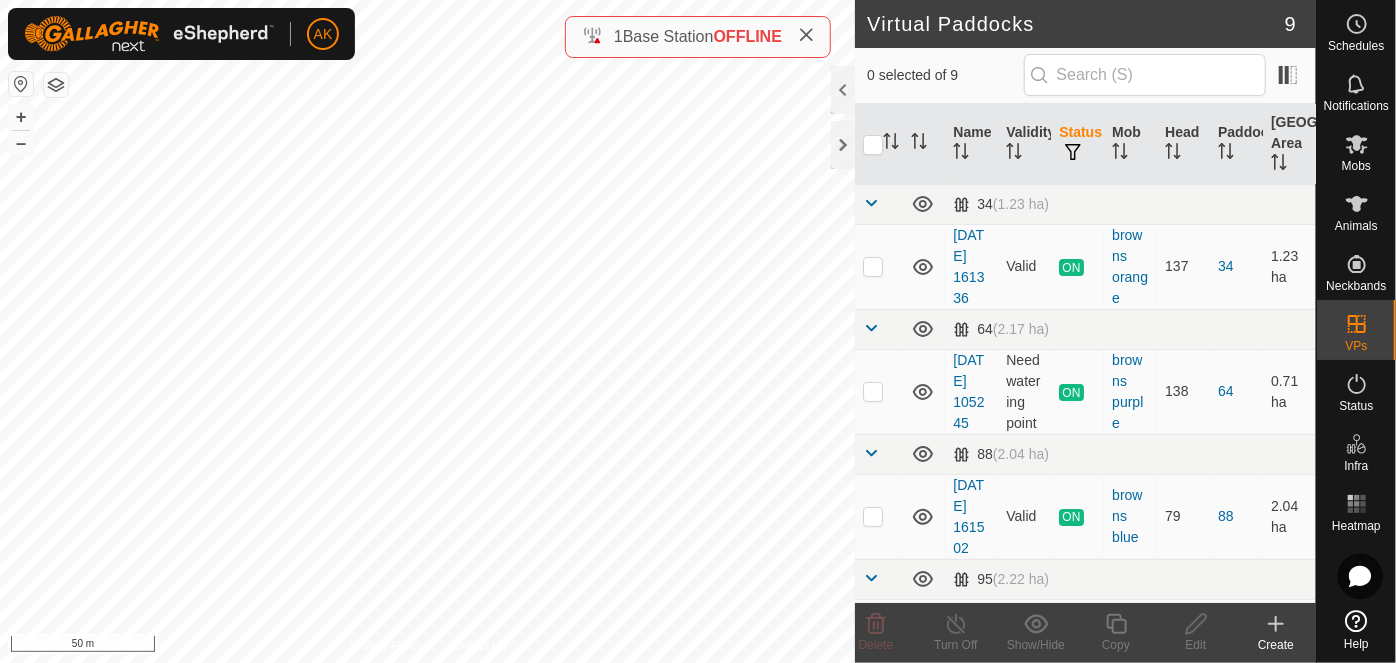 checkbox on "true" 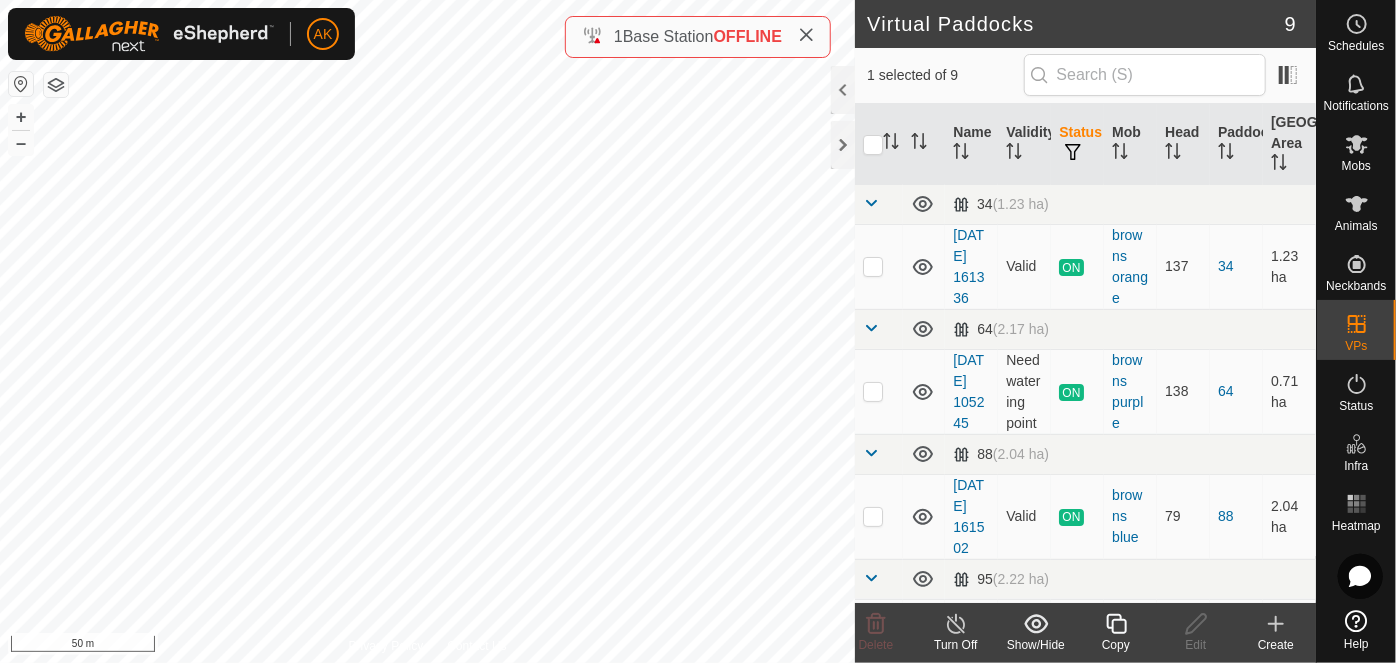 click 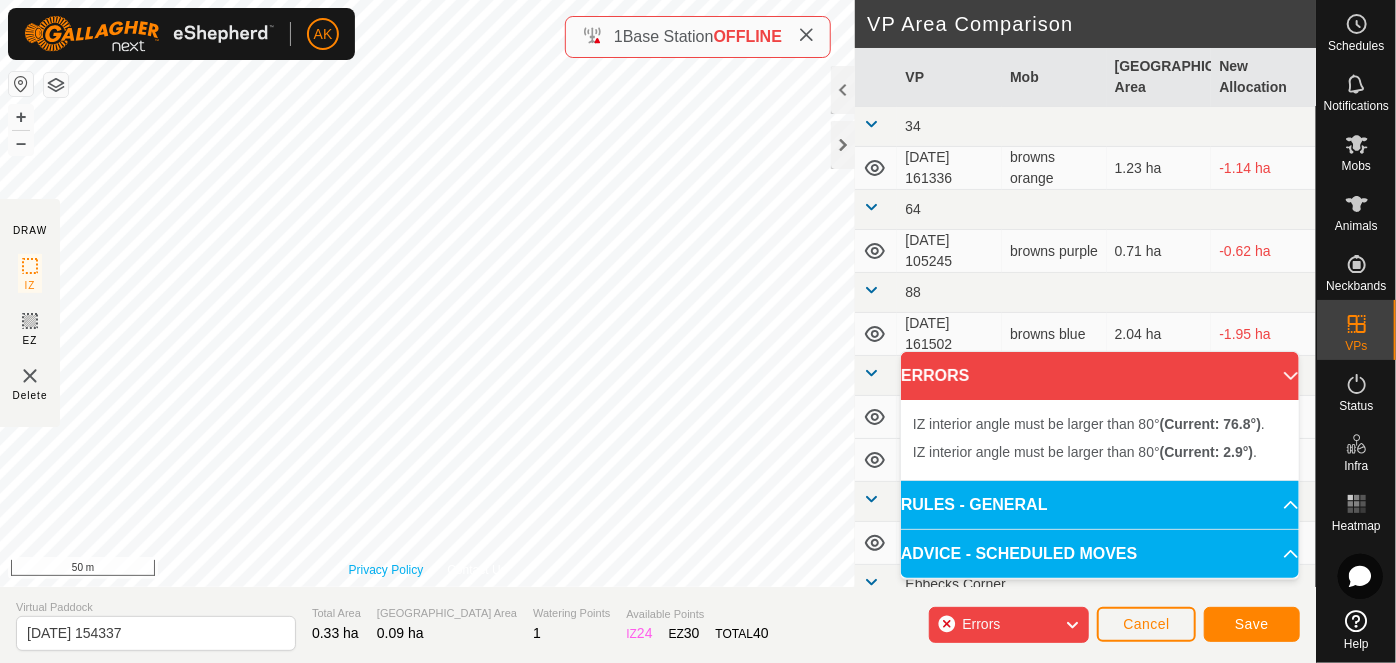 click on "Privacy Policy Contact Us IZ interior angle must be larger than 80°  (Current: 2.9°) . + – ⇧ i 50 m" at bounding box center (427, 293) 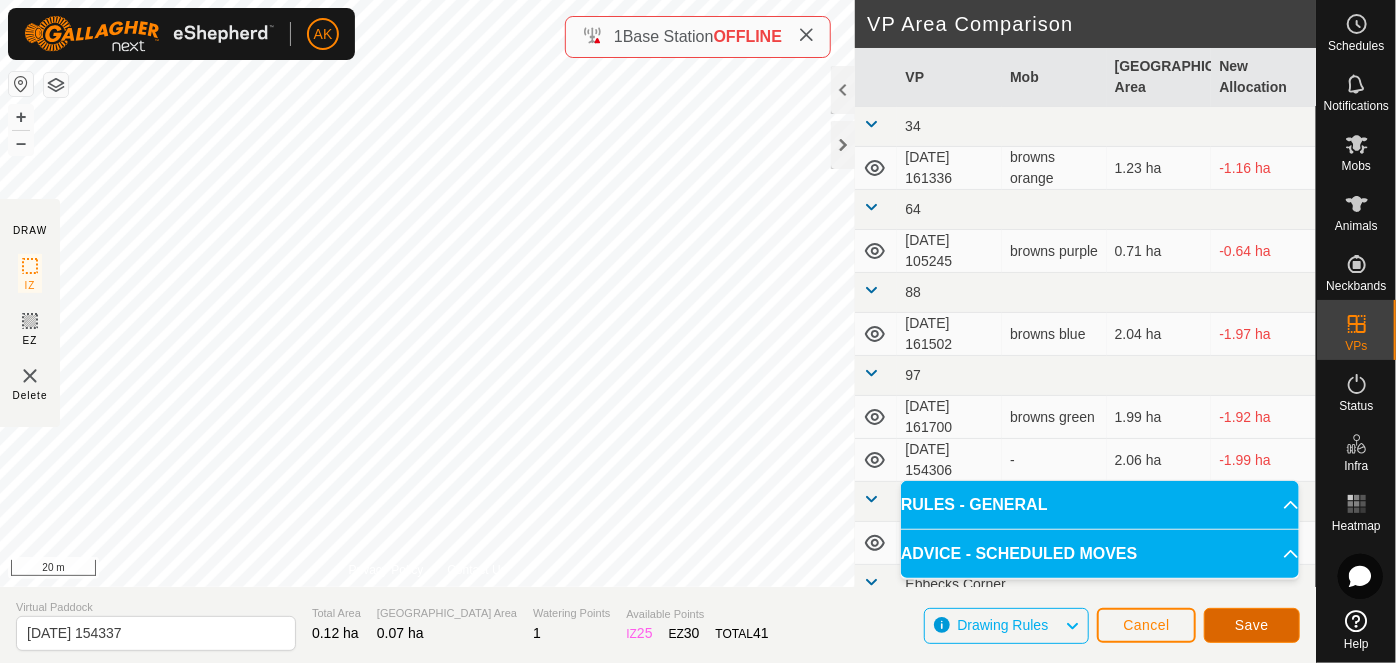 click on "Save" 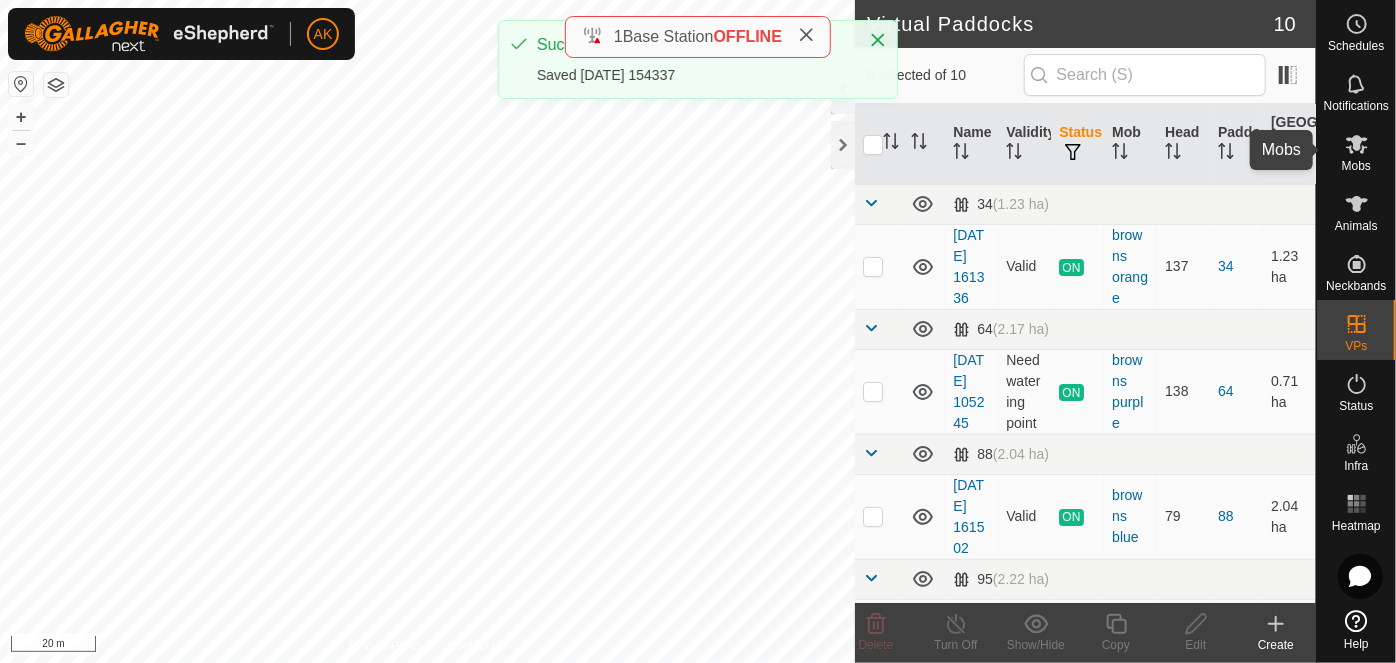 click 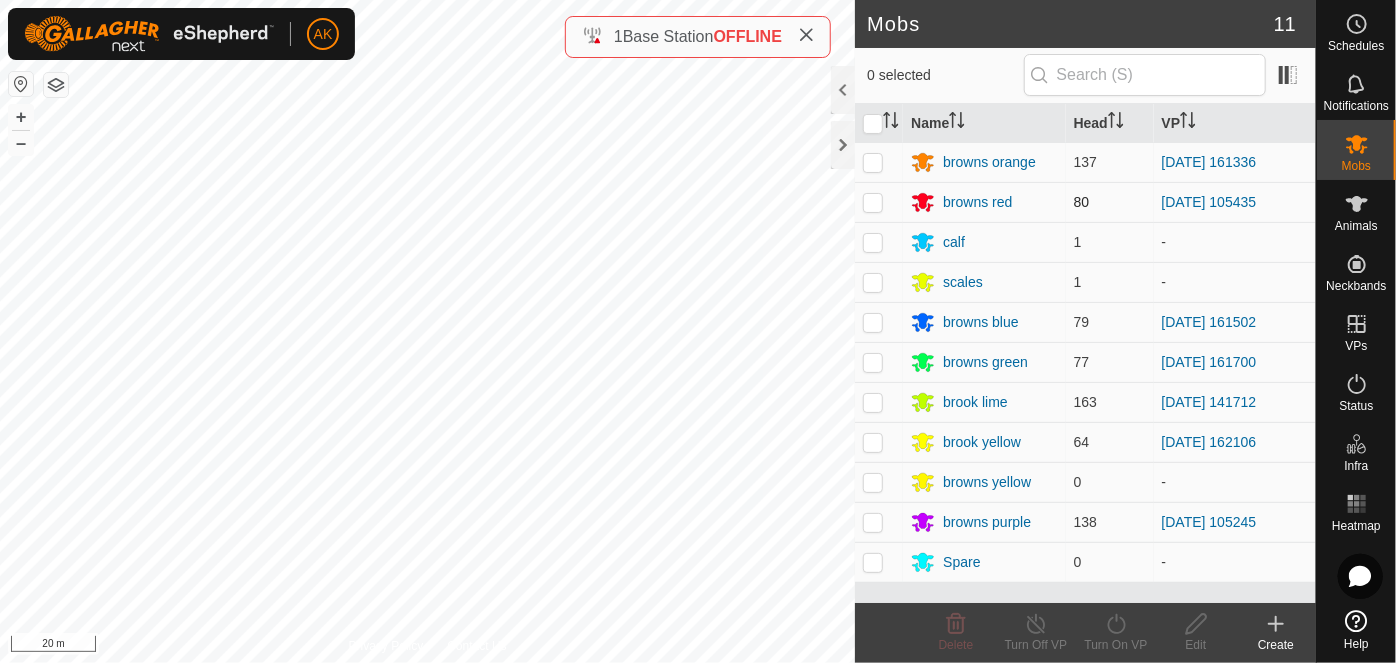 click at bounding box center [873, 202] 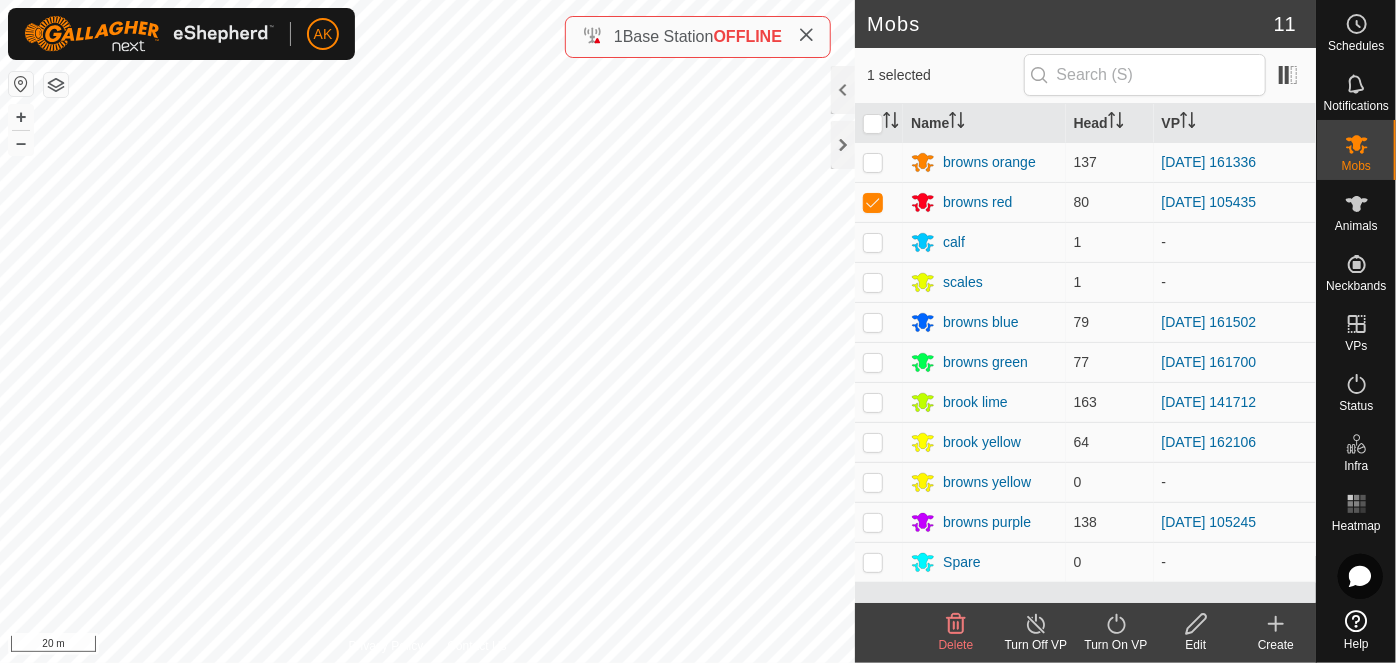 click 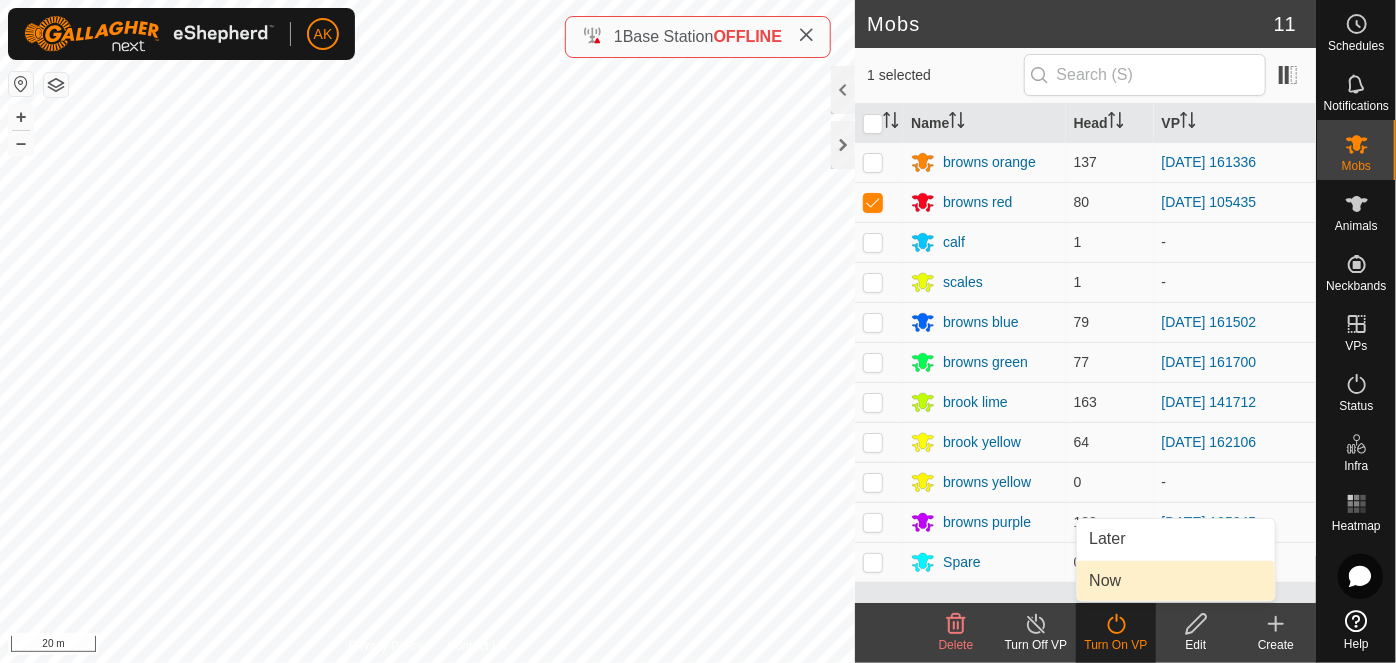 click on "Now" at bounding box center [1176, 581] 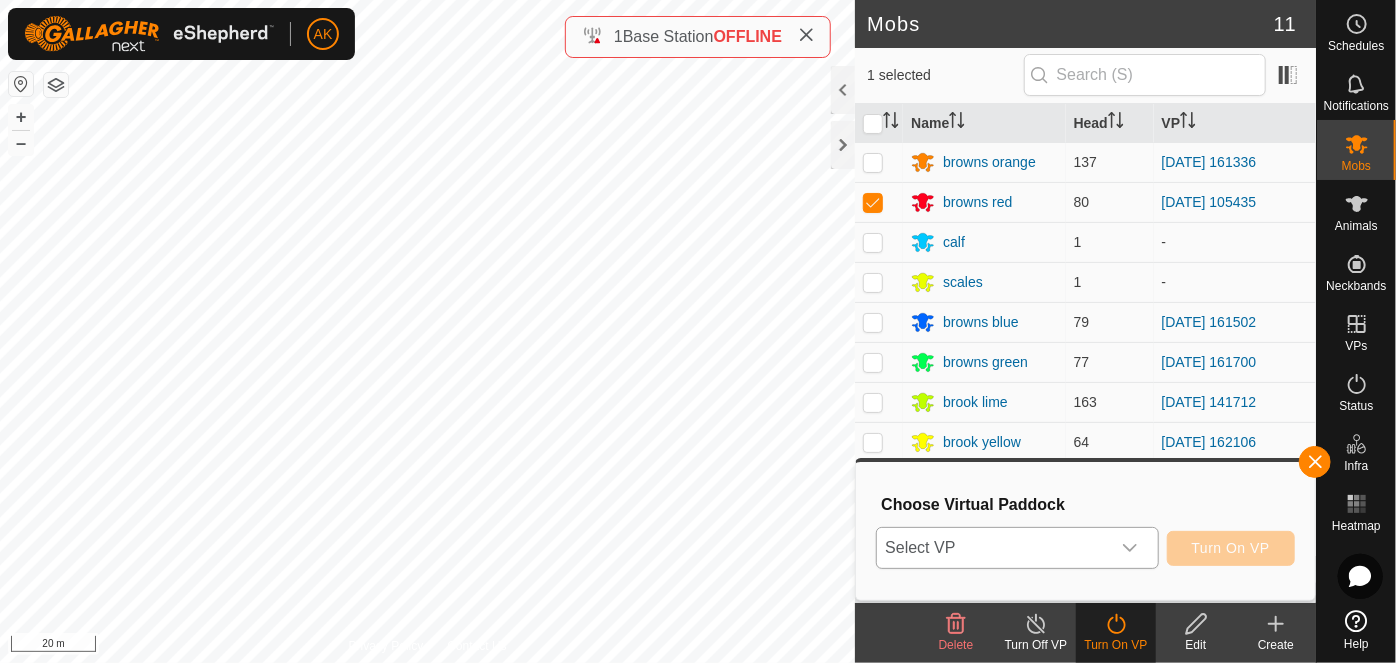 drag, startPoint x: 1146, startPoint y: 544, endPoint x: 1133, endPoint y: 546, distance: 13.152946 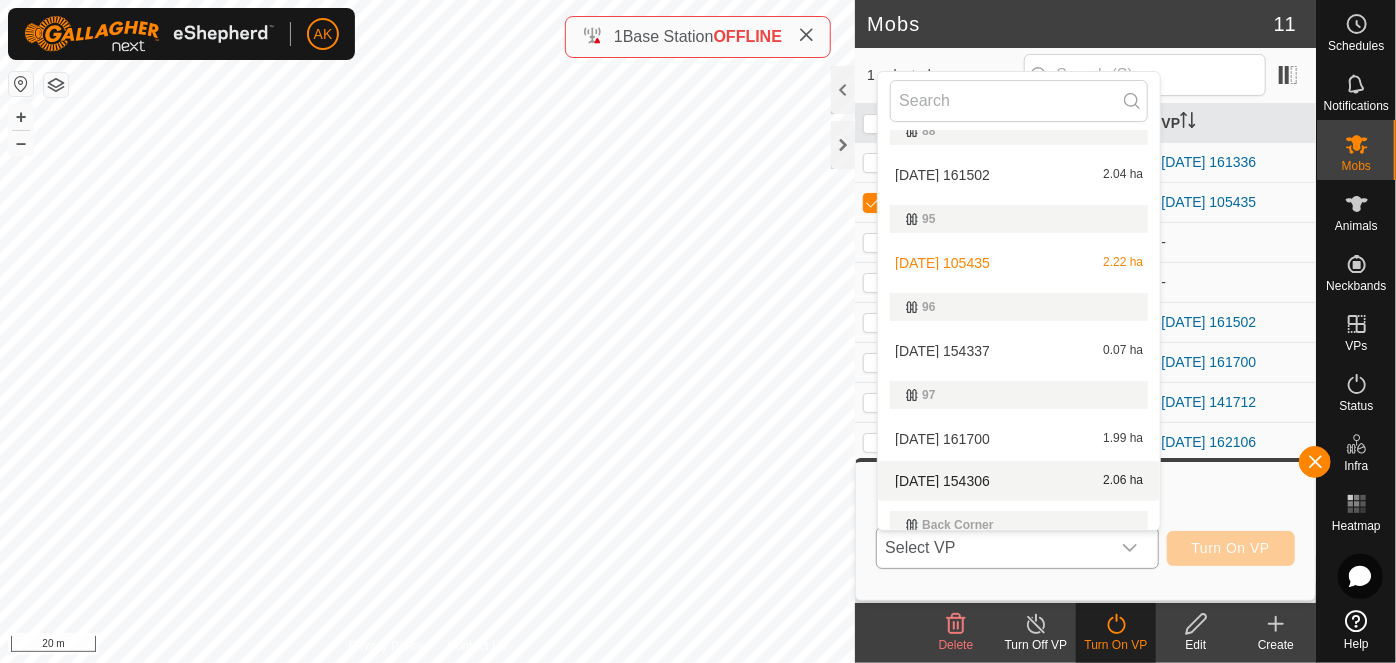 scroll, scrollTop: 37, scrollLeft: 0, axis: vertical 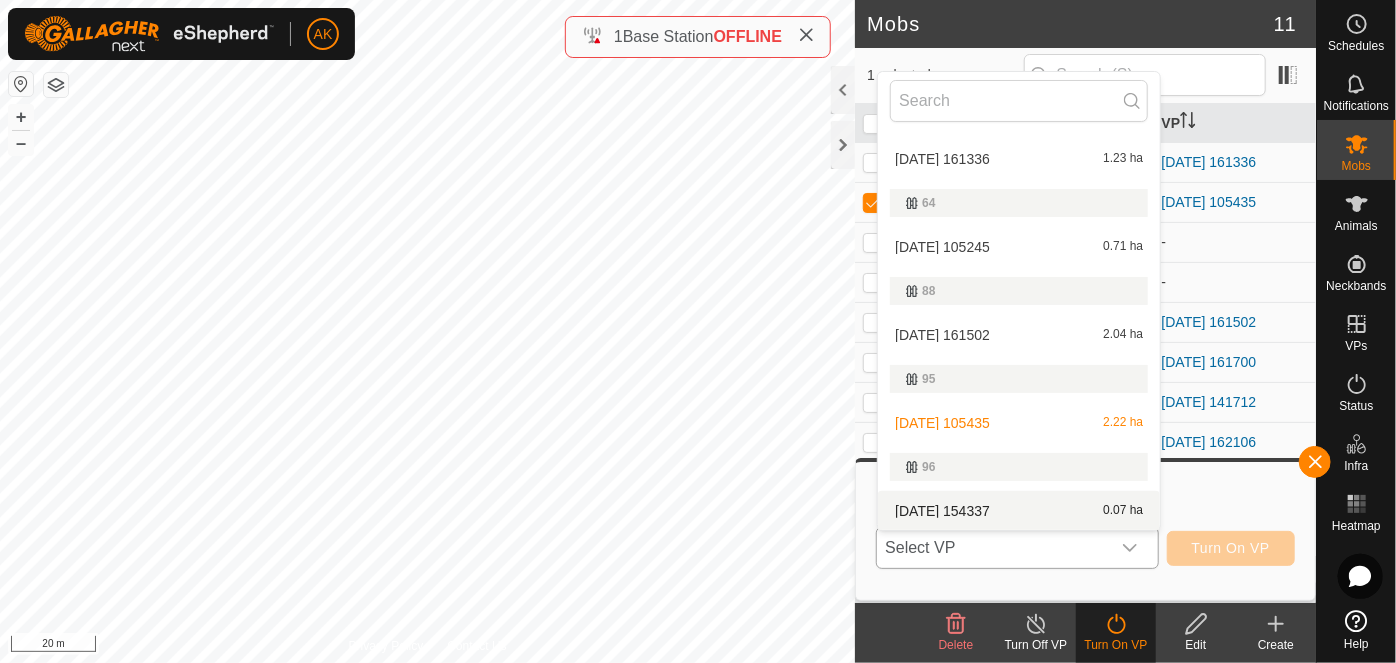 click on "[DATE] 154337  0.07 ha" at bounding box center (1019, 511) 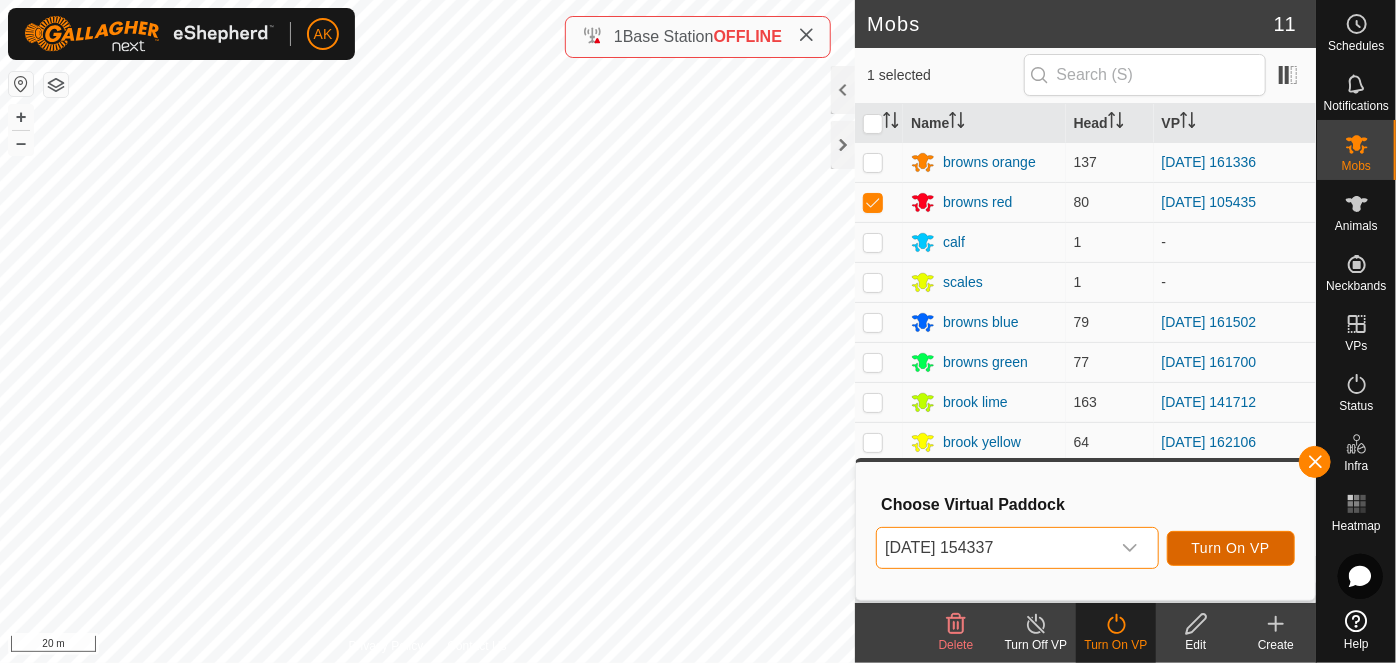 click on "Turn On VP" at bounding box center (1231, 548) 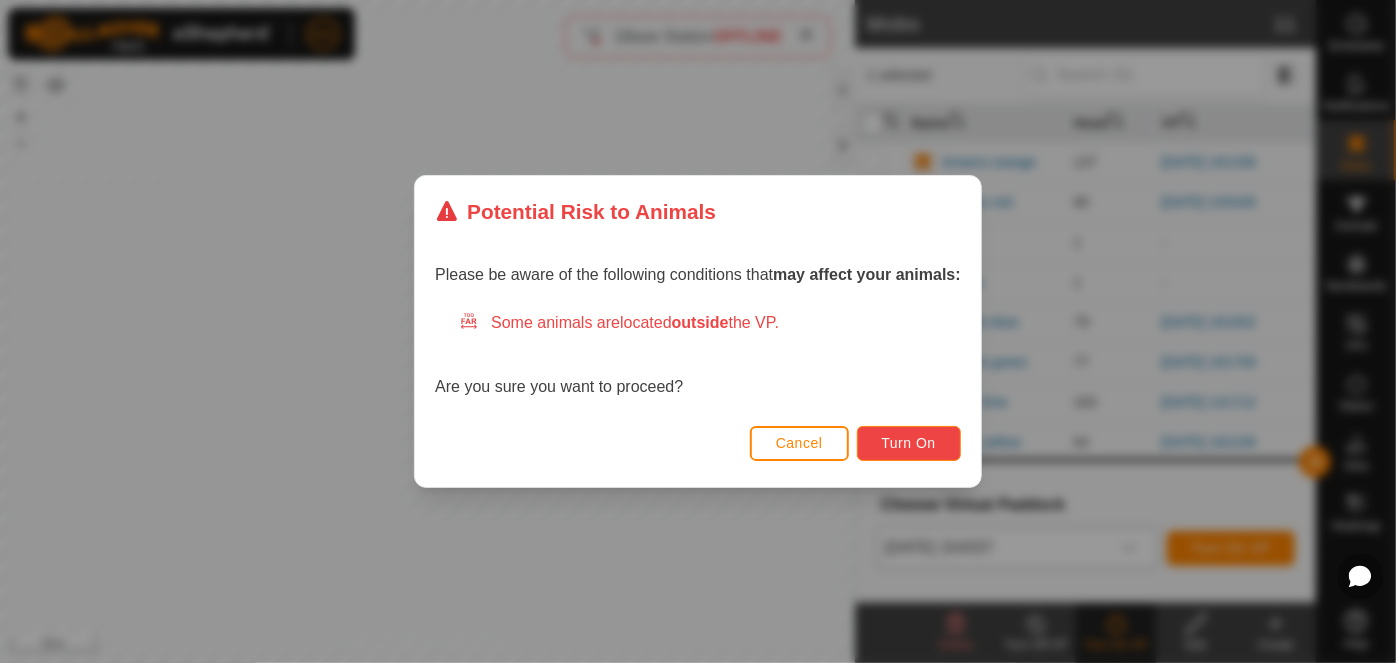 click on "Turn On" at bounding box center (909, 443) 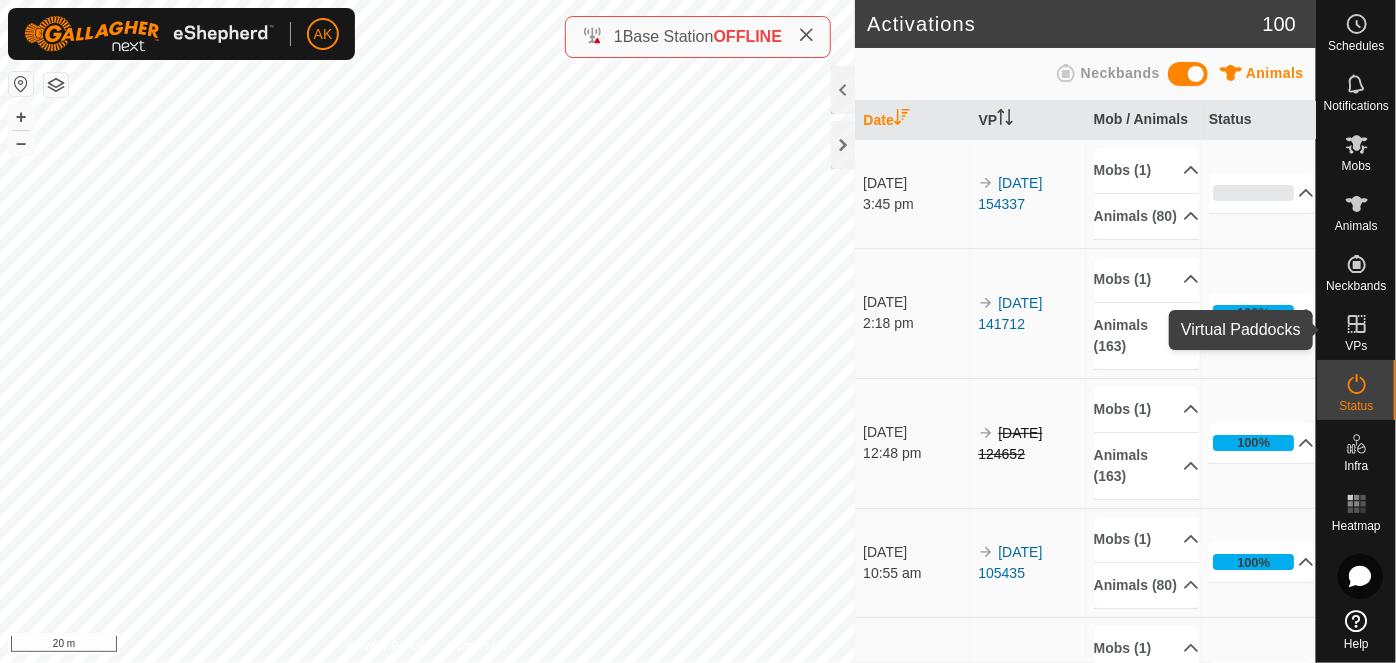click 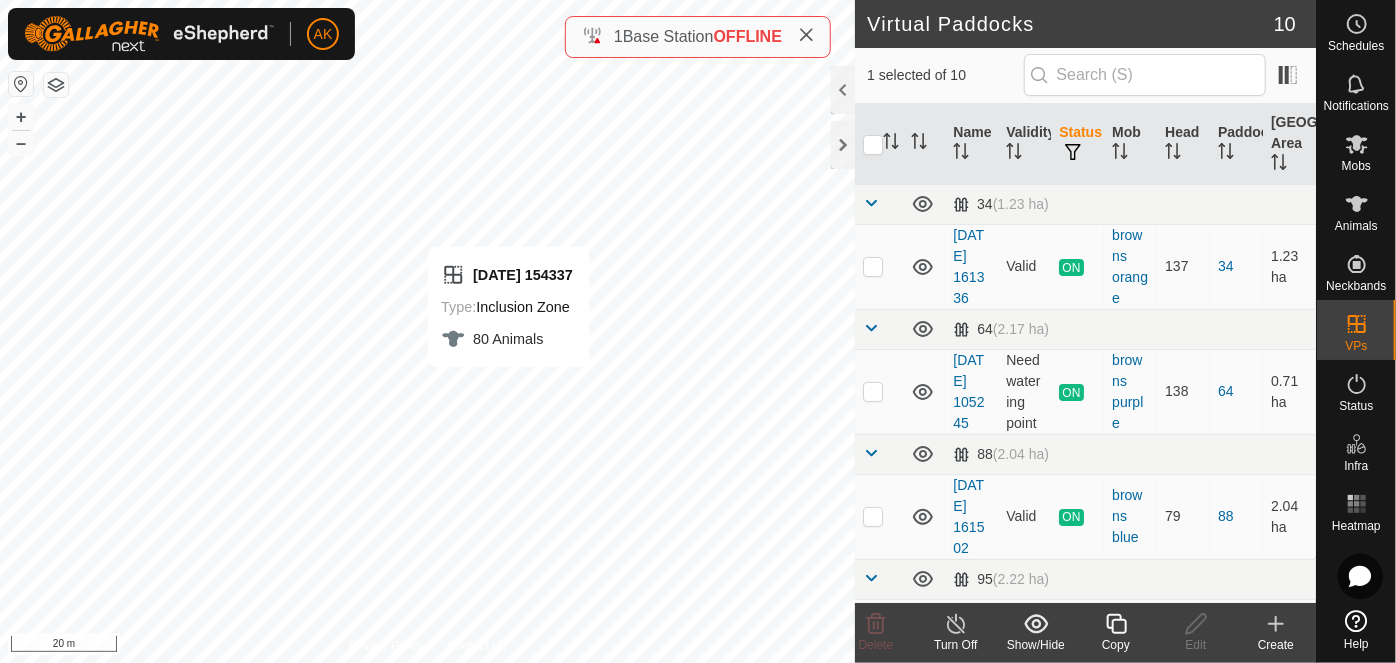 checkbox on "false" 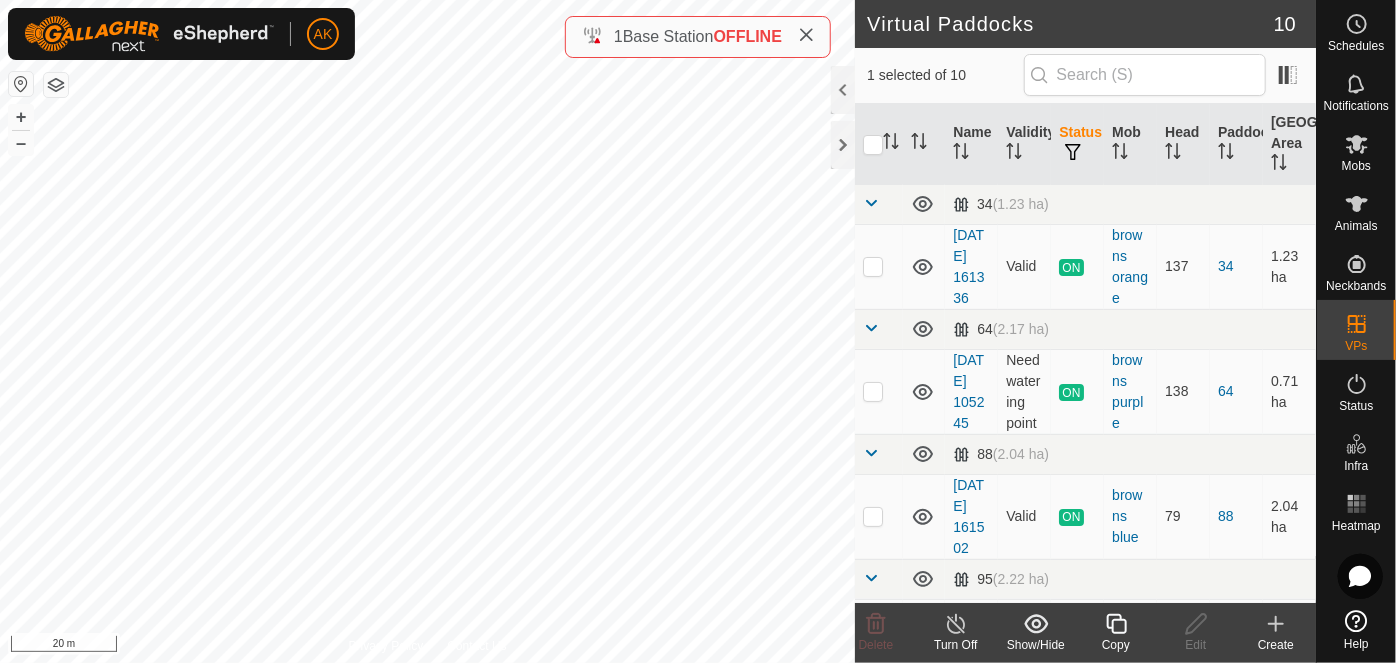 checkbox on "false" 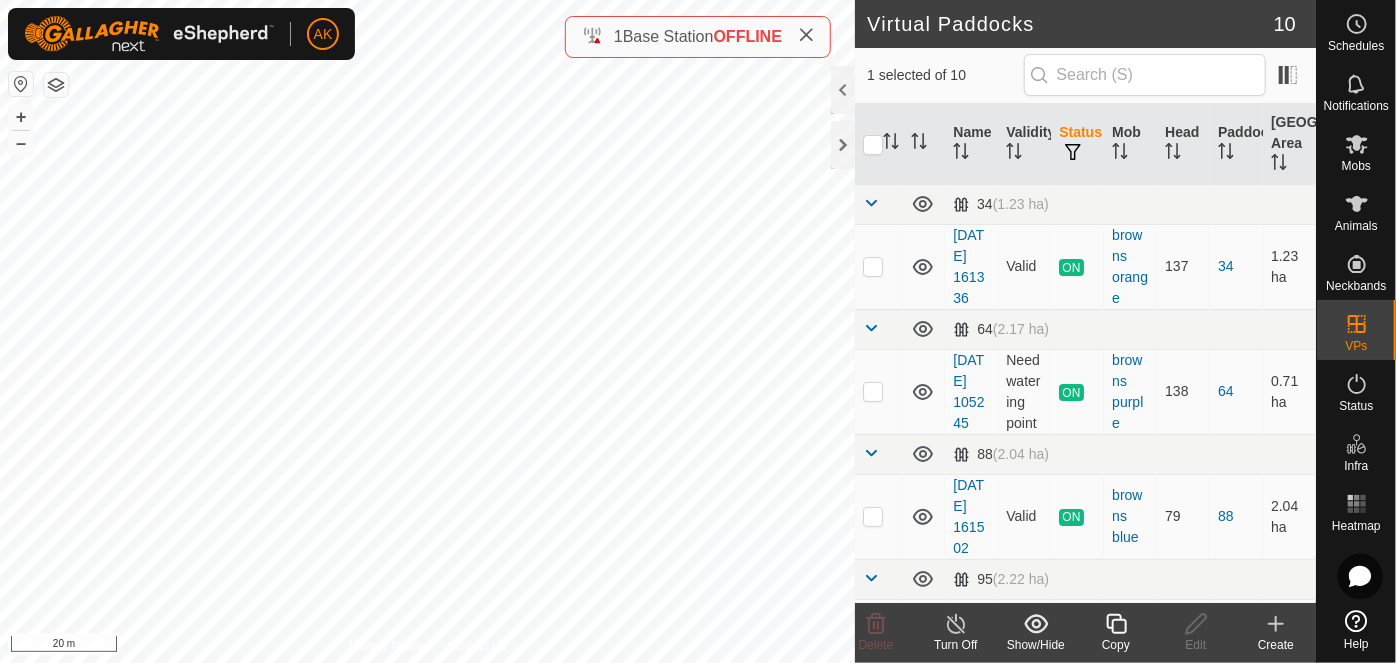 checkbox on "true" 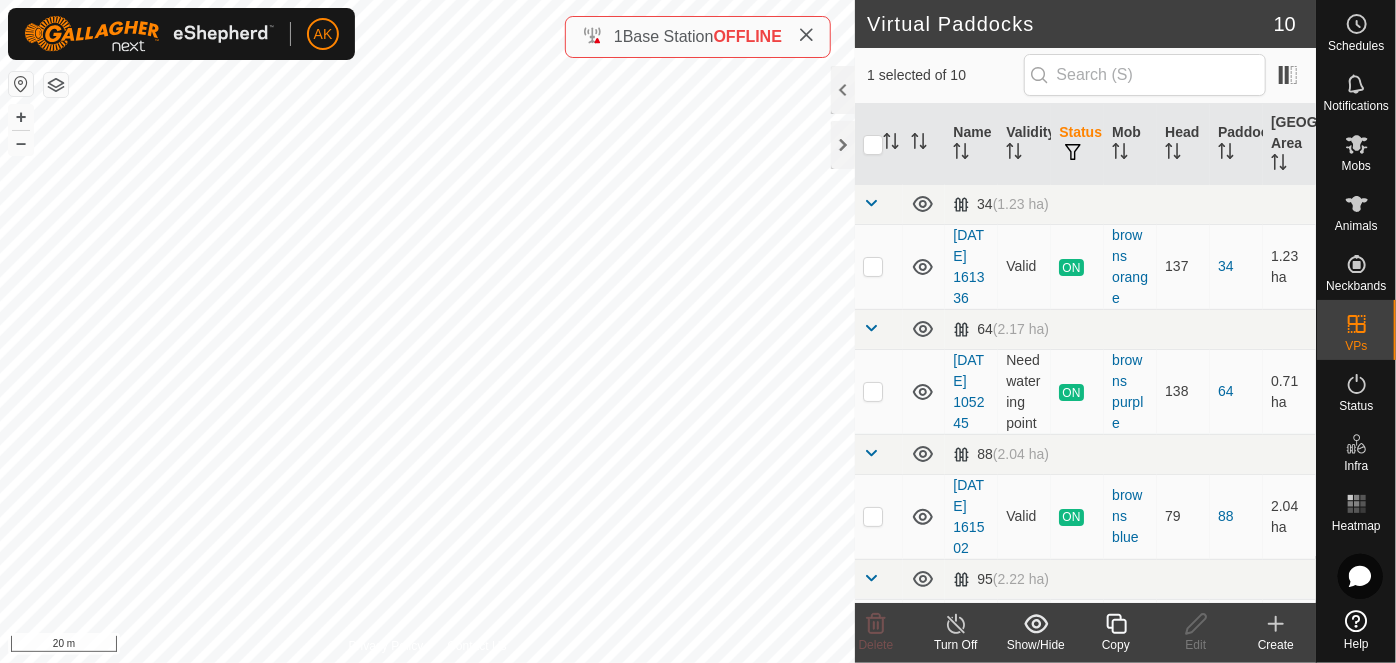 click 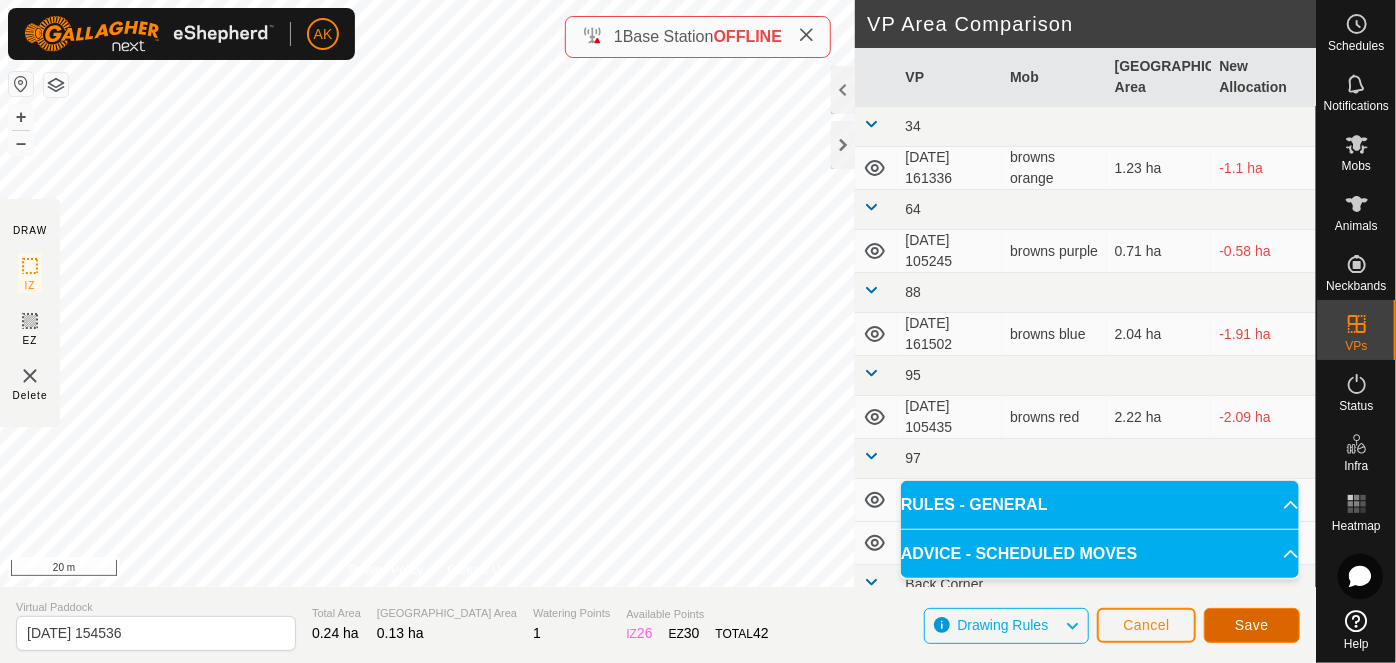 click on "Save" 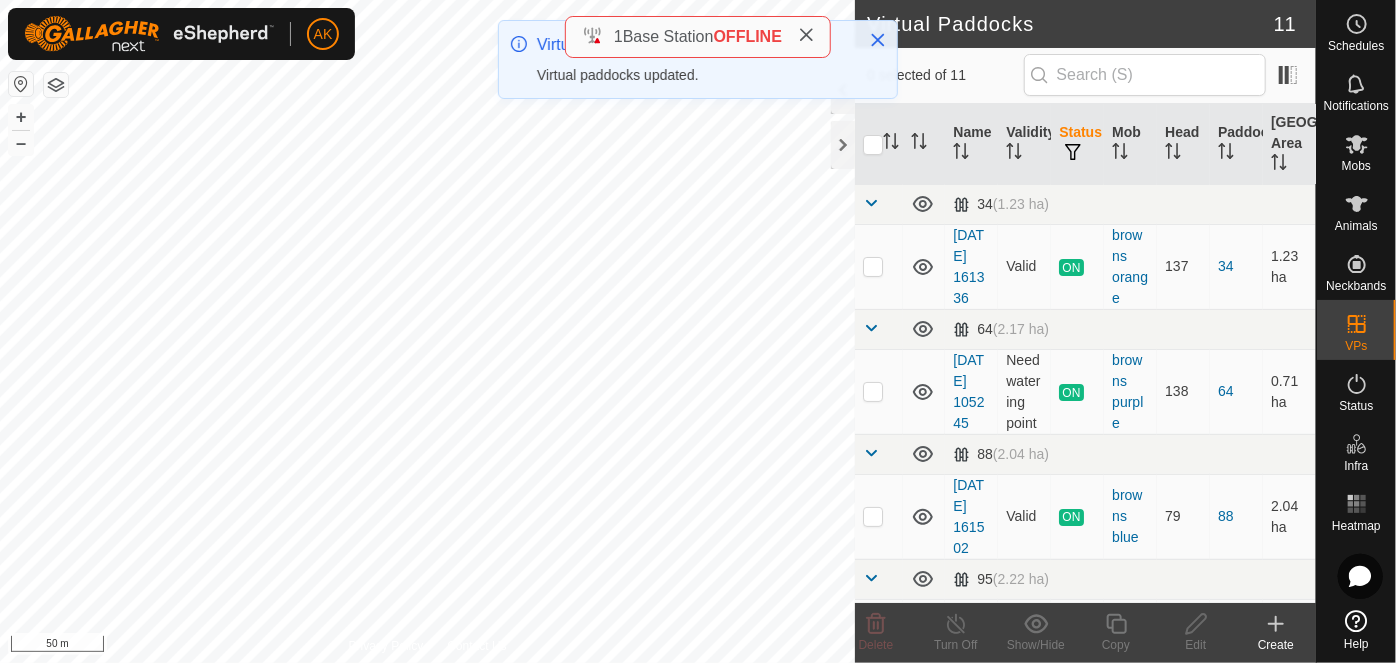 checkbox on "true" 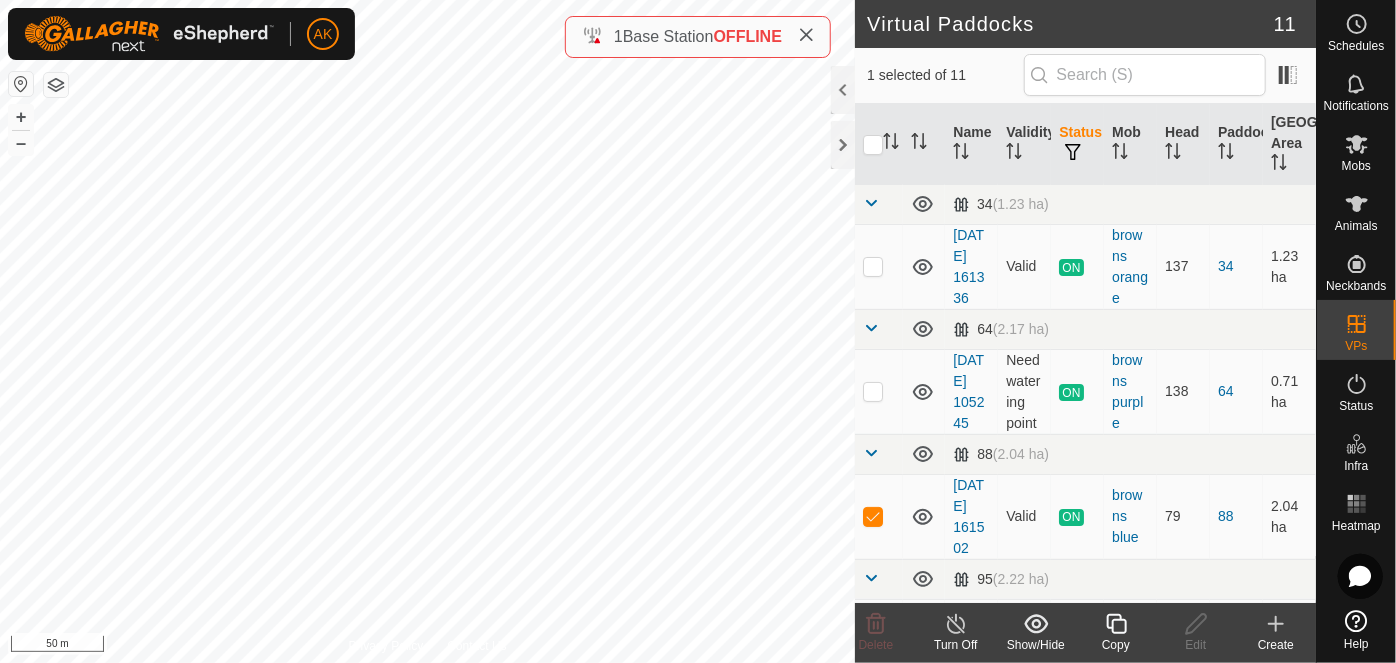 click 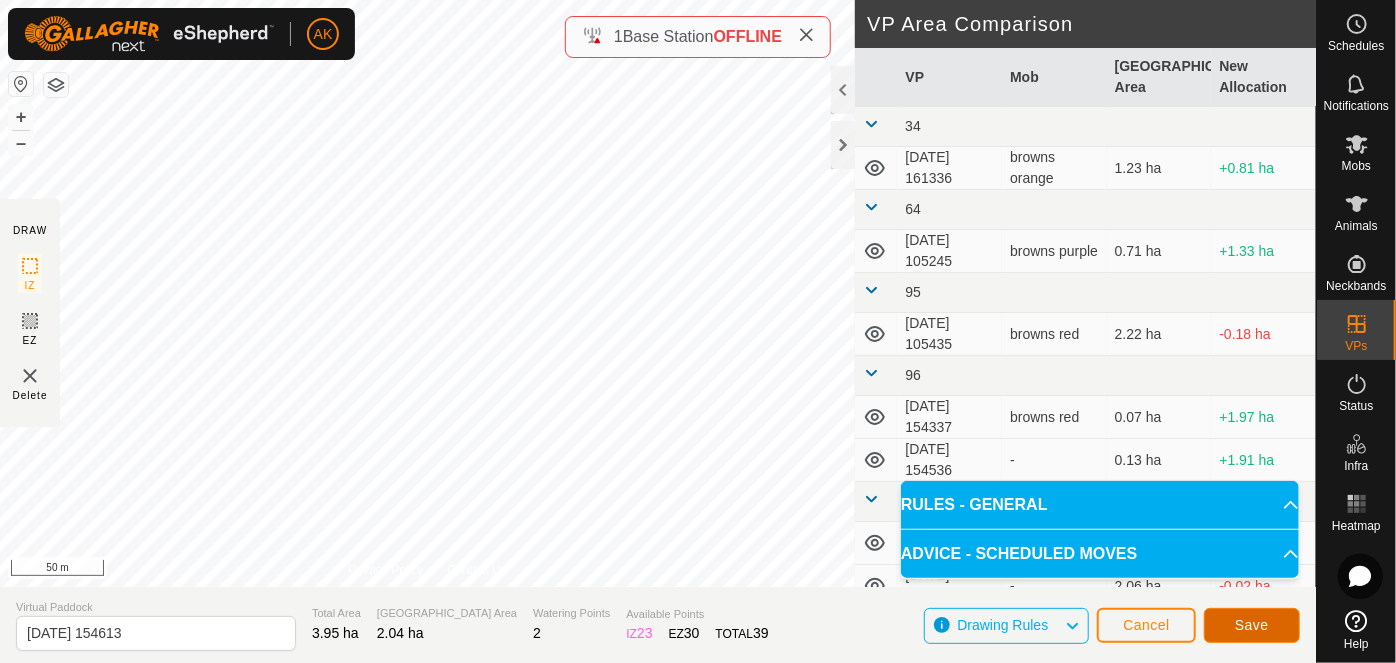 click on "Save" 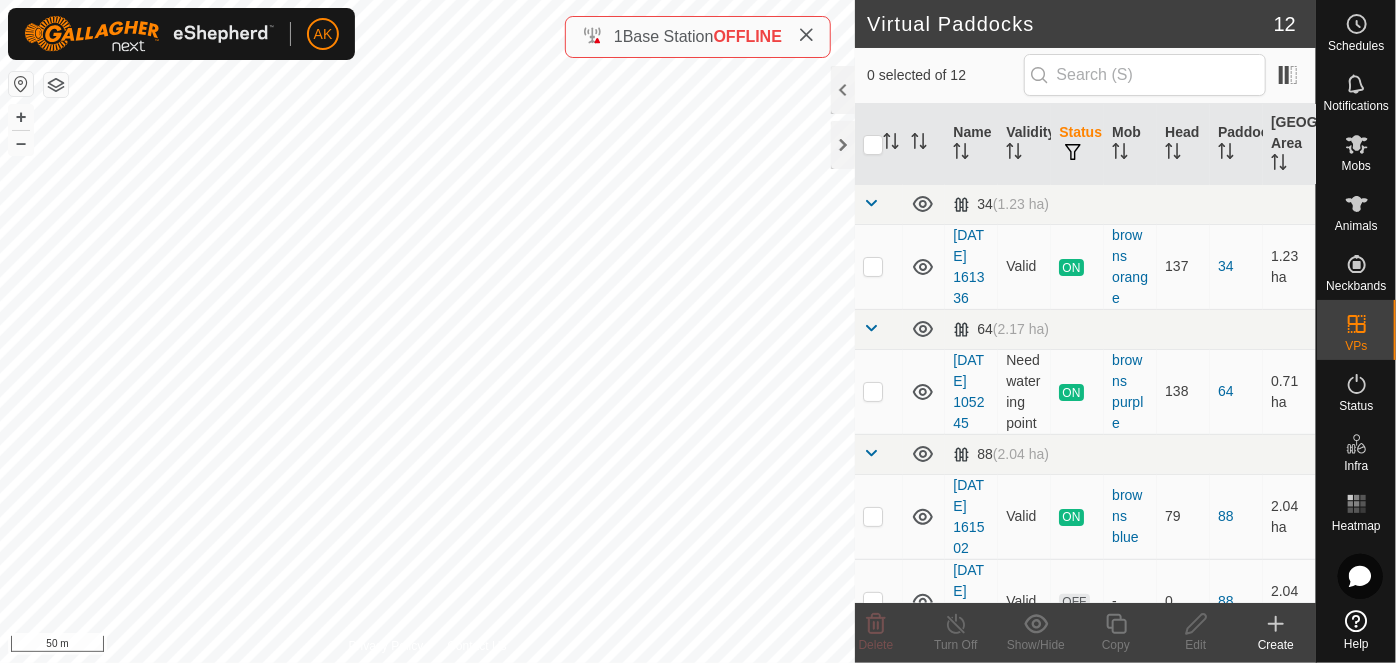 checkbox on "true" 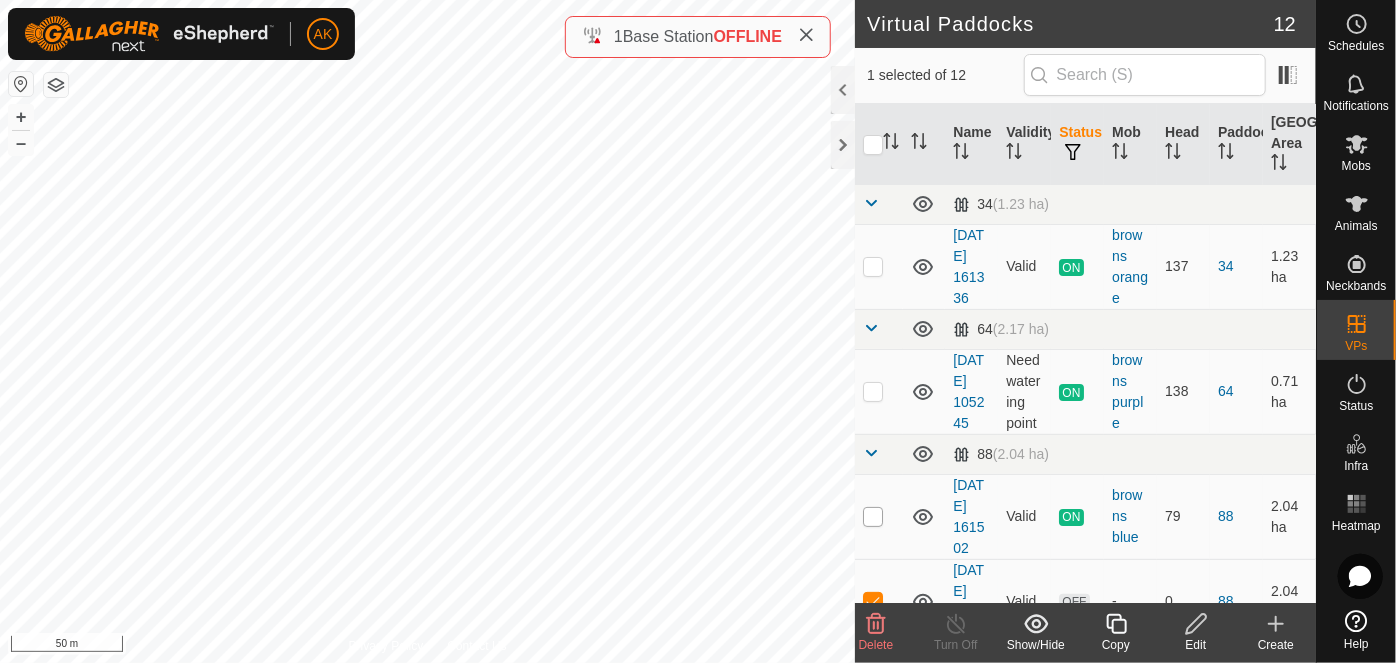 checkbox on "true" 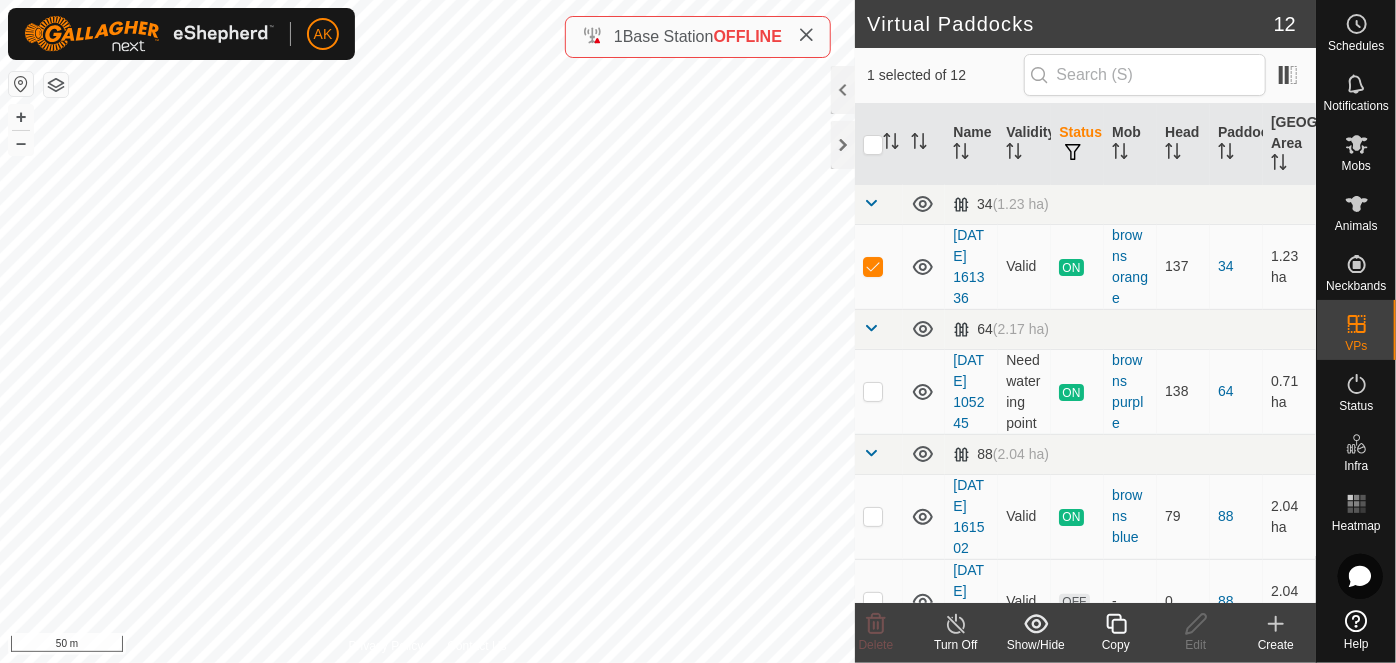 click 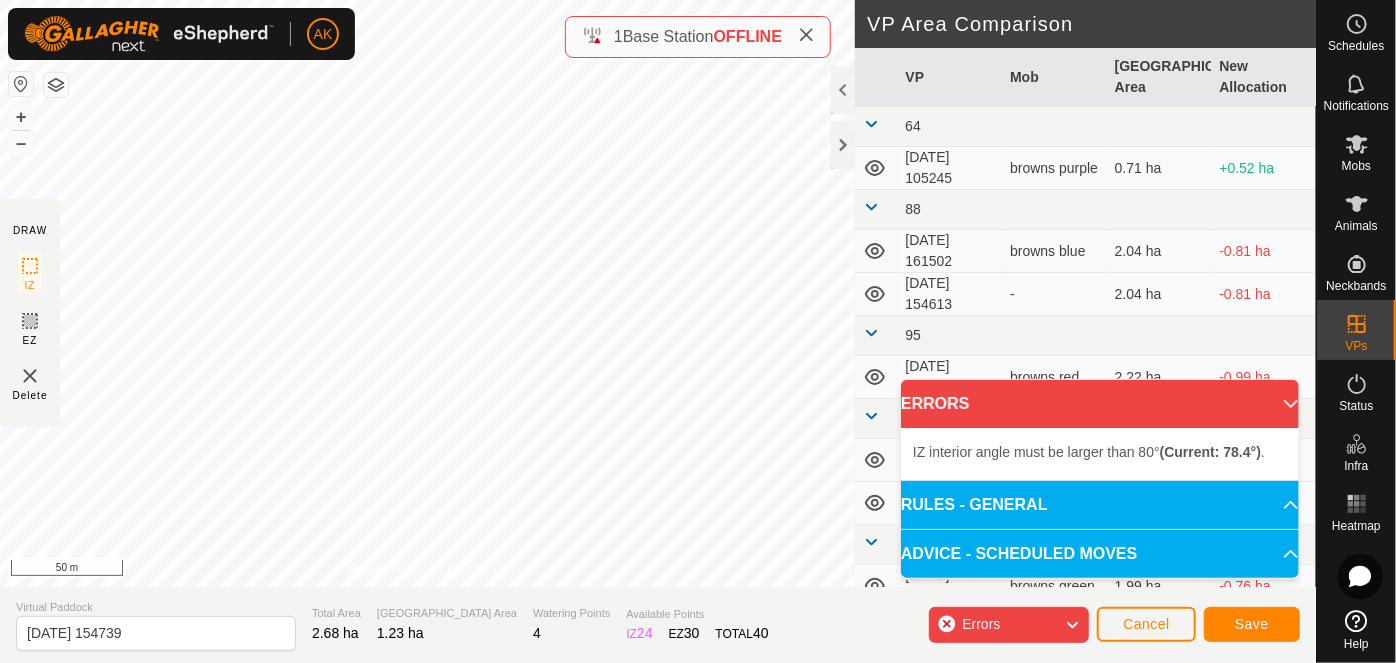 click on "IZ interior angle must be larger than 80°  (Current: 78.4°) . + – ⇧ i 50 m" at bounding box center (427, 293) 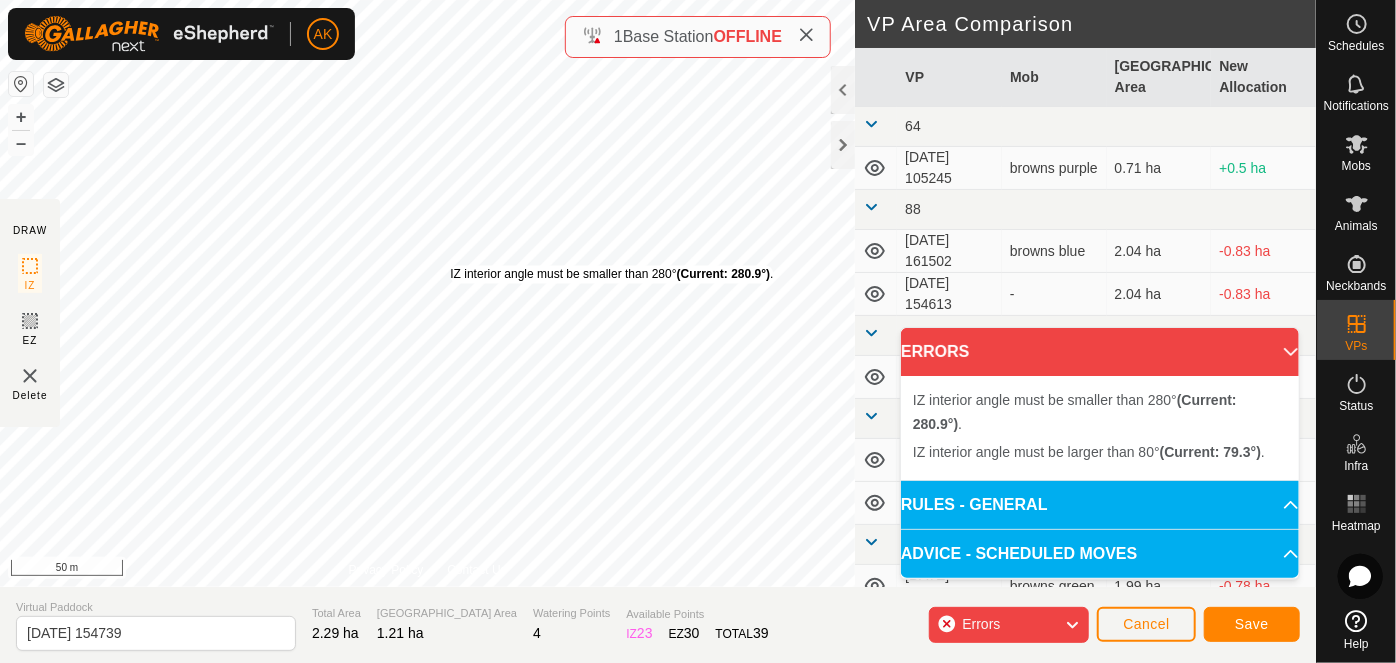 drag, startPoint x: 82, startPoint y: 354, endPoint x: 450, endPoint y: 265, distance: 378.60928 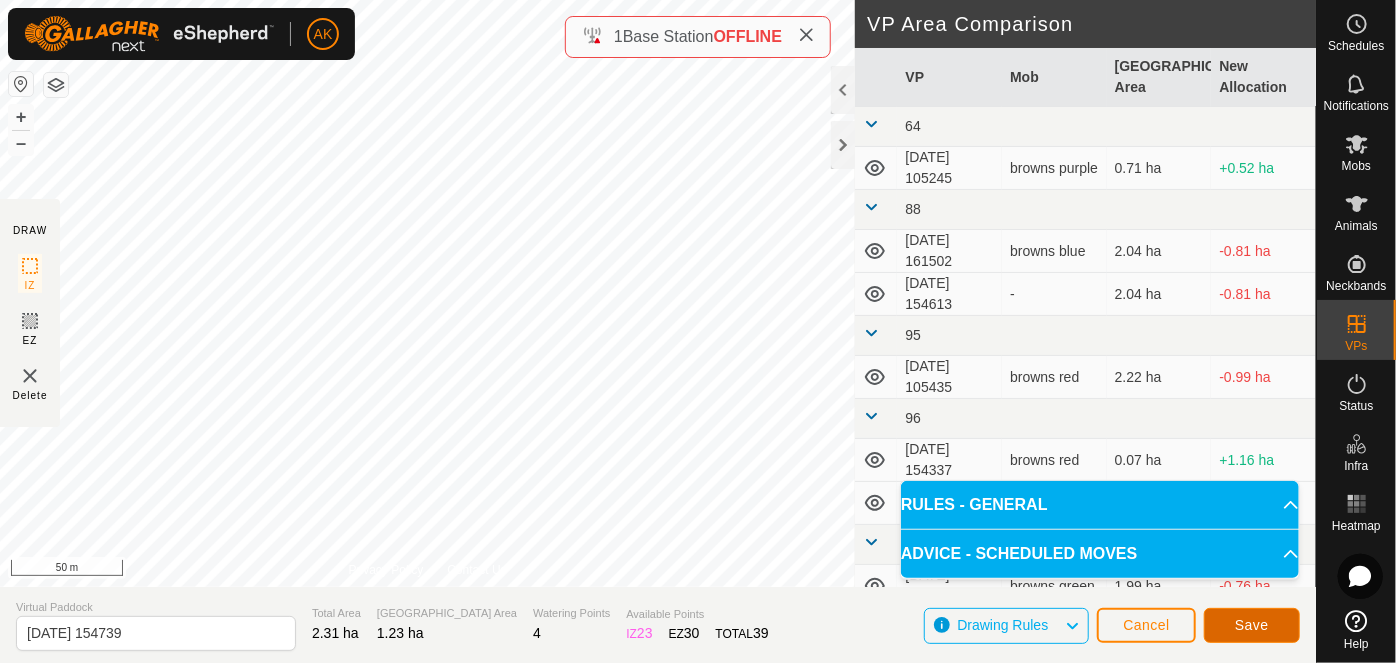 click on "Save" 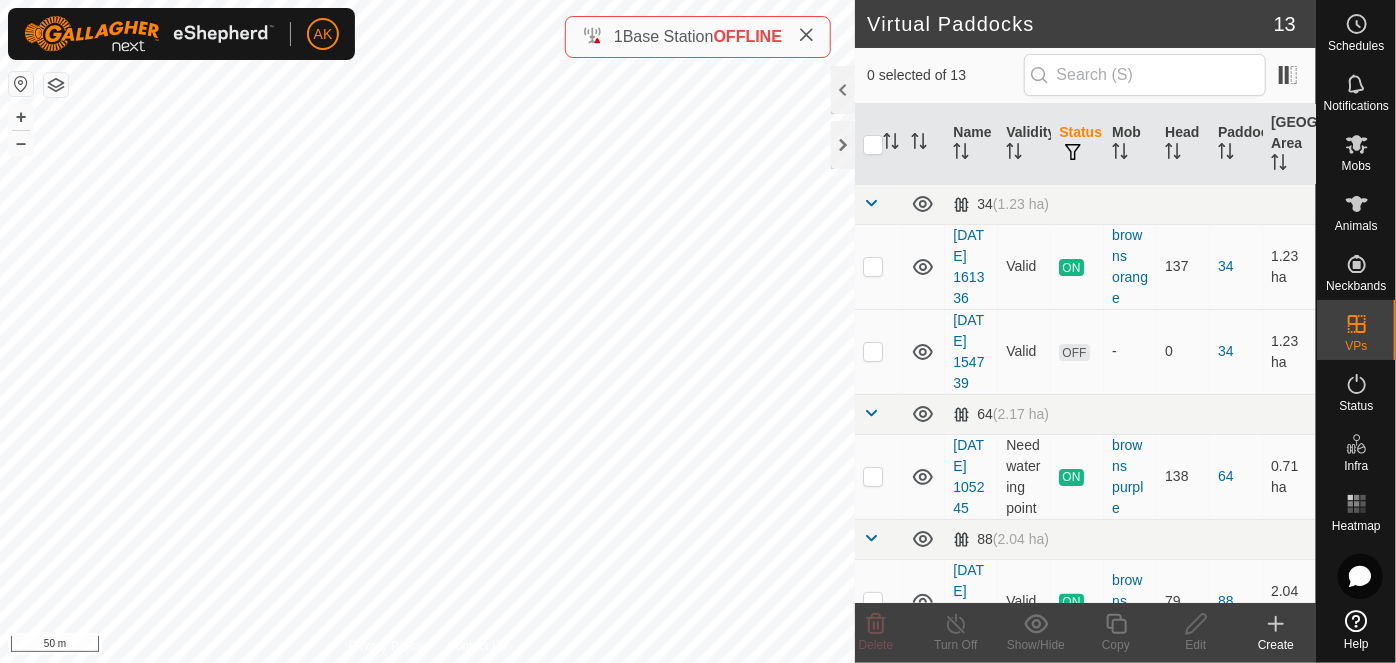 checkbox on "true" 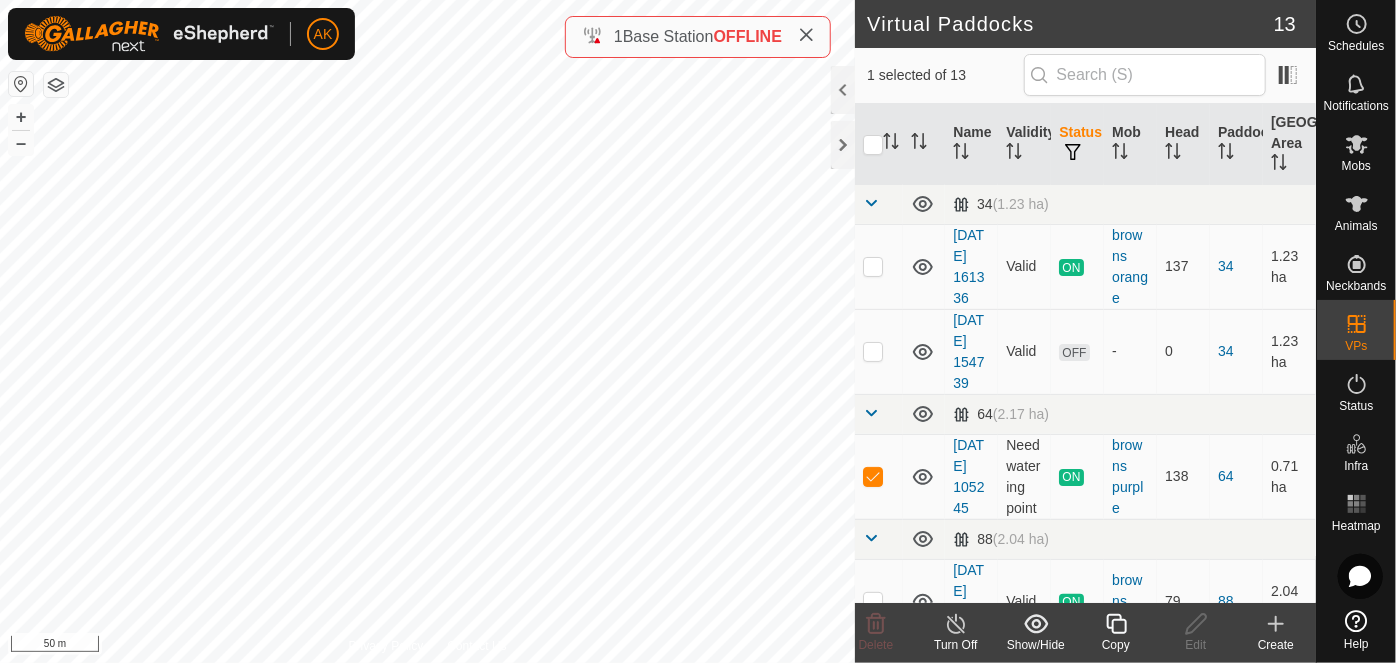 click 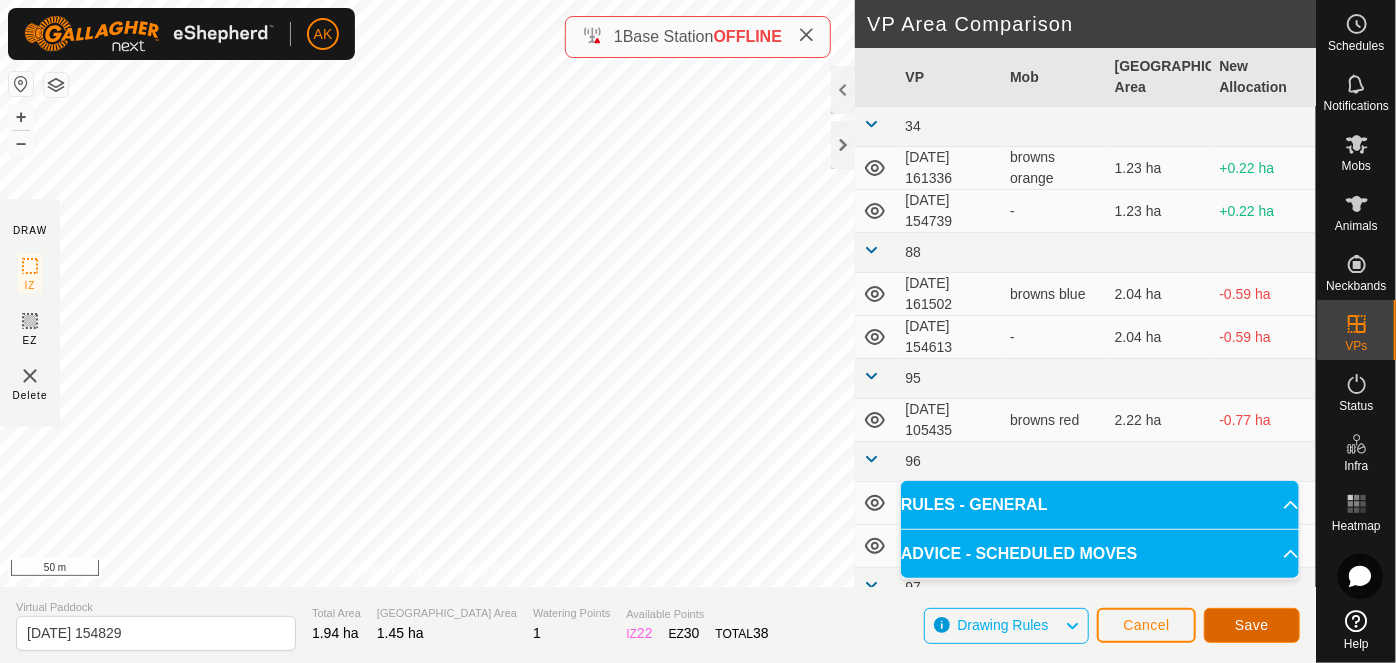 click on "Save" 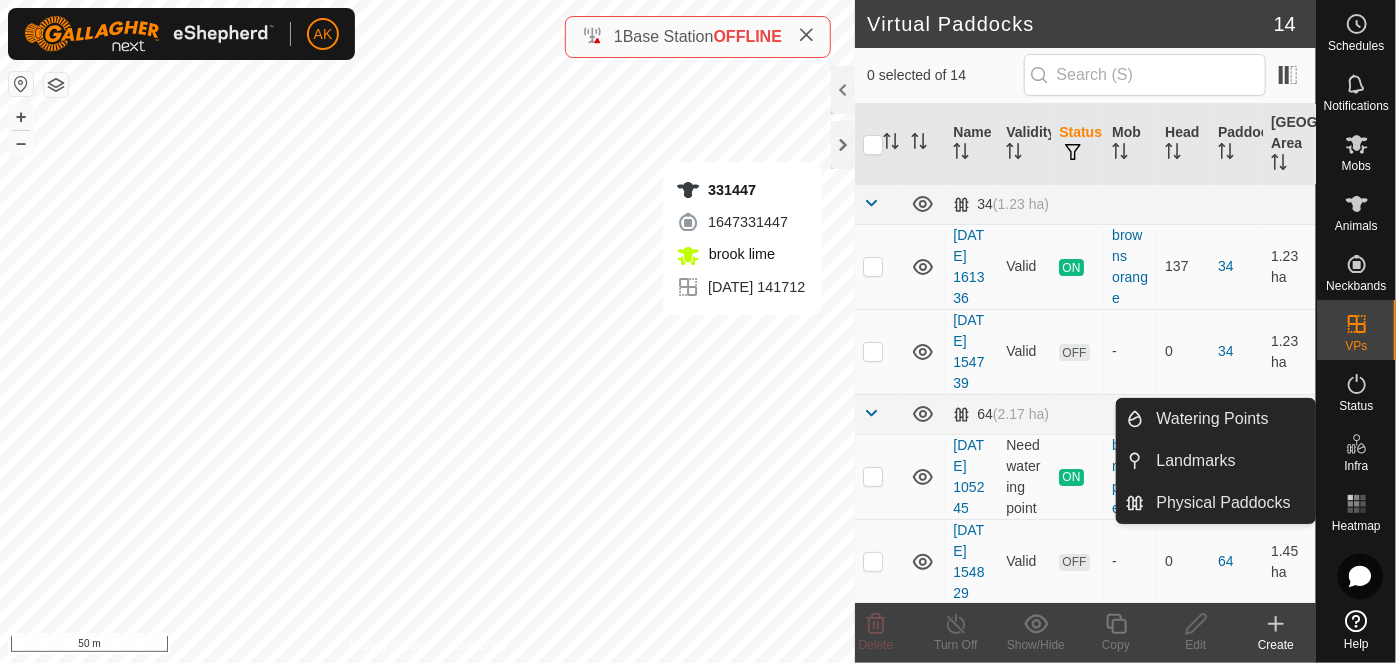 click 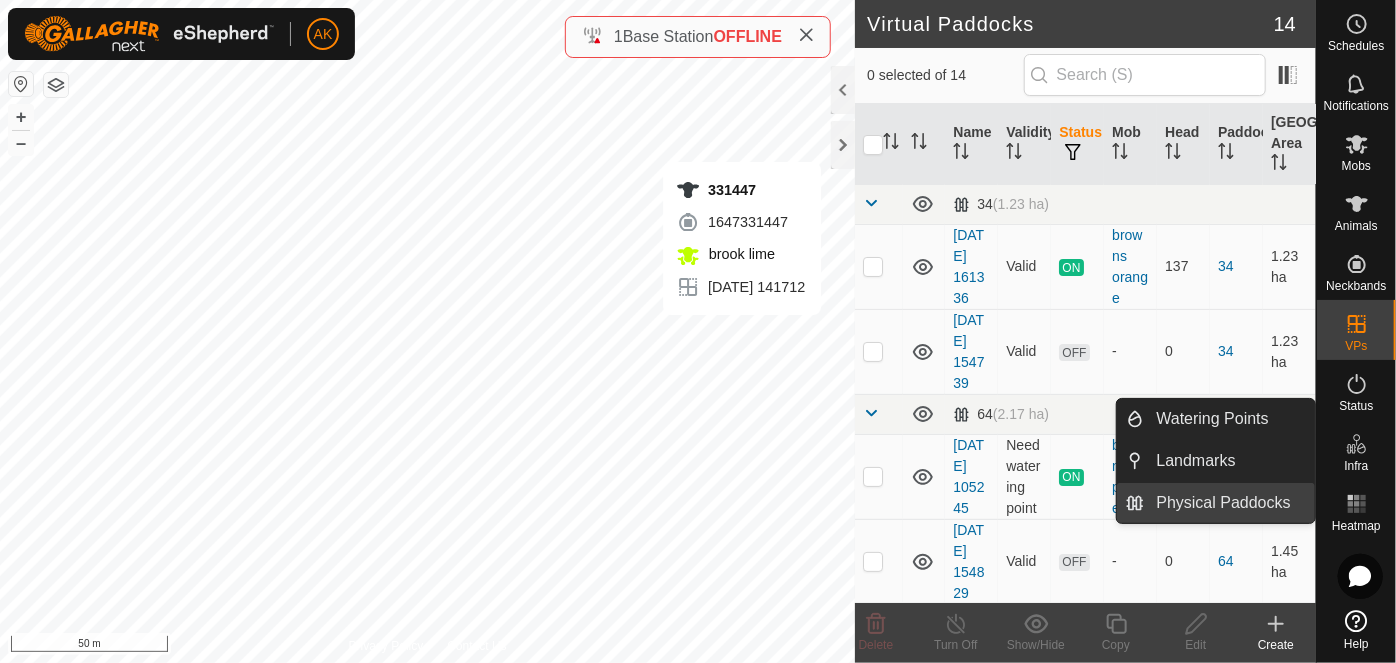 click on "Physical Paddocks" at bounding box center [1230, 503] 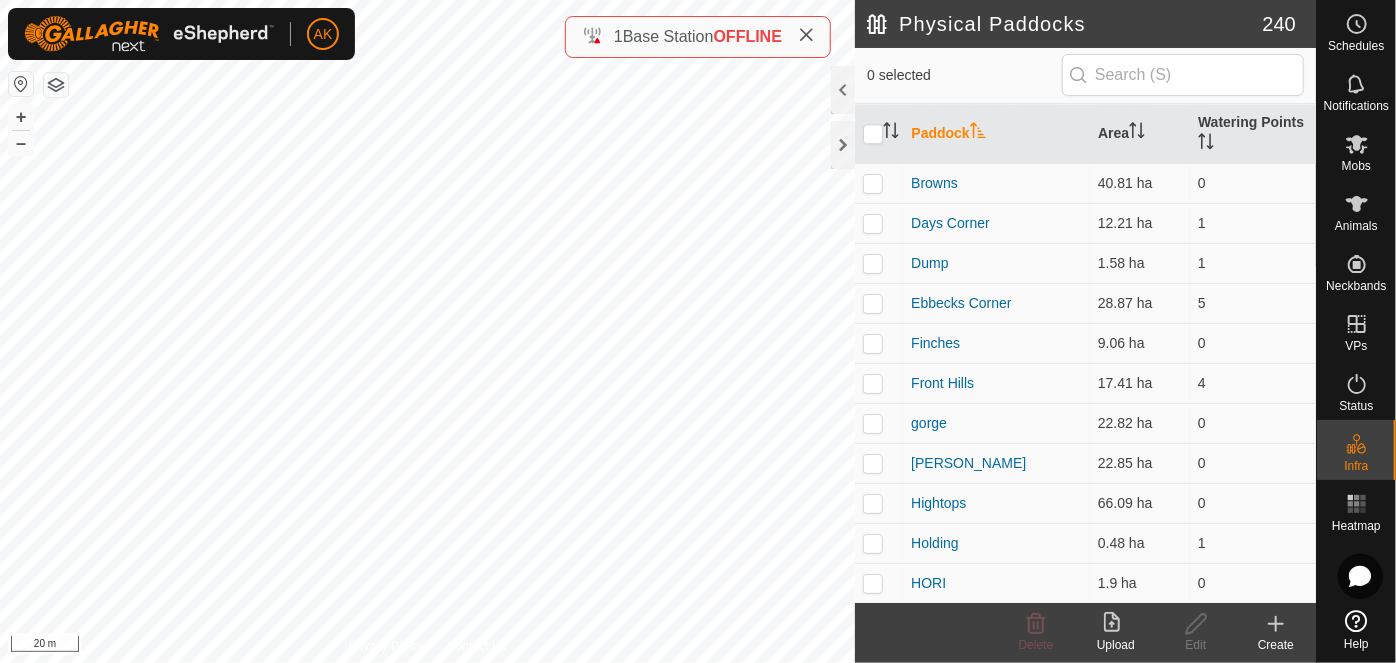 scroll, scrollTop: 6545, scrollLeft: 0, axis: vertical 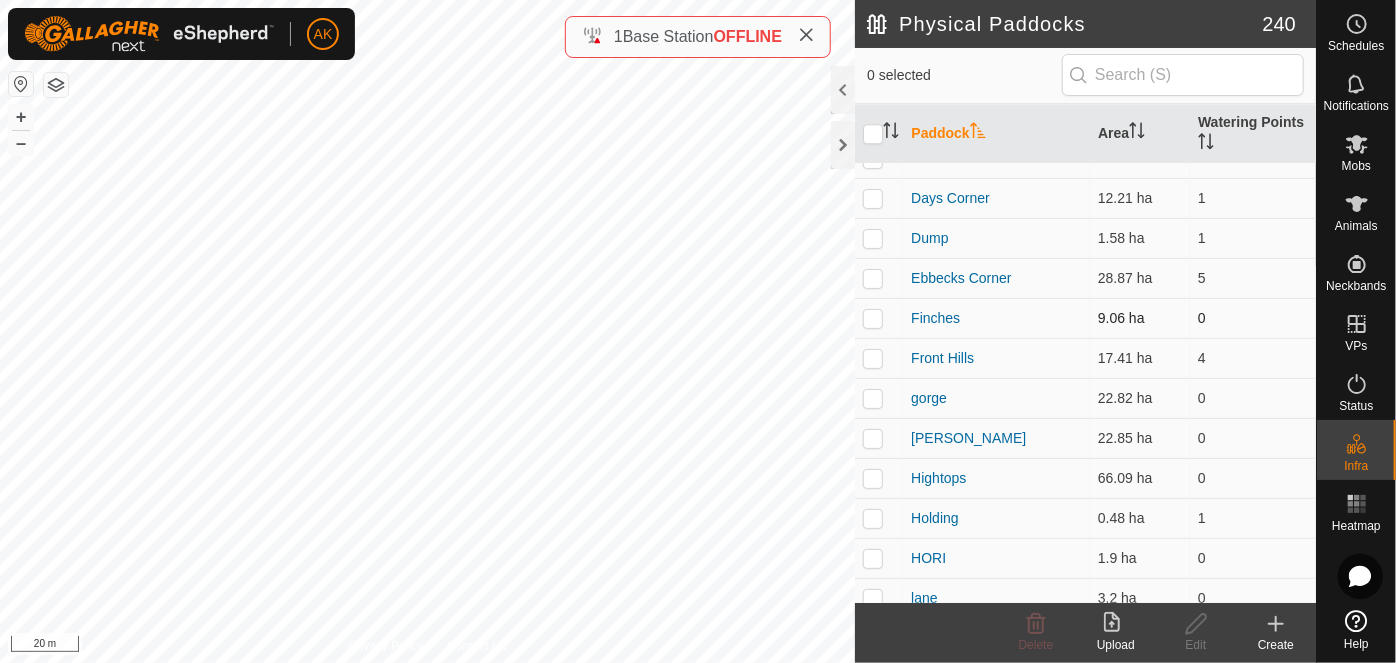 click at bounding box center [873, 318] 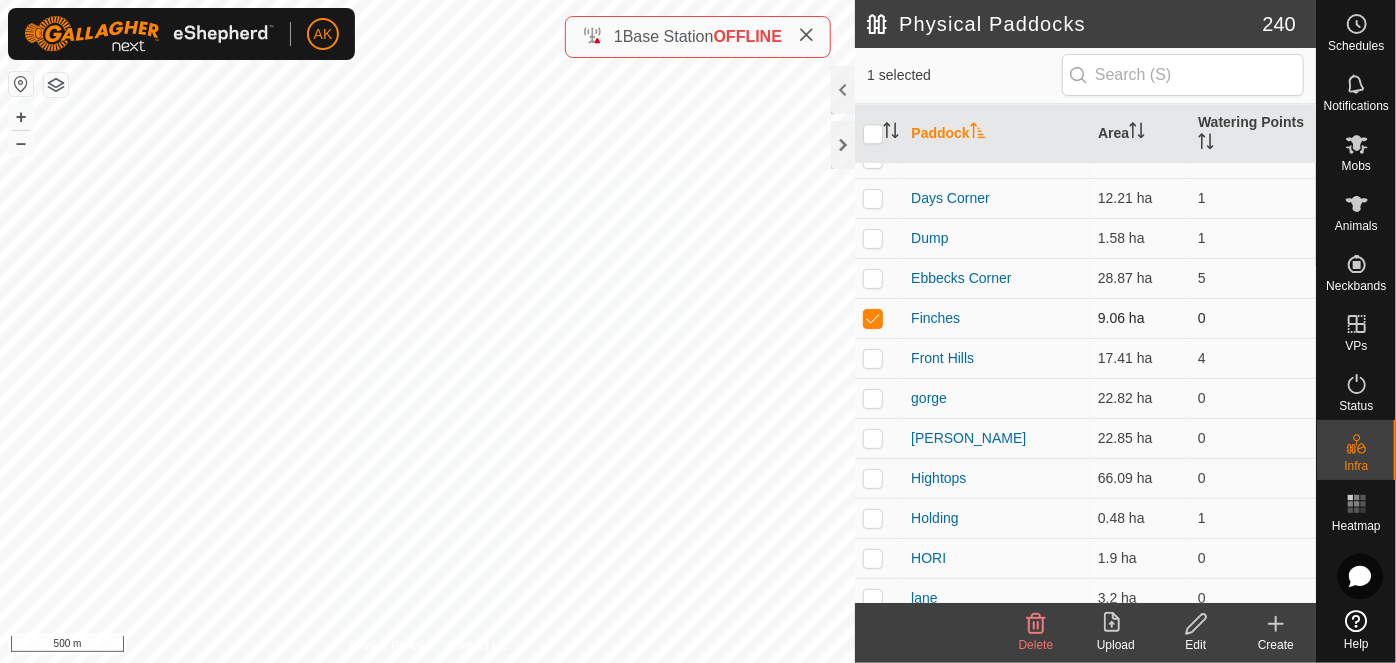 click at bounding box center (873, 318) 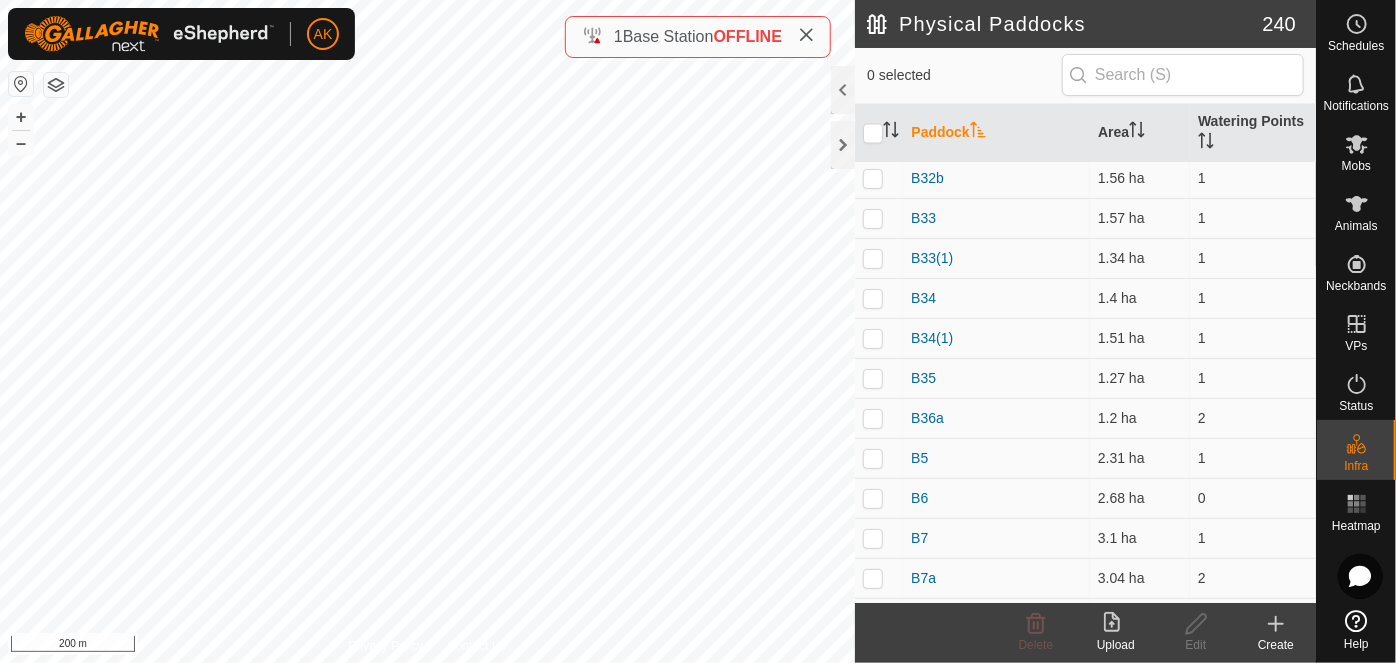 scroll, scrollTop: 5795, scrollLeft: 0, axis: vertical 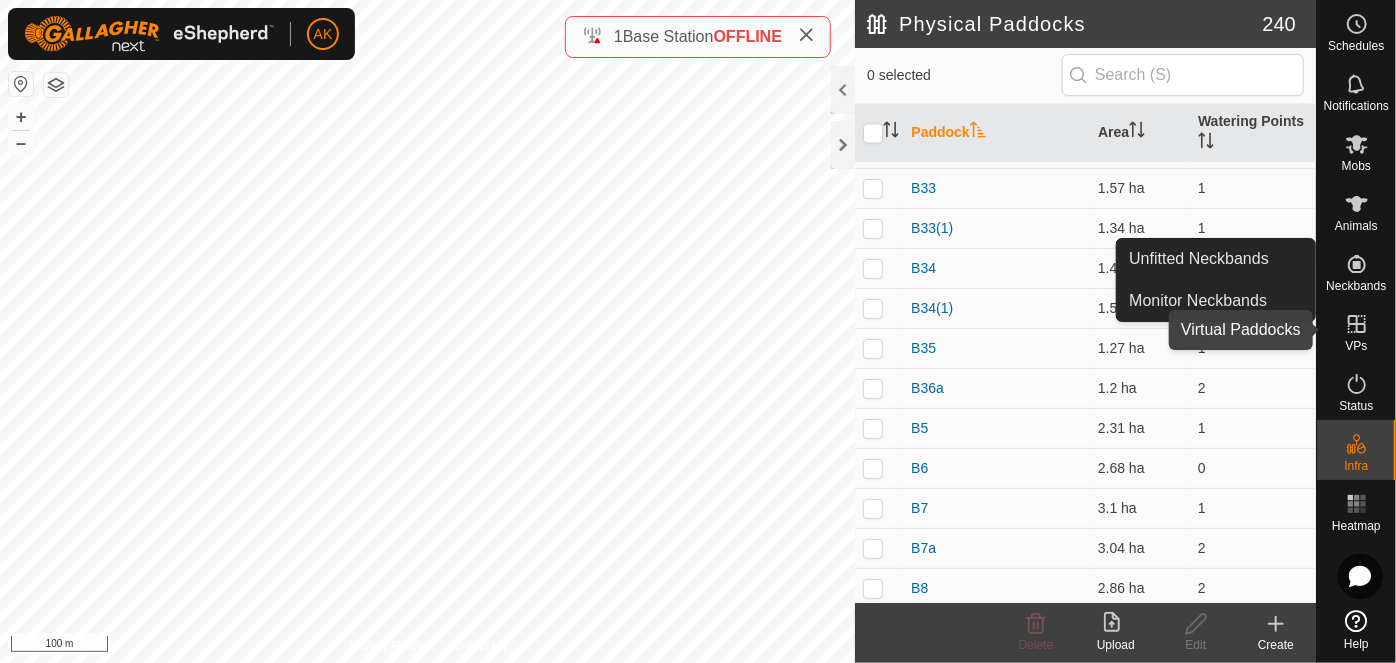click 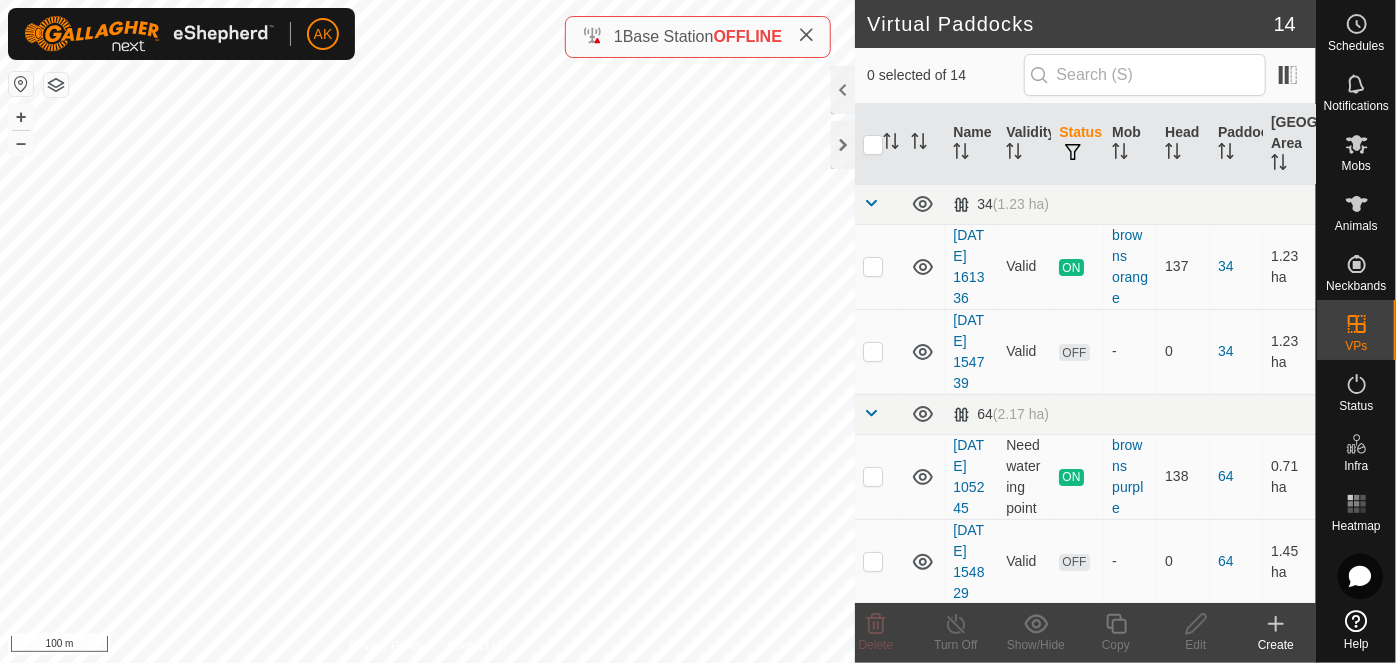 checkbox on "true" 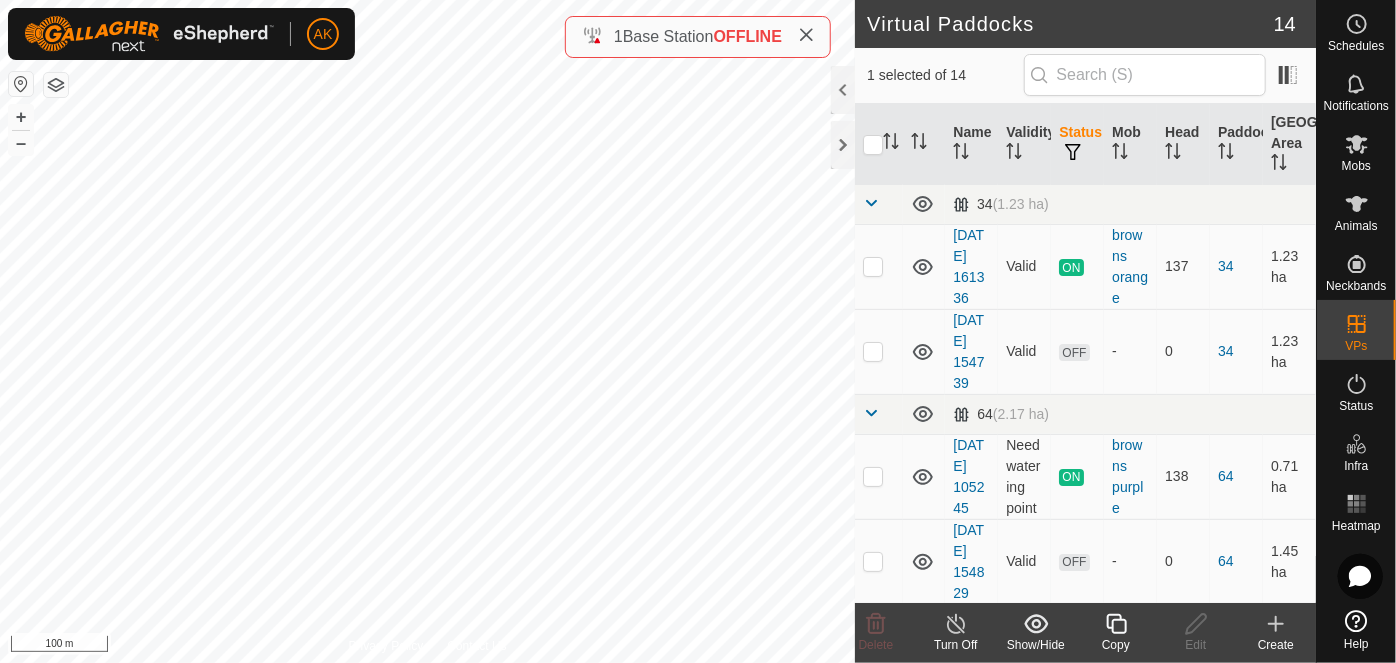 click 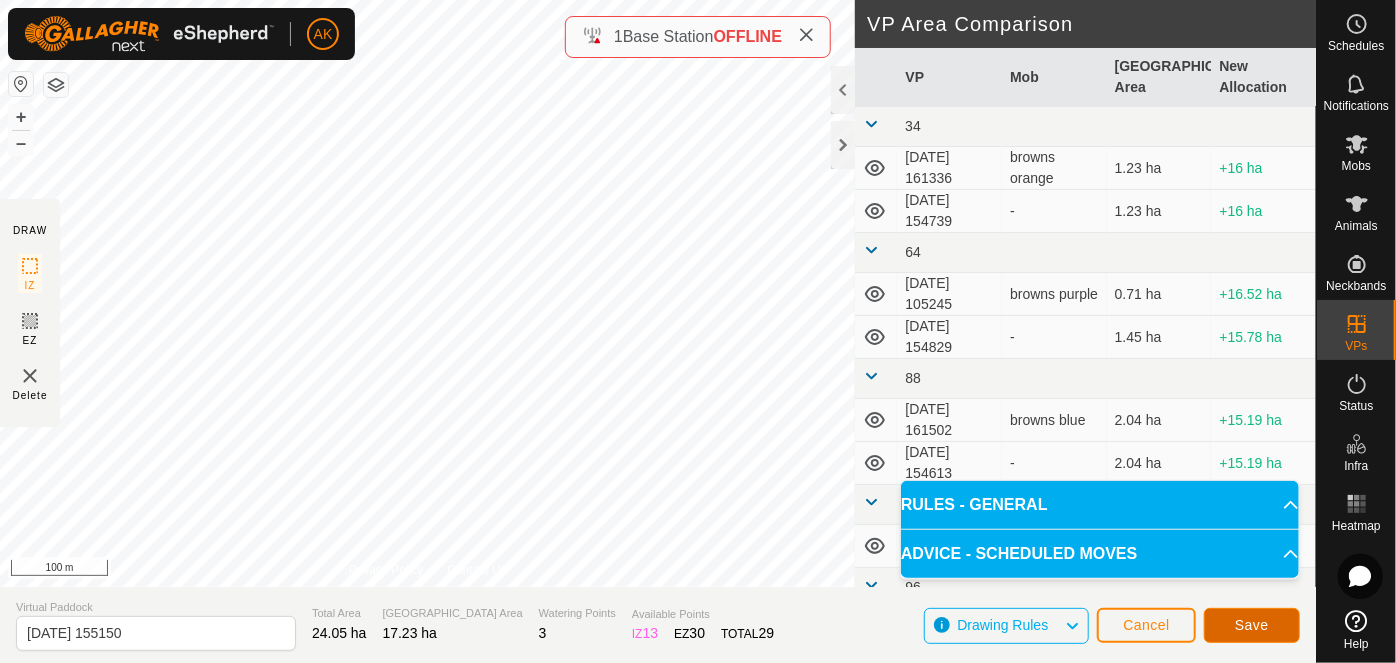 click on "Save" 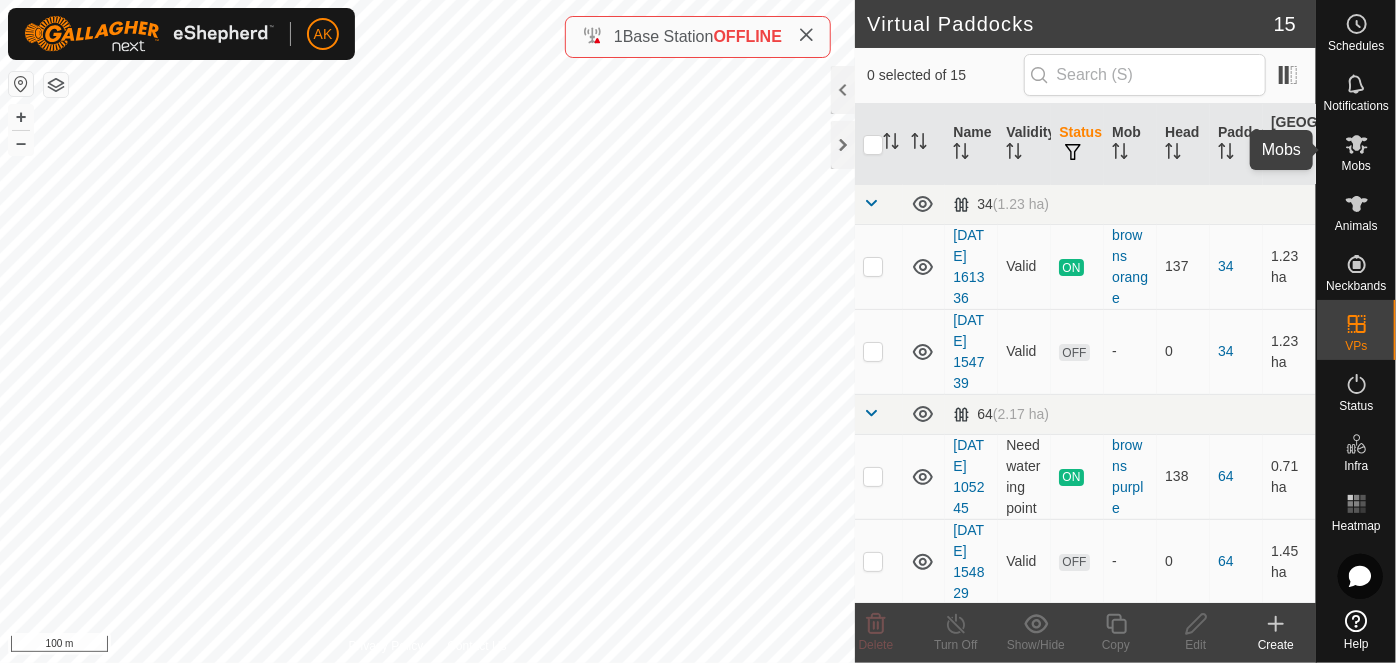 click 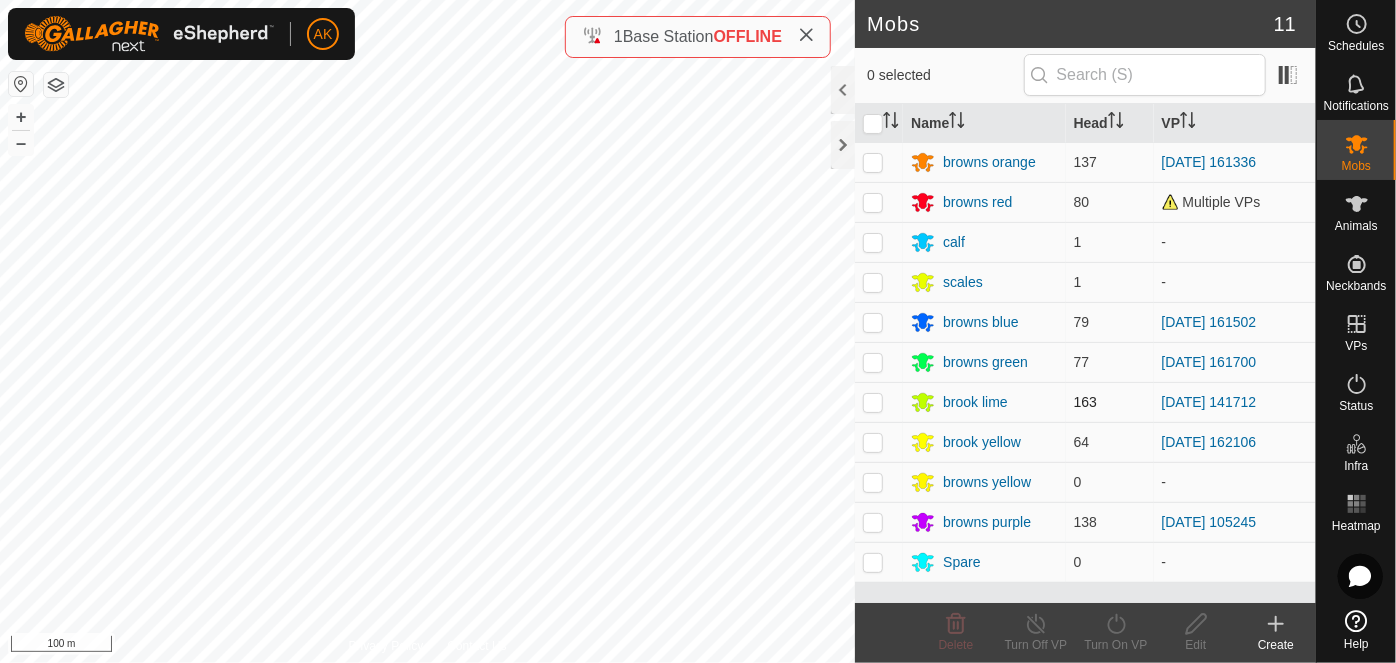 click at bounding box center (873, 402) 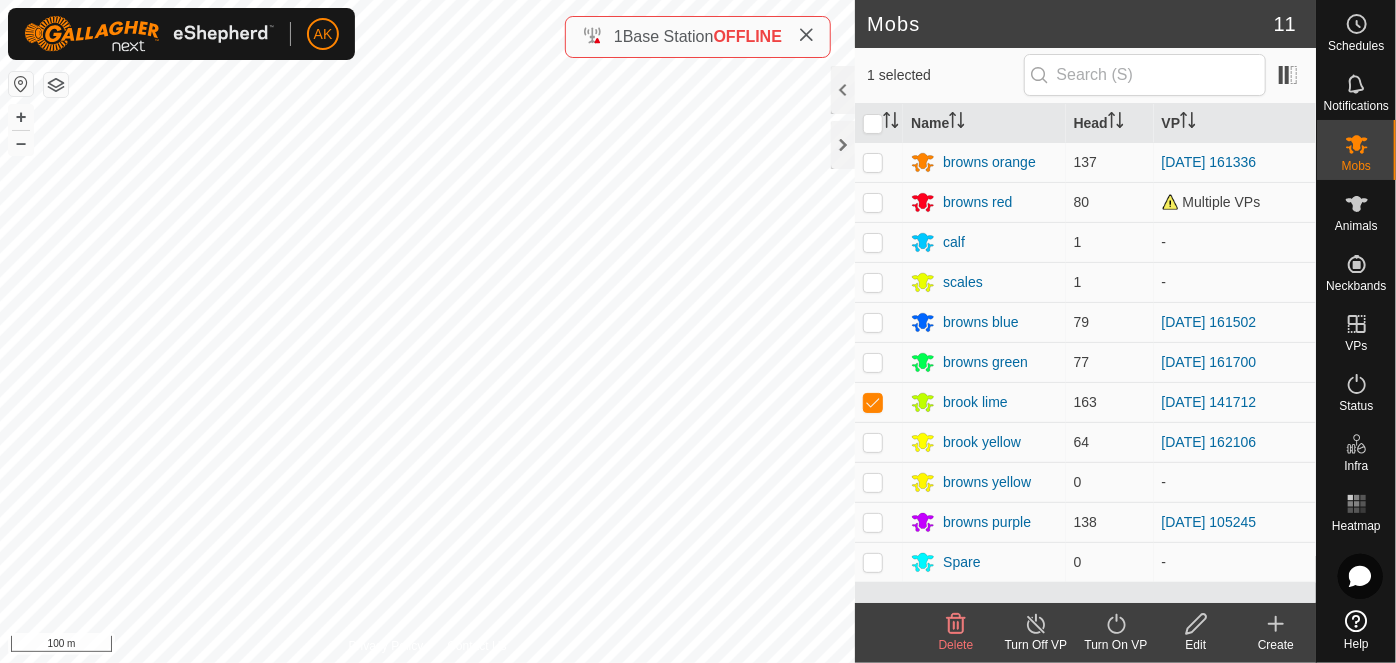click 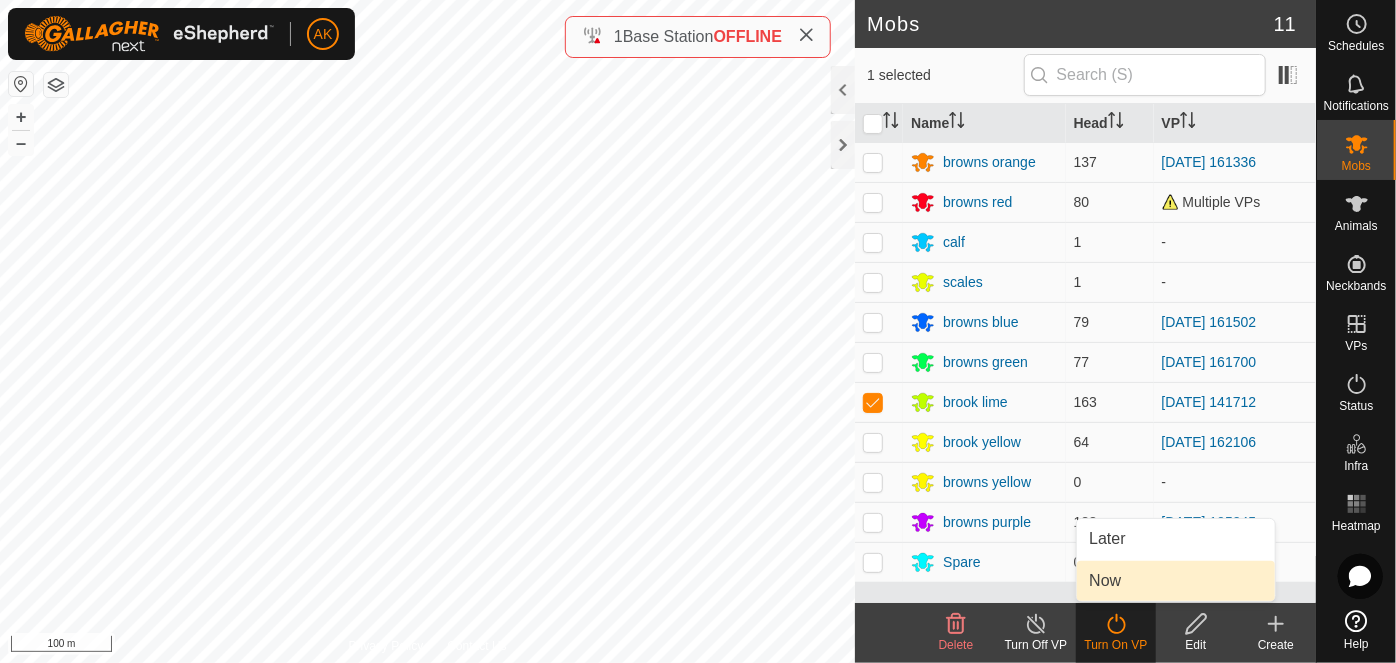 click on "Now" at bounding box center (1176, 581) 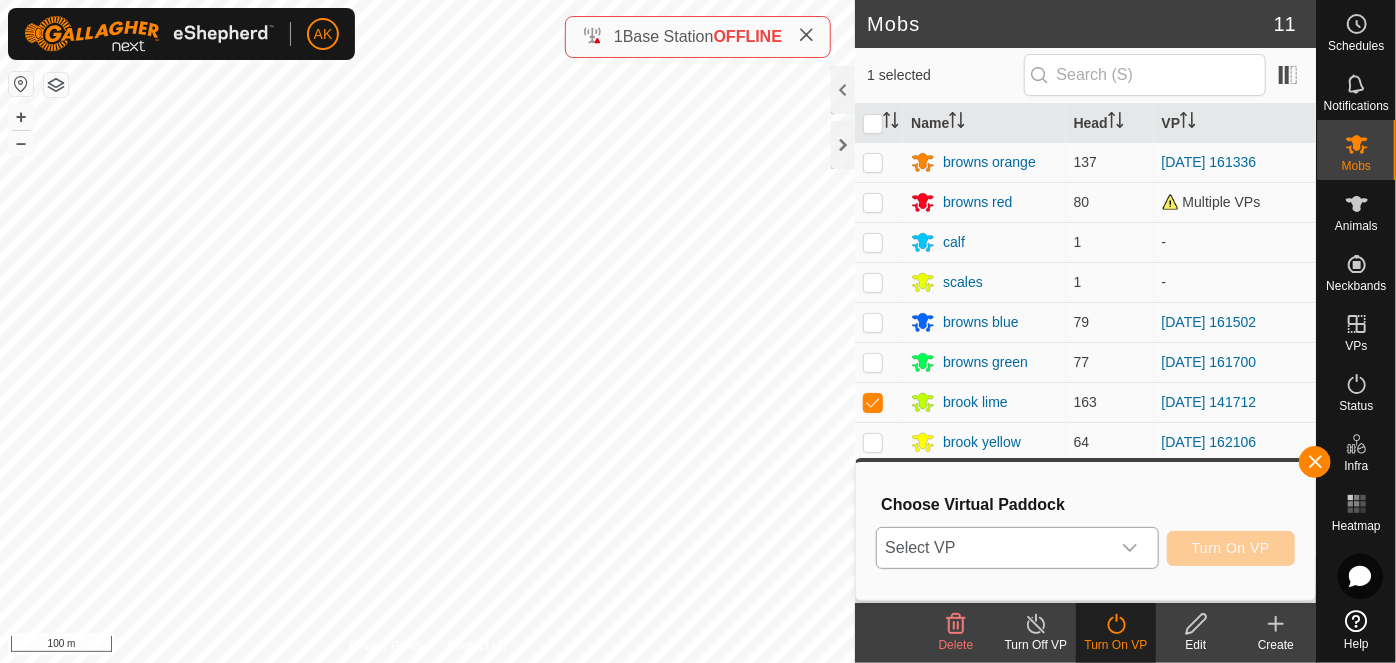 click 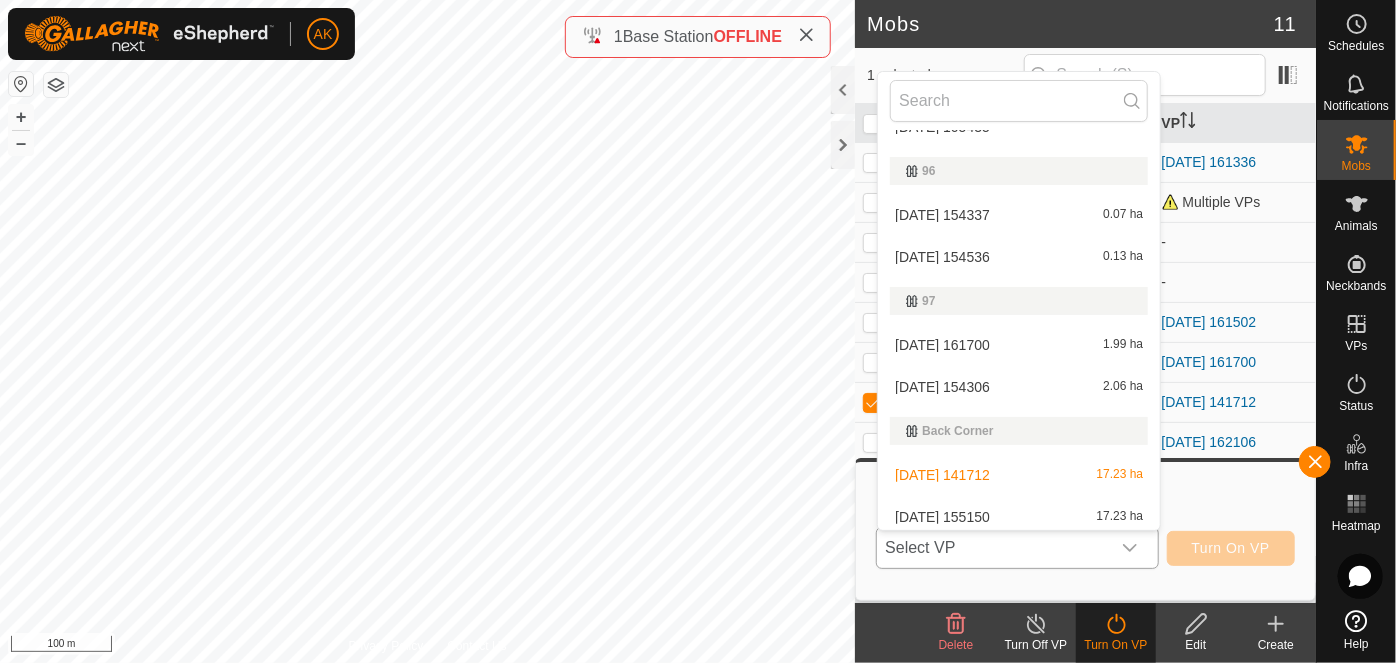scroll, scrollTop: 545, scrollLeft: 0, axis: vertical 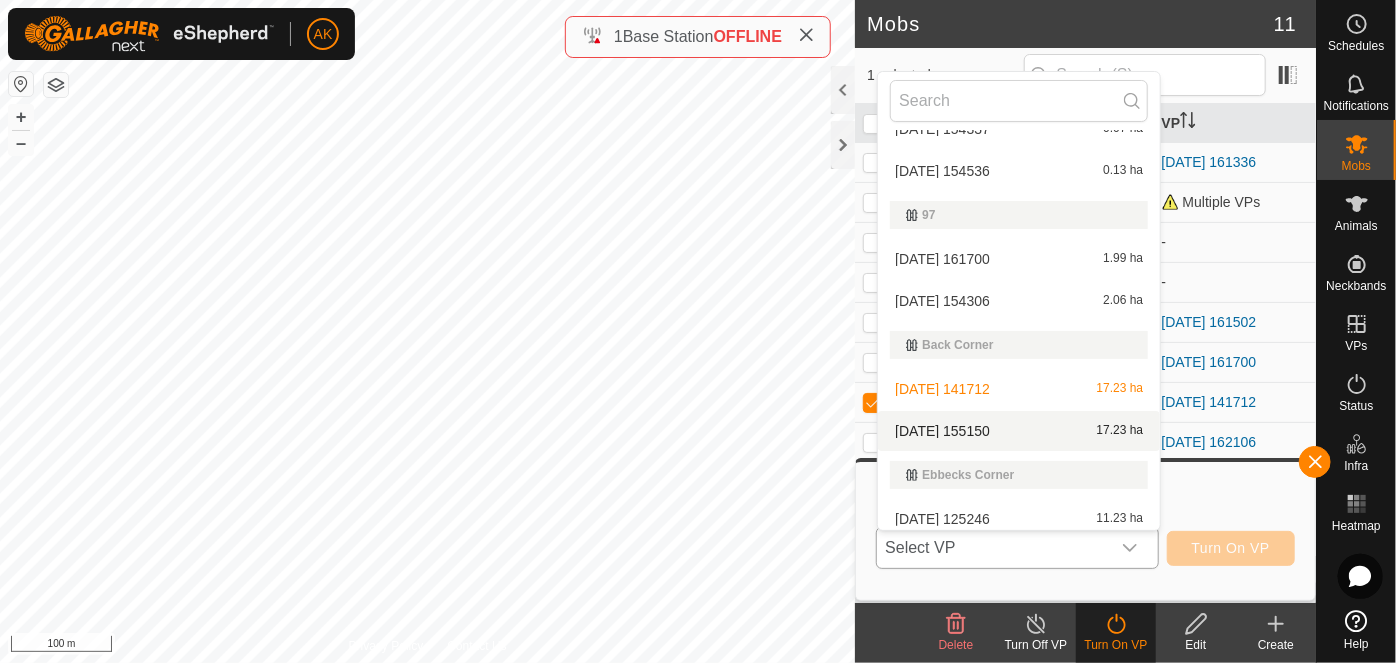 click on "[DATE] 155150  17.23 ha" at bounding box center (1019, 431) 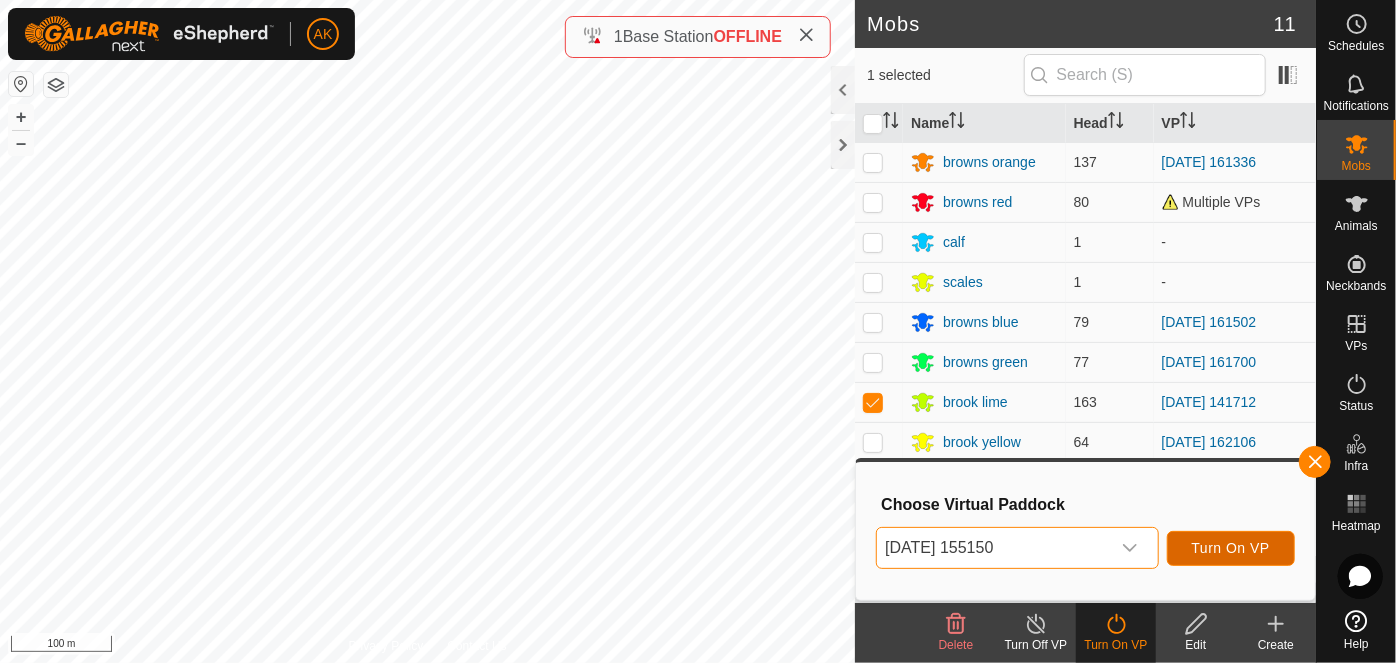 click on "Turn On VP" at bounding box center [1231, 548] 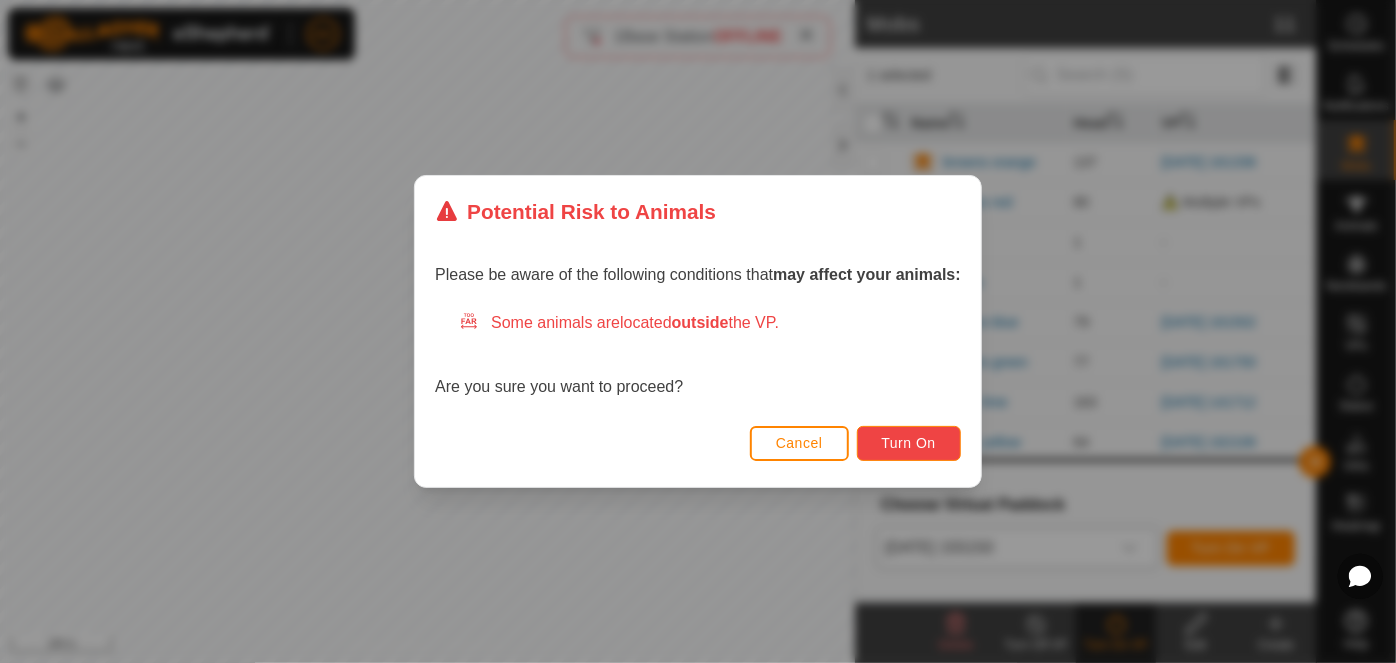 click on "Turn On" at bounding box center [909, 443] 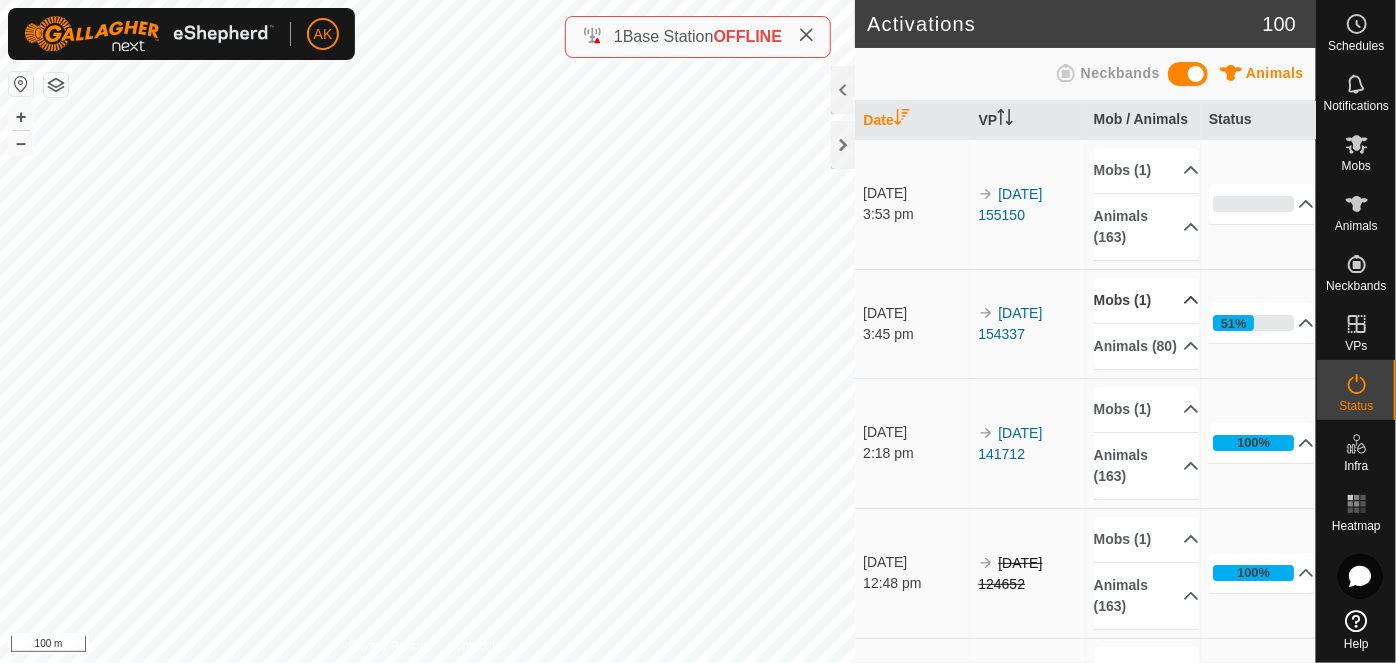 click on "Mobs (1)" at bounding box center (1147, 300) 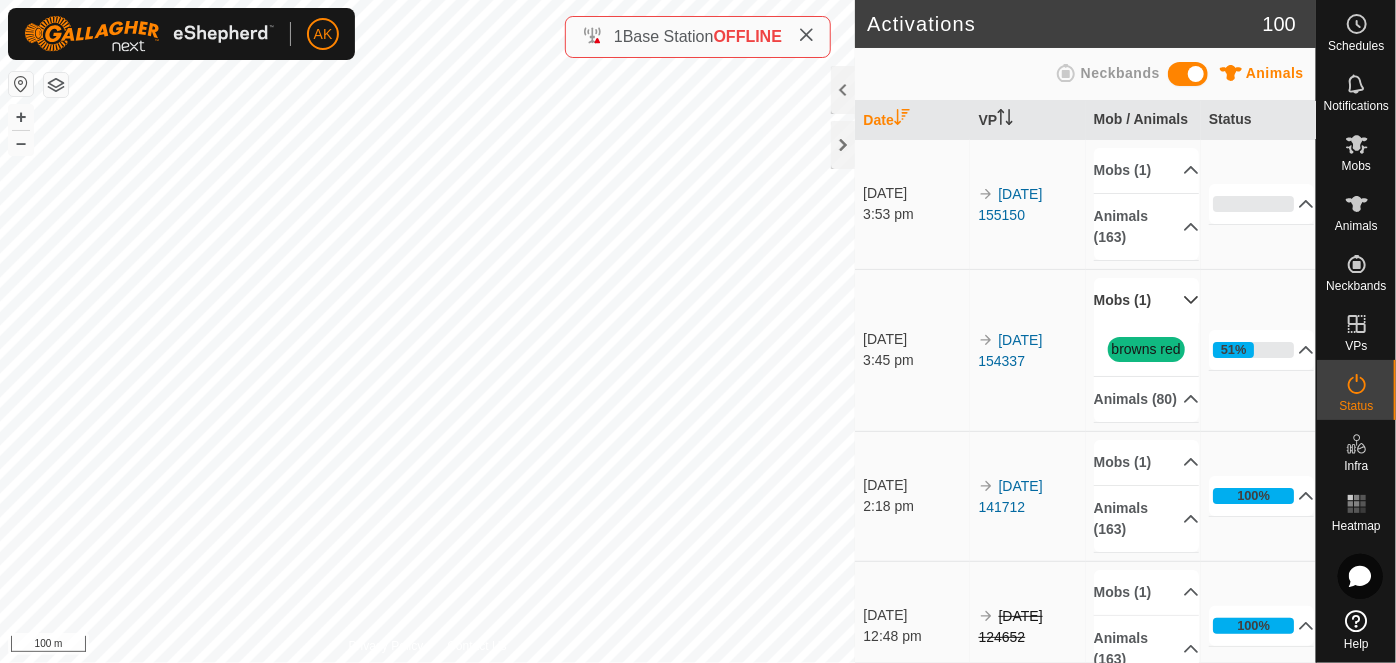 click on "Mobs (1)" at bounding box center (1147, 300) 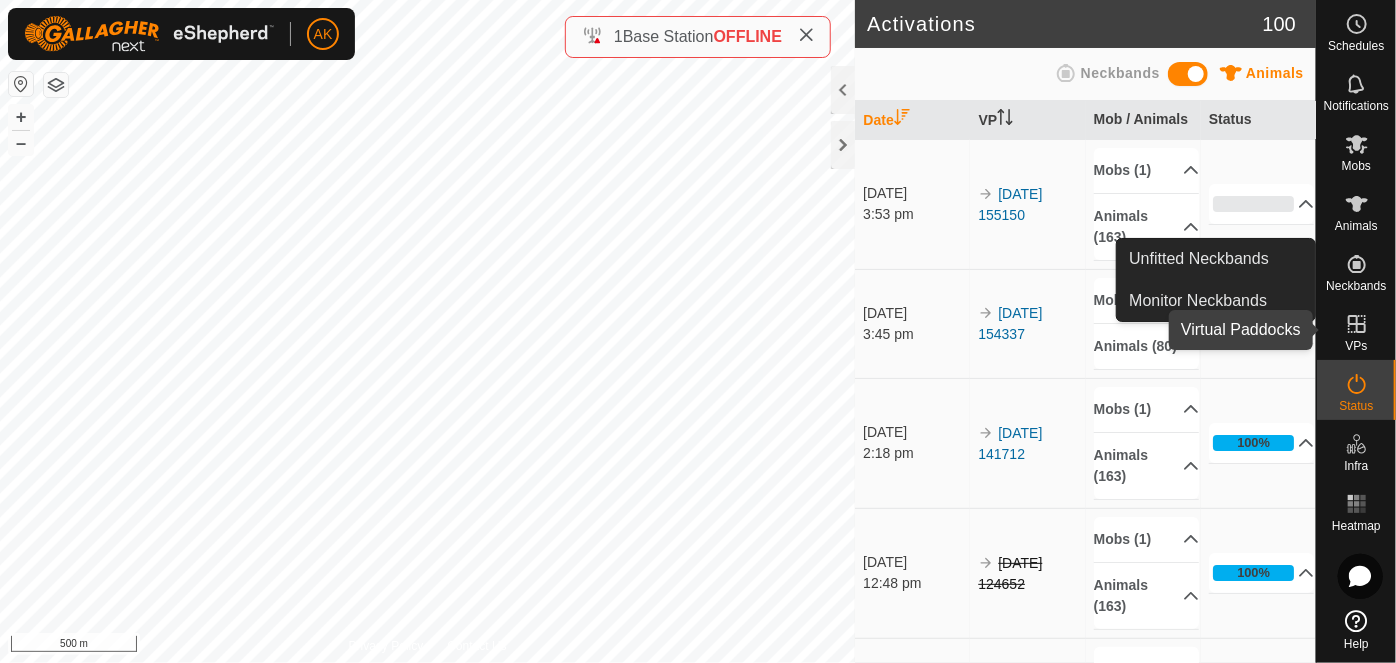click 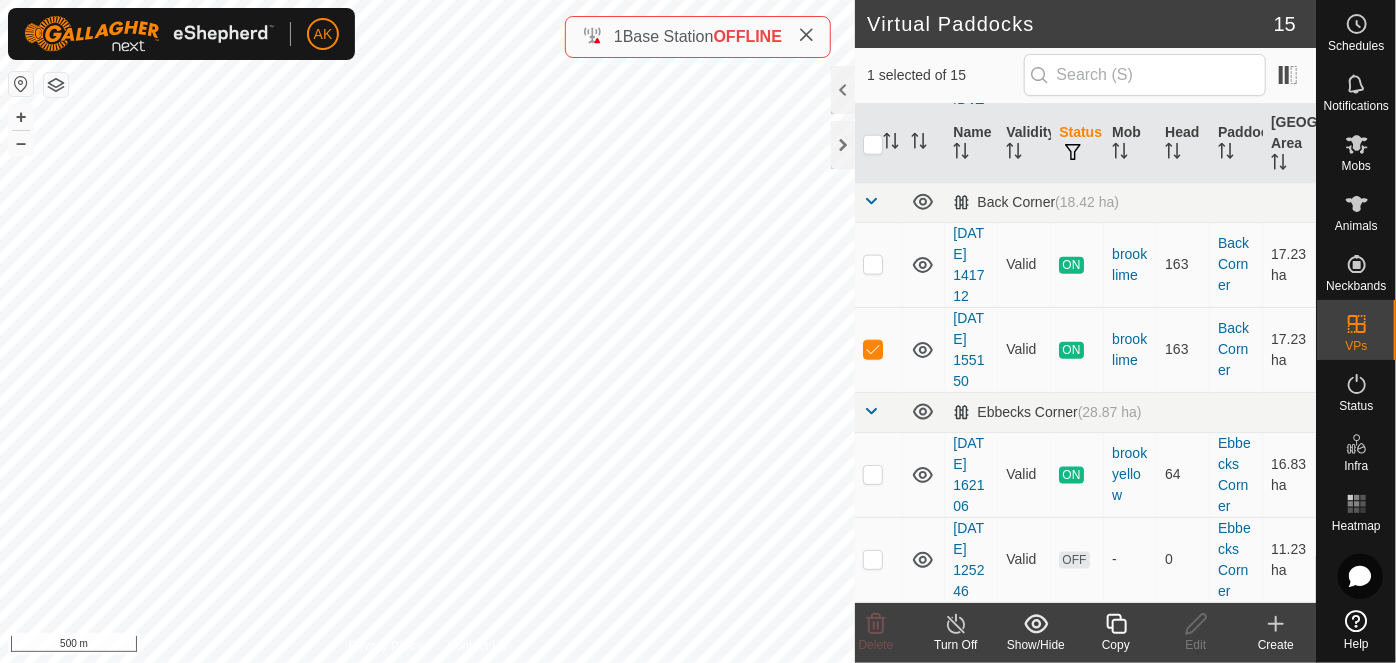 scroll, scrollTop: 1454, scrollLeft: 0, axis: vertical 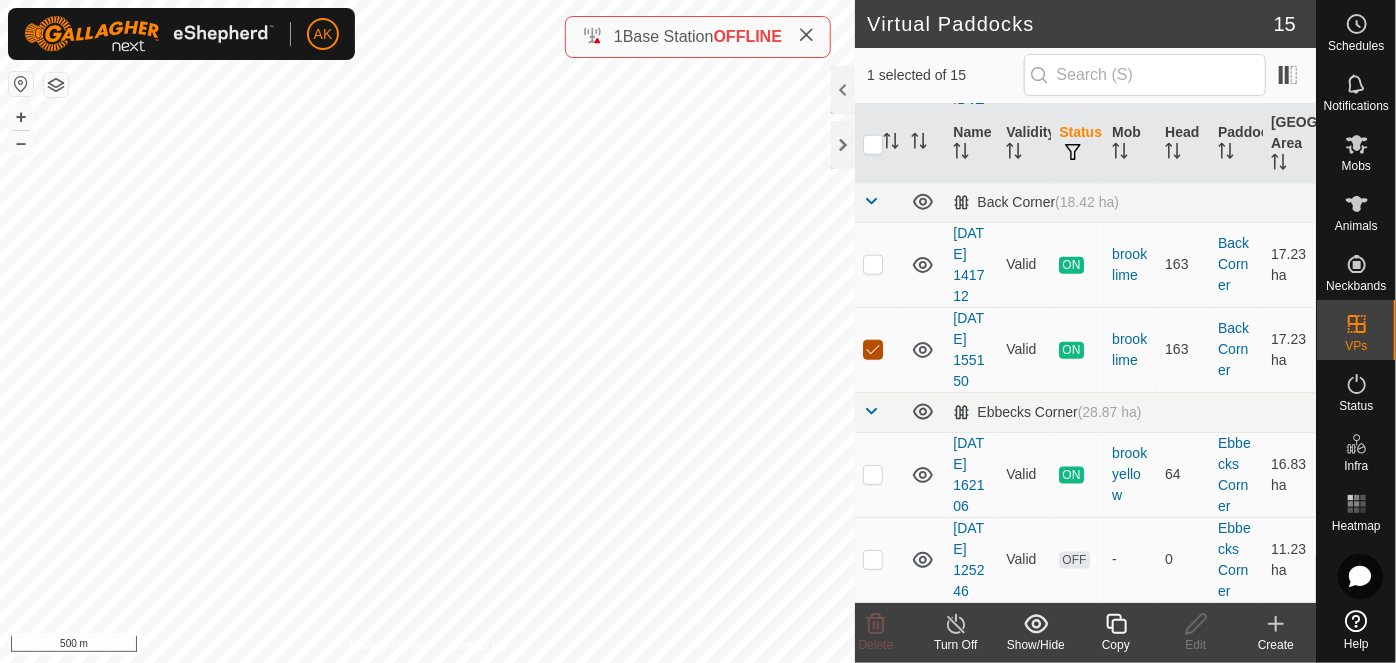 click at bounding box center [873, 350] 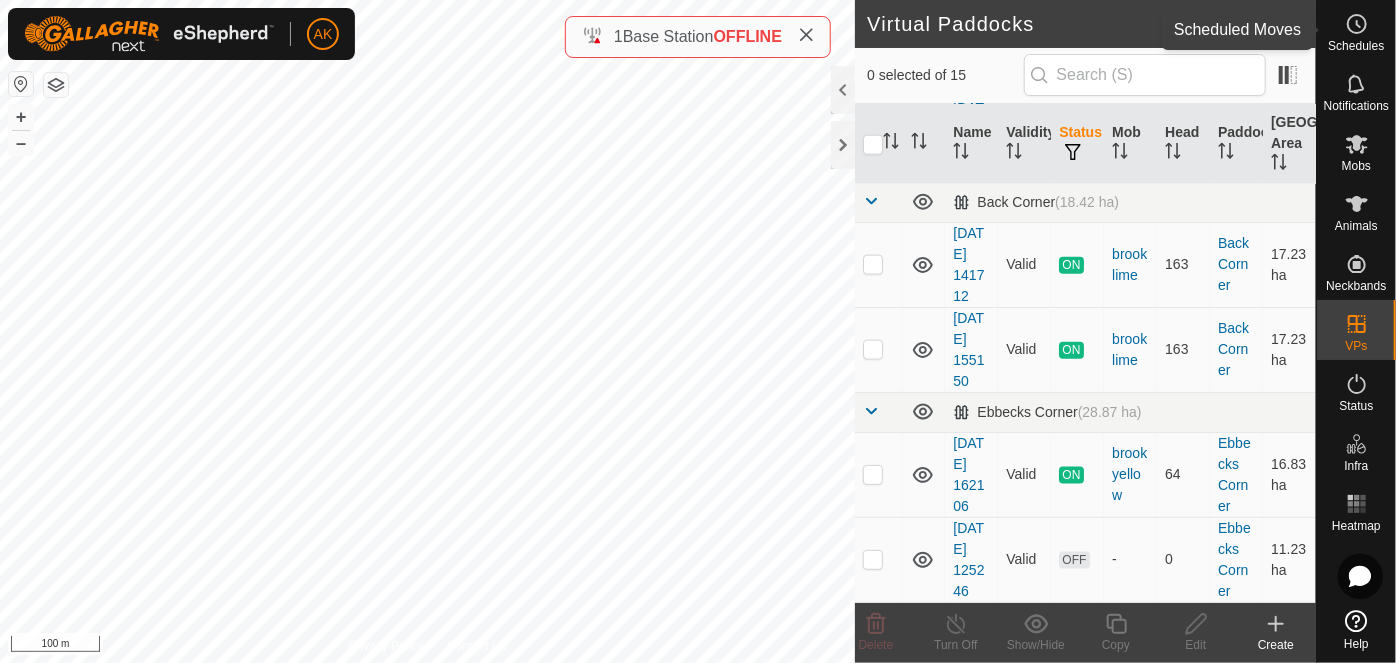 click 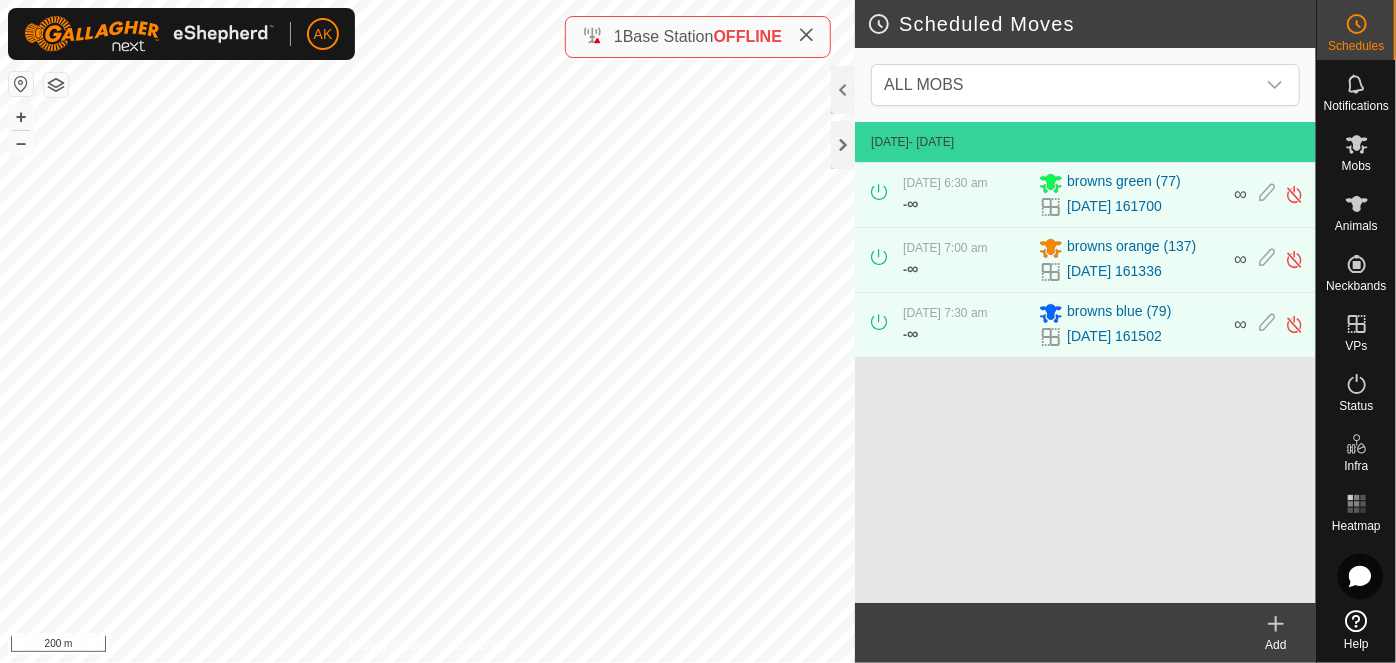 click 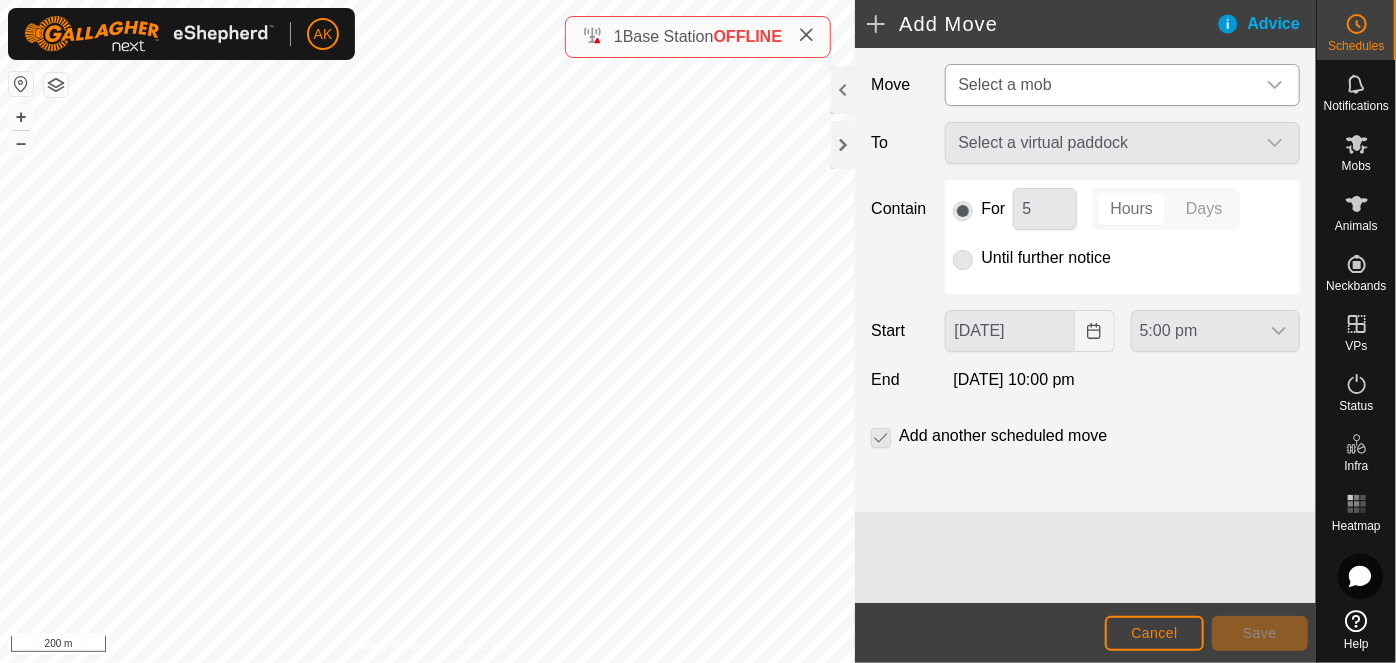 click on "Select a mob" at bounding box center (1102, 85) 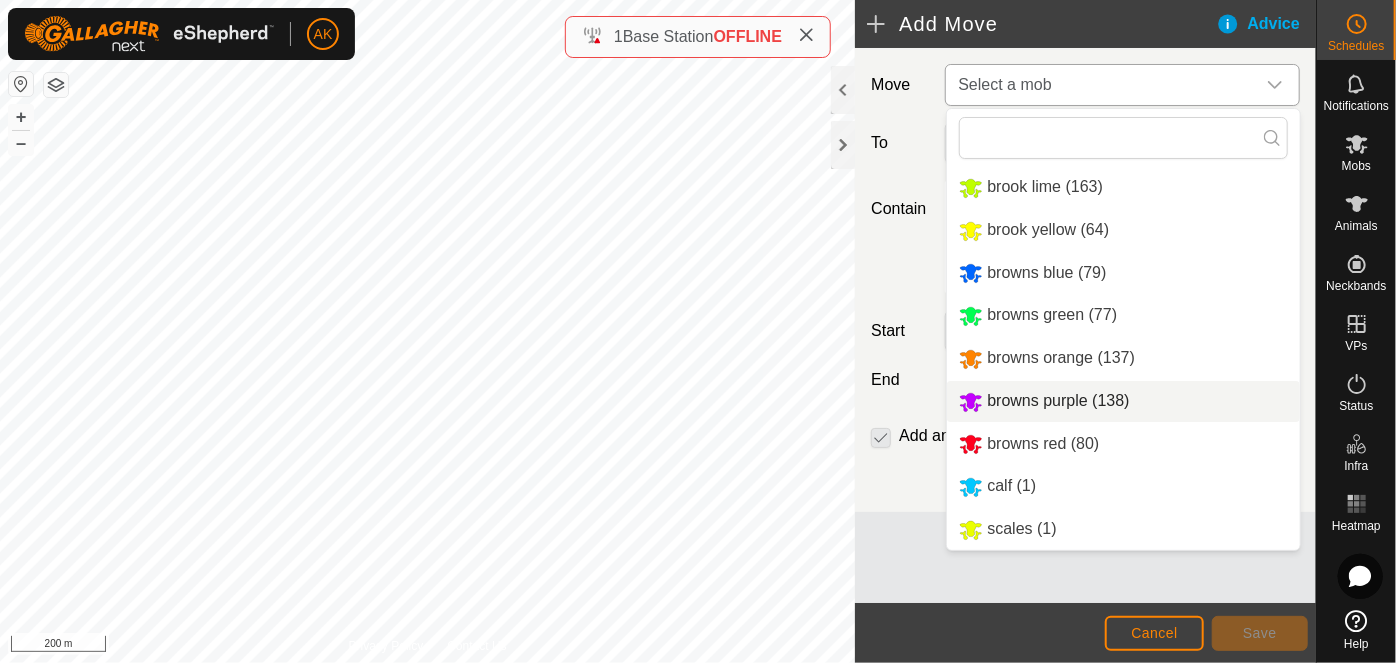 click on "browns purple (138)" at bounding box center [1123, 401] 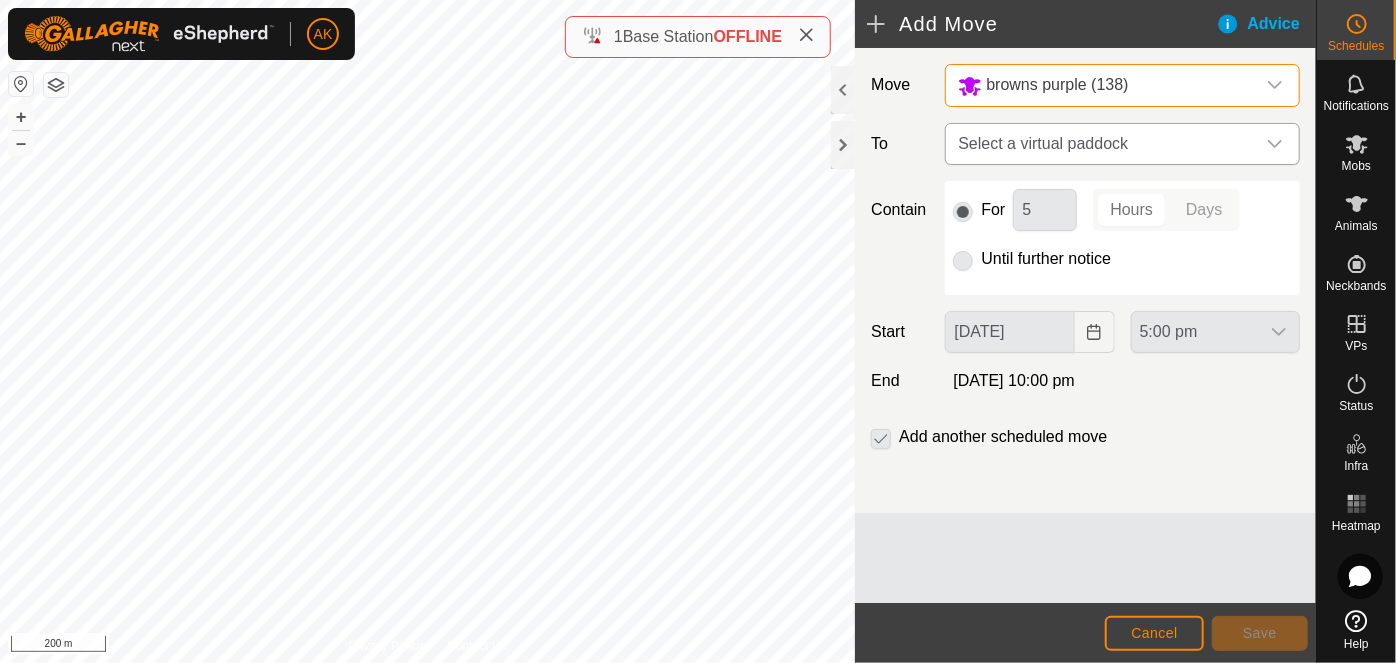click on "Select a virtual paddock" at bounding box center (1102, 144) 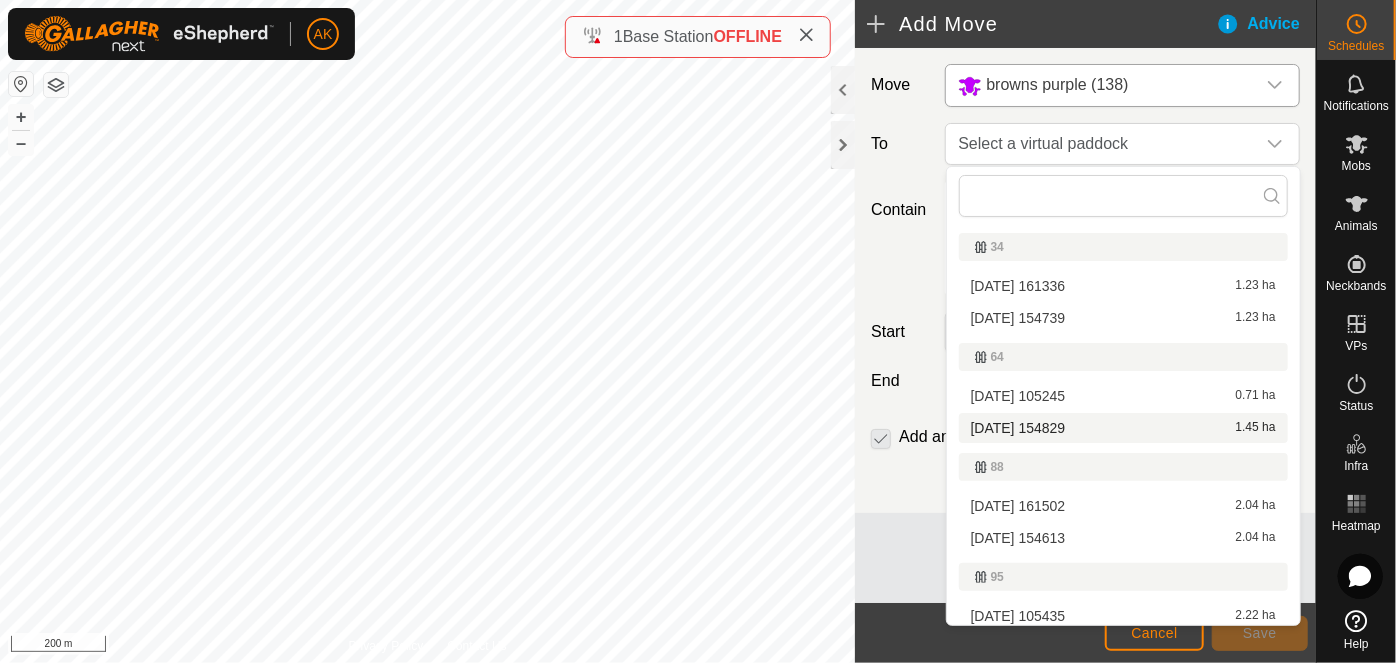 click on "[DATE] 154829  1.45 ha" at bounding box center [1123, 428] 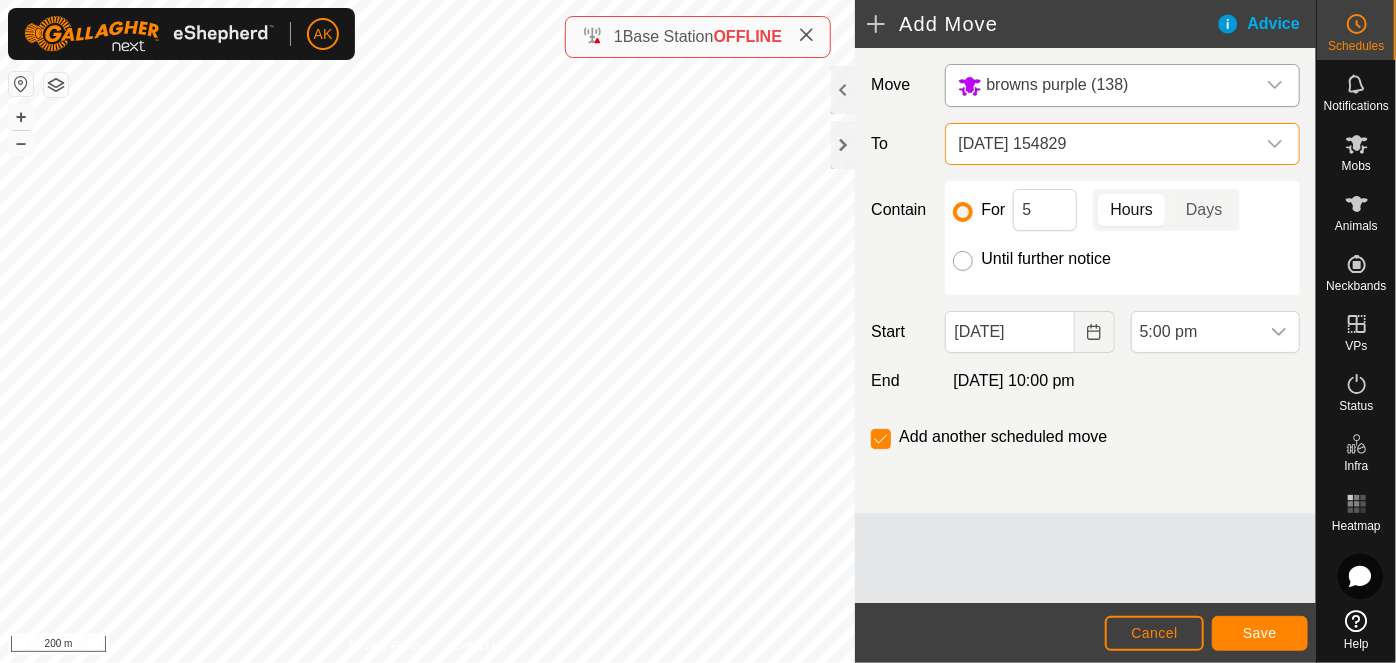 click on "Until further notice" at bounding box center (963, 261) 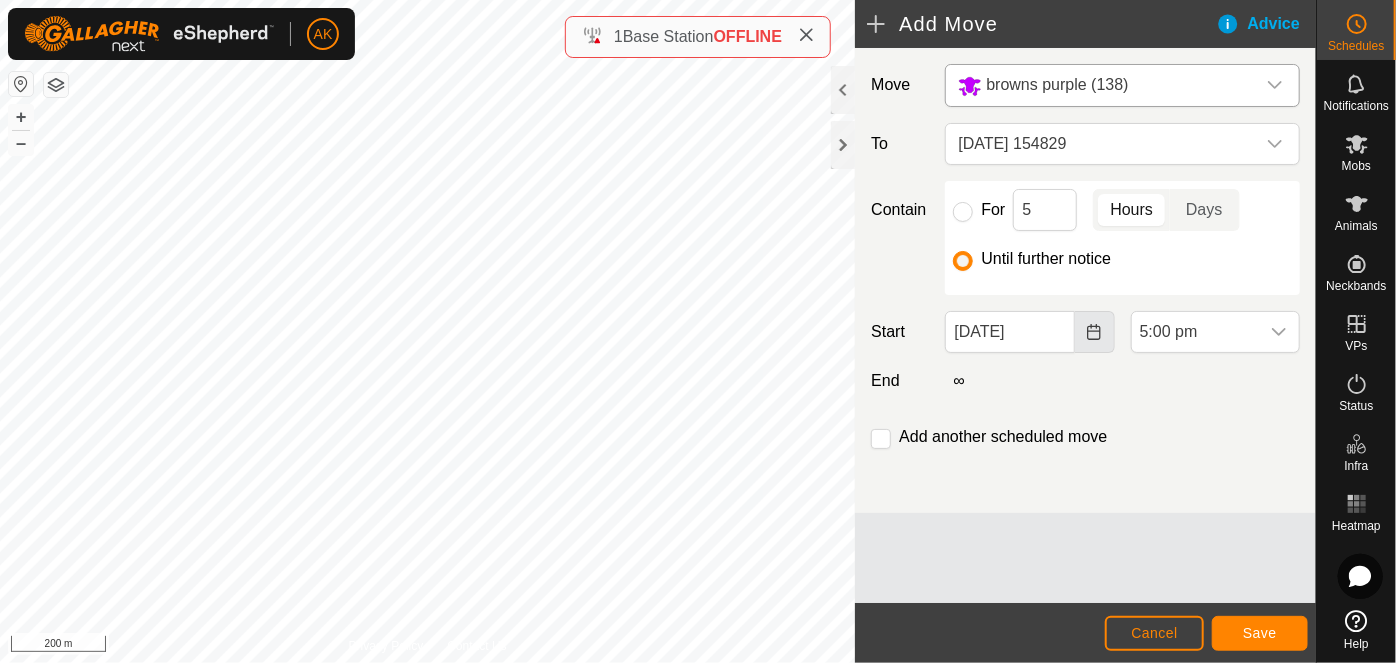 click 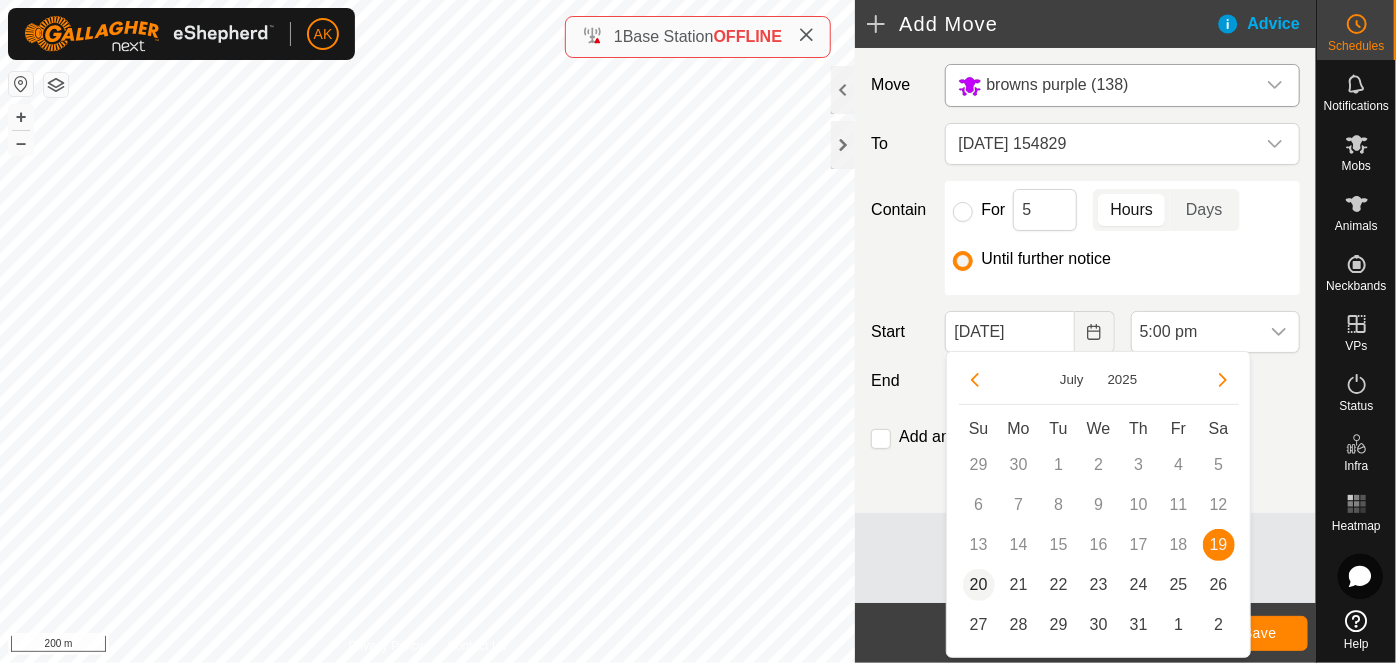 click on "20" at bounding box center (979, 585) 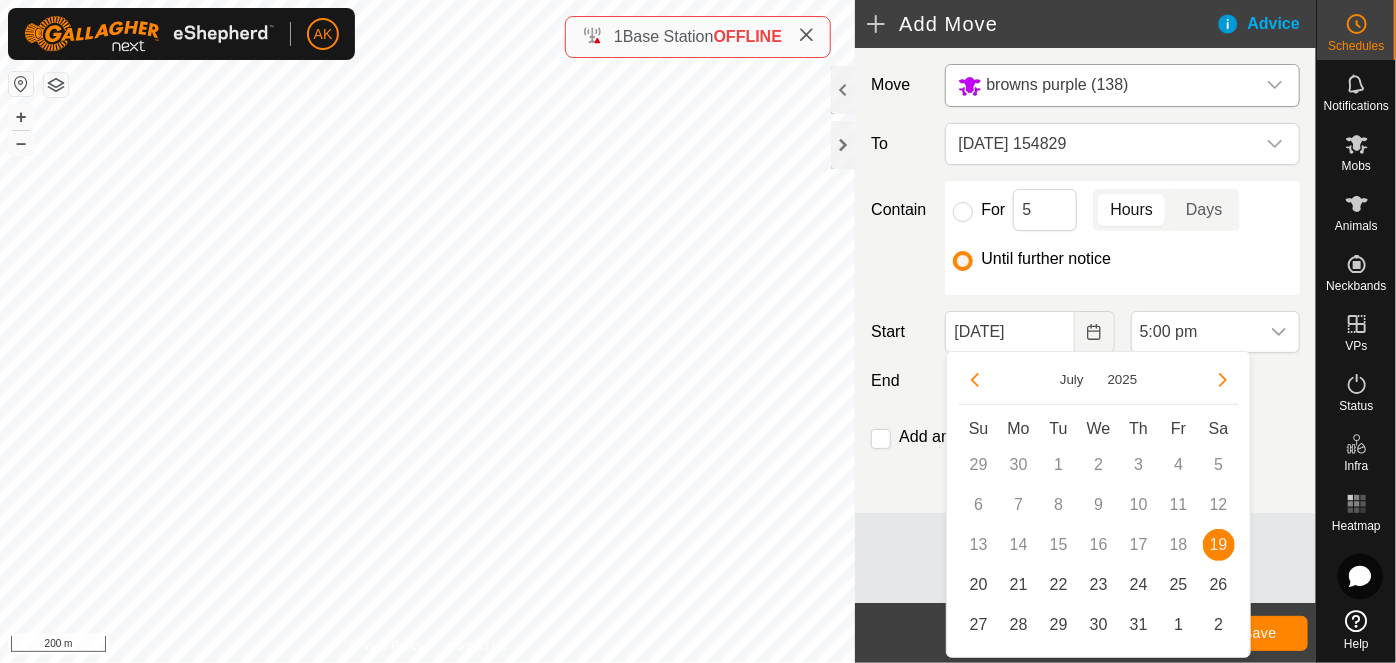 type on "[DATE]" 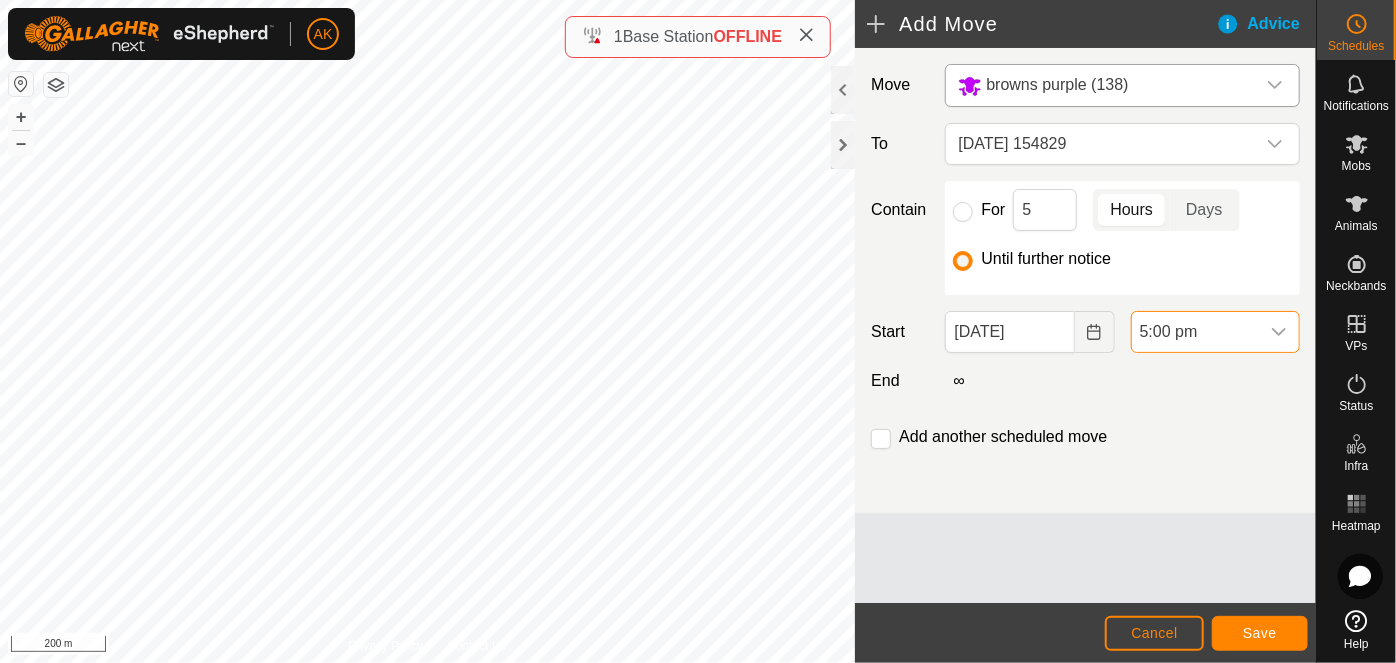 click on "5:00 pm" at bounding box center [1195, 332] 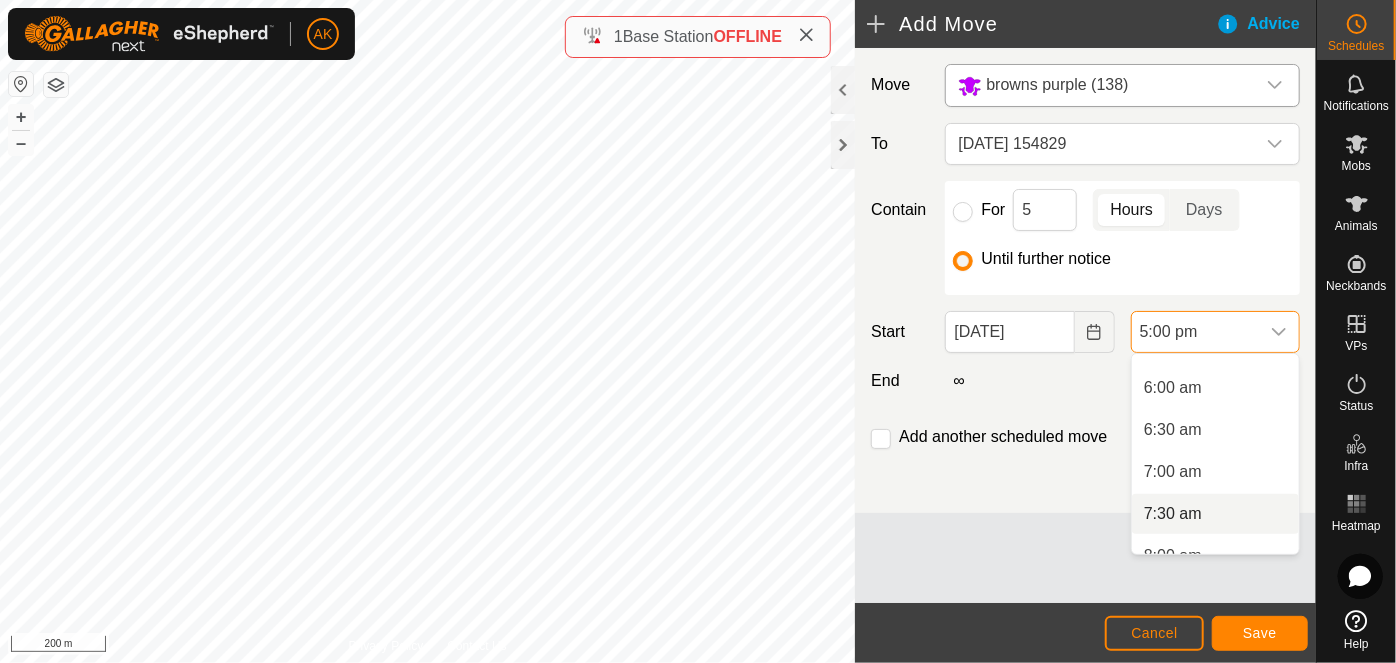 scroll, scrollTop: 533, scrollLeft: 0, axis: vertical 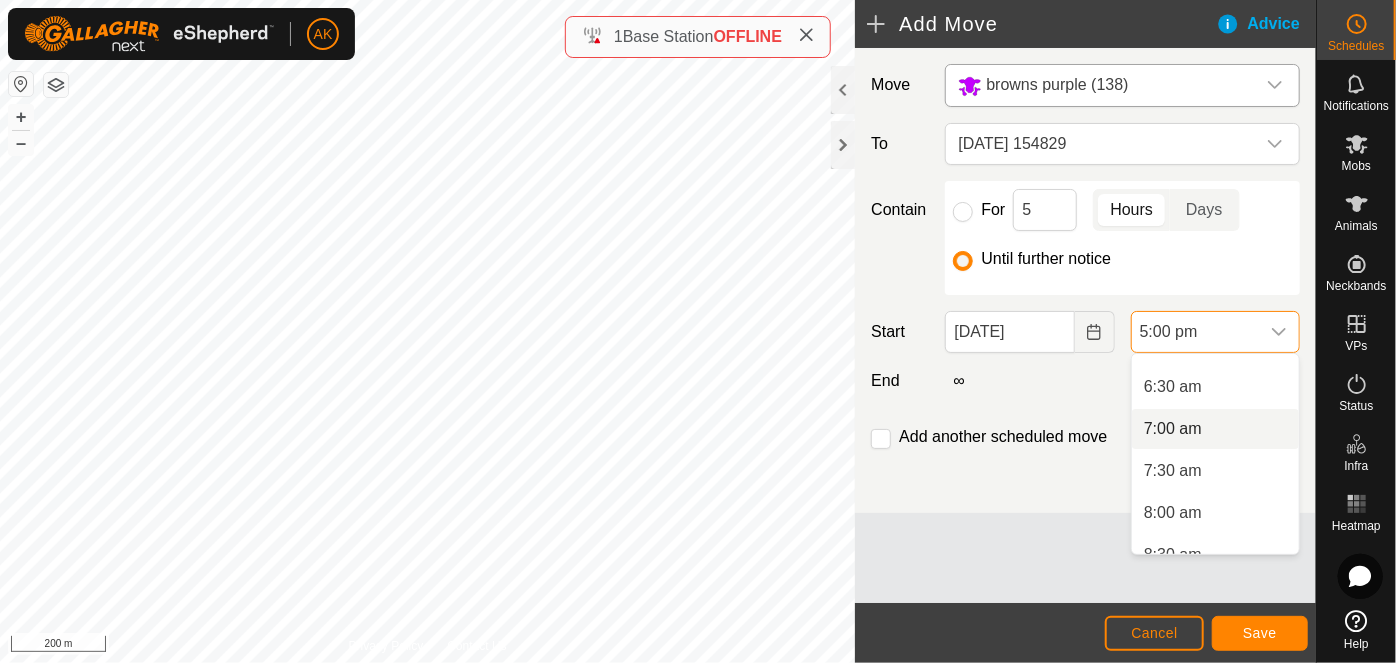 click on "7:00 am" at bounding box center (1215, 429) 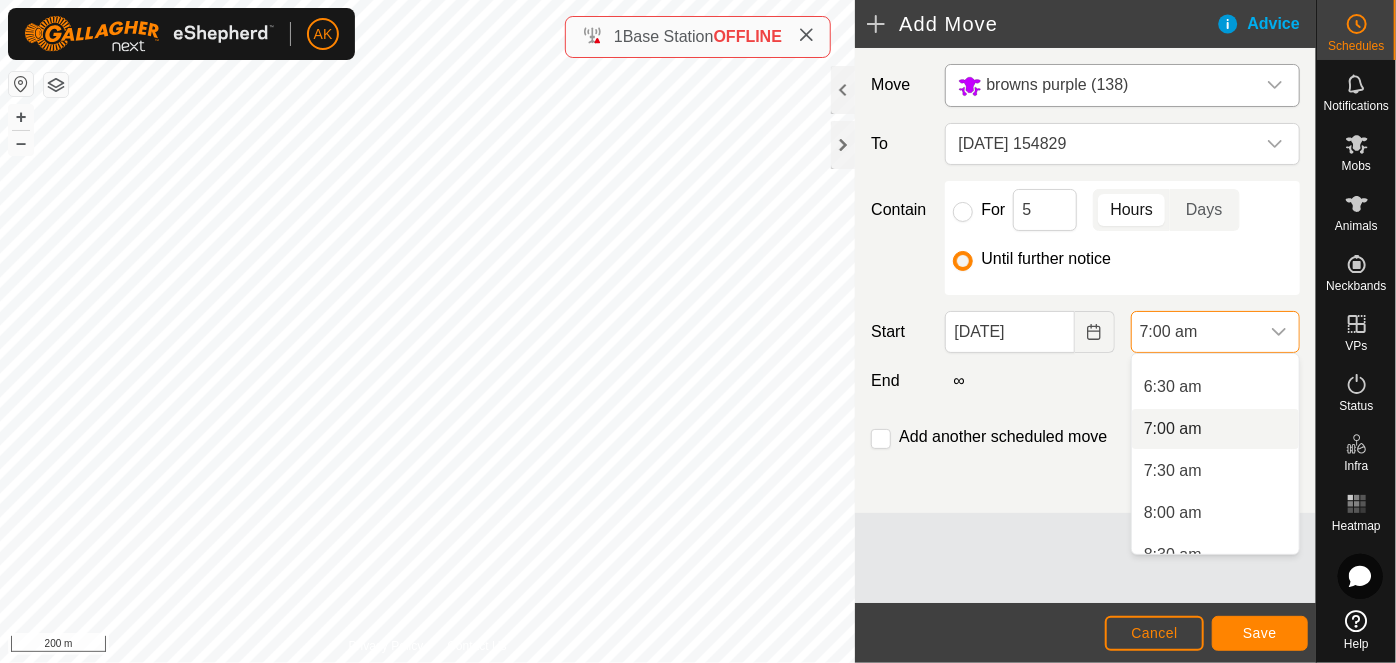 scroll, scrollTop: 0, scrollLeft: 0, axis: both 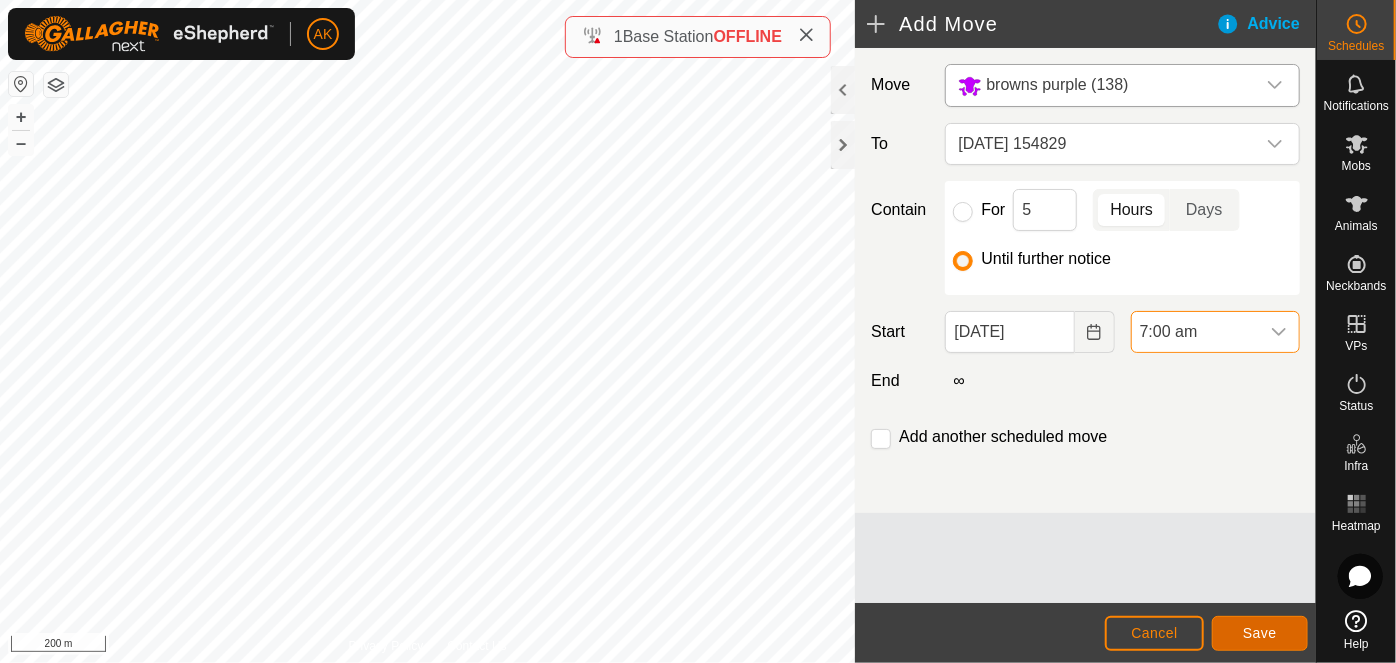 click on "Save" 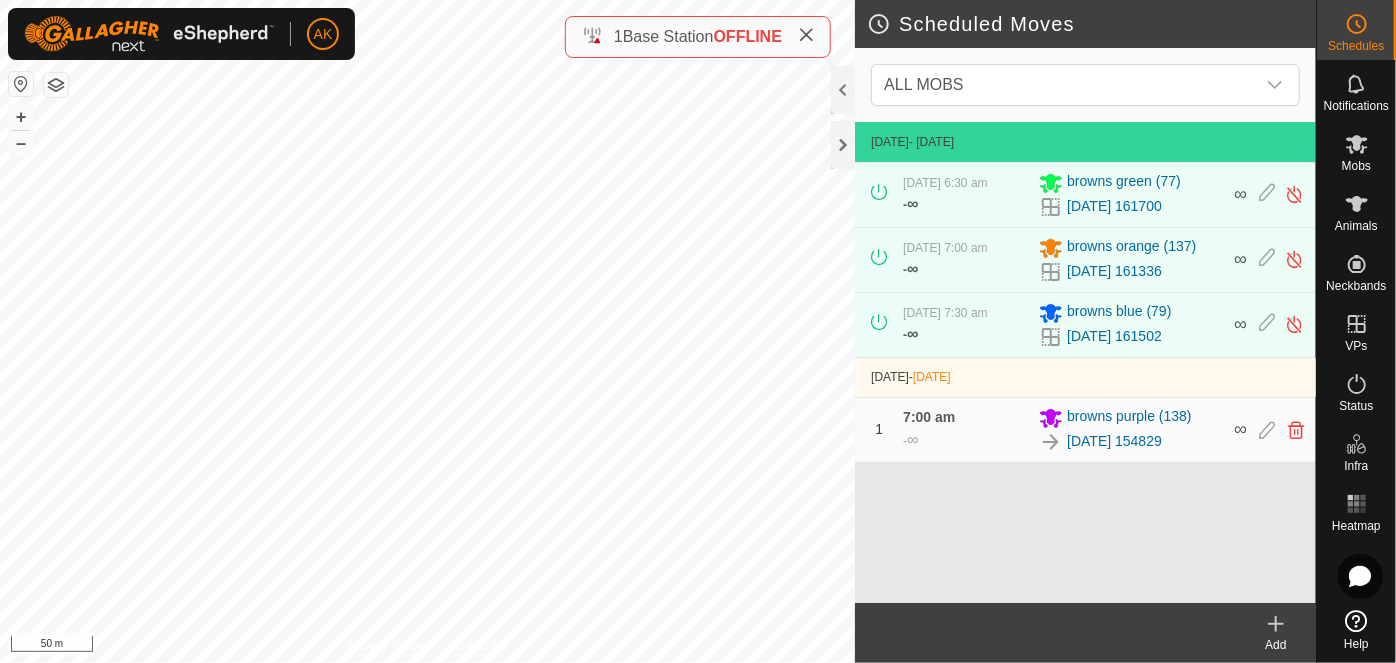 click 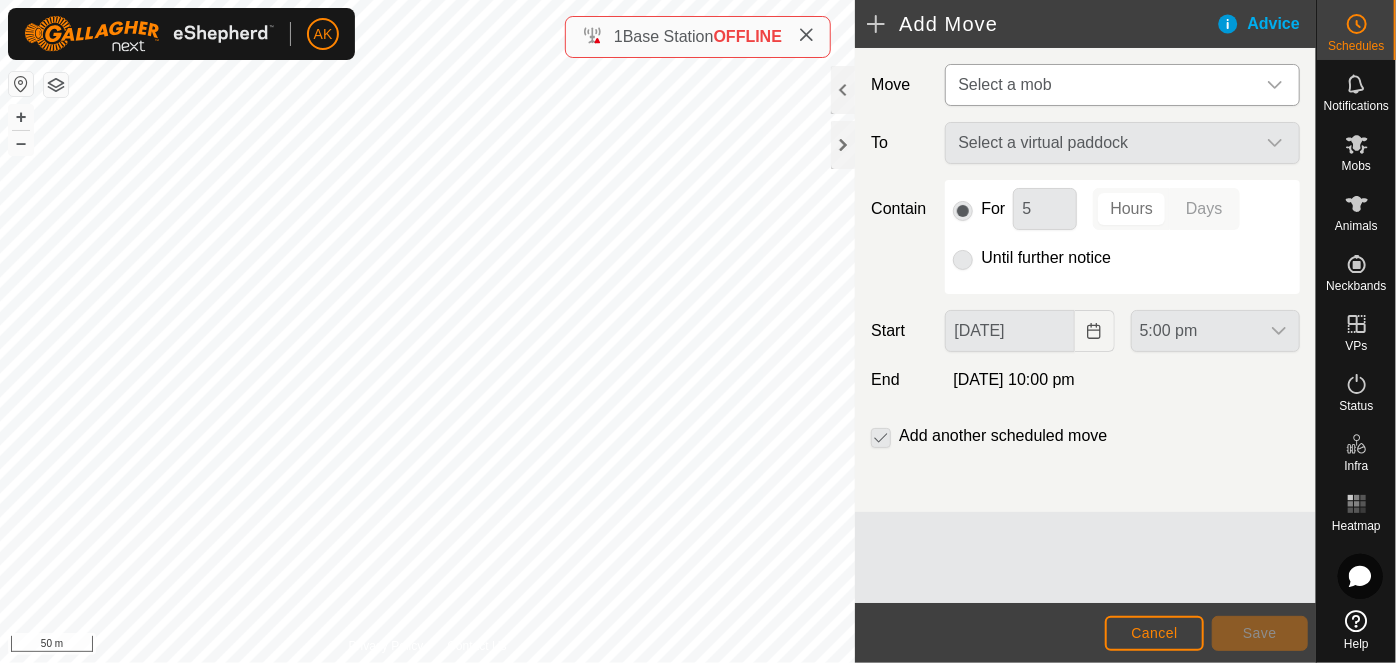 click on "Select a mob" at bounding box center (1004, 84) 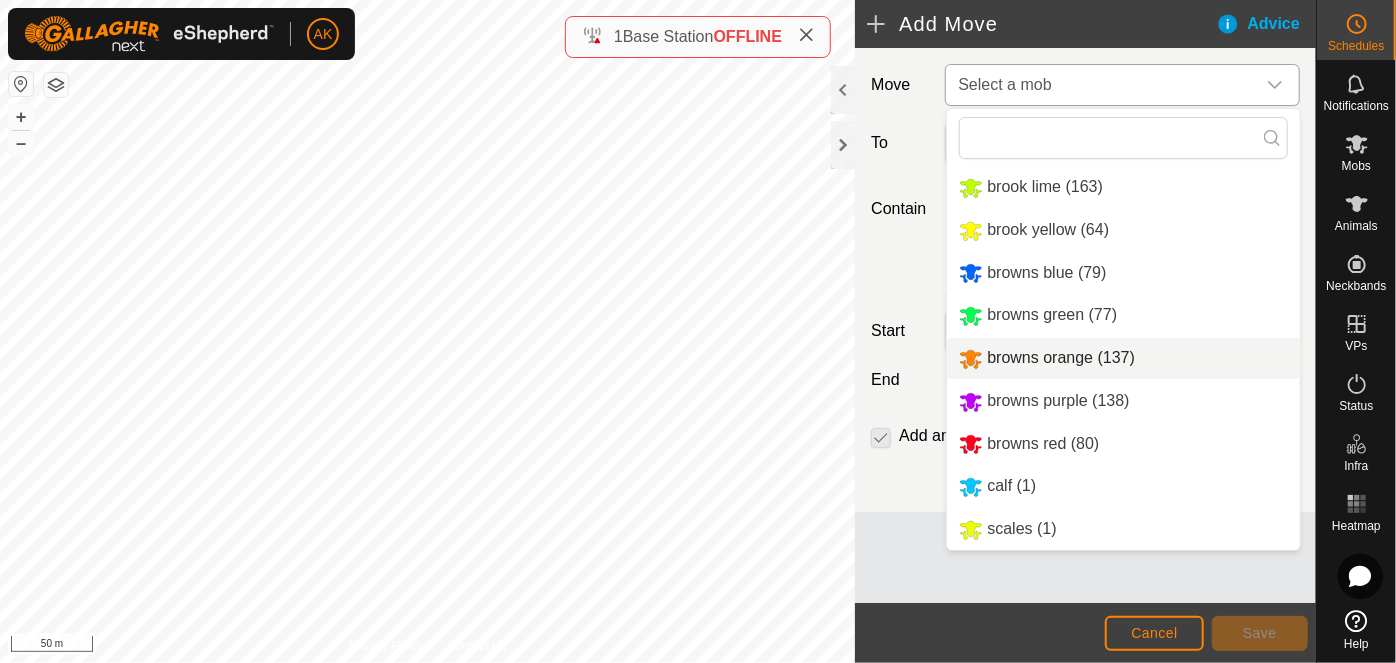 click on "browns orange (137)" at bounding box center [1123, 358] 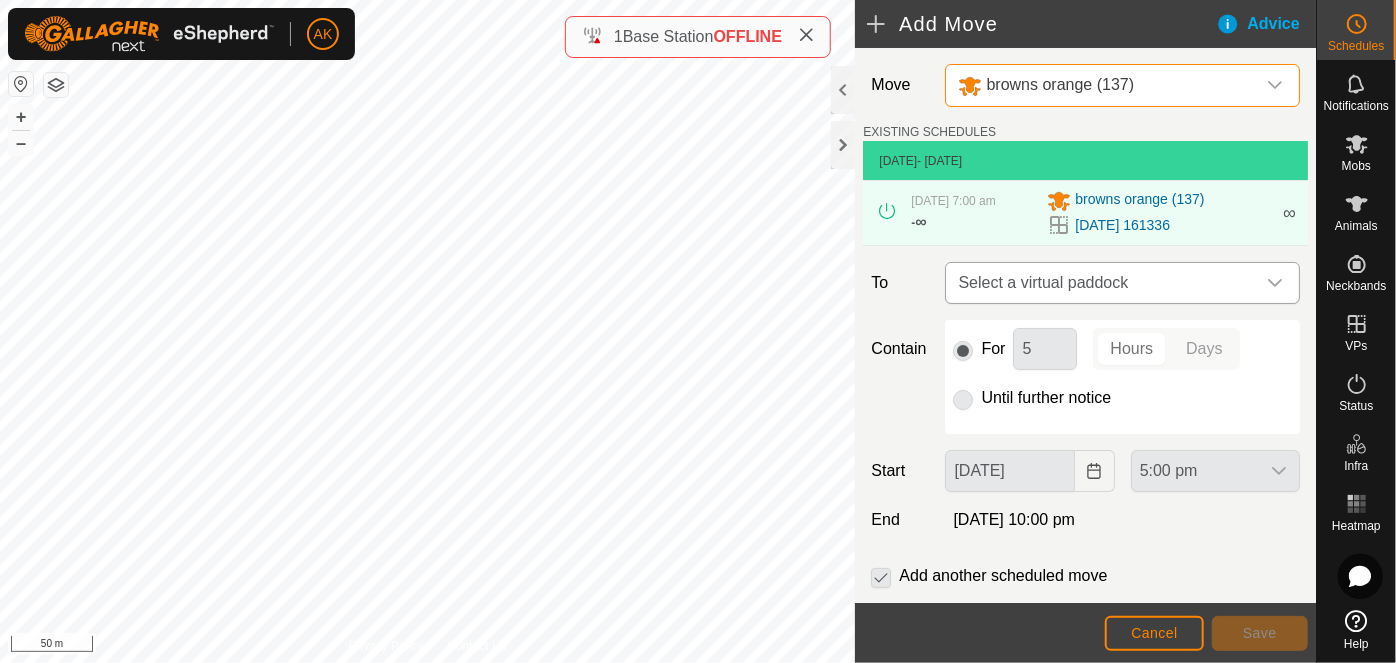 click on "Select a virtual paddock" at bounding box center [1102, 283] 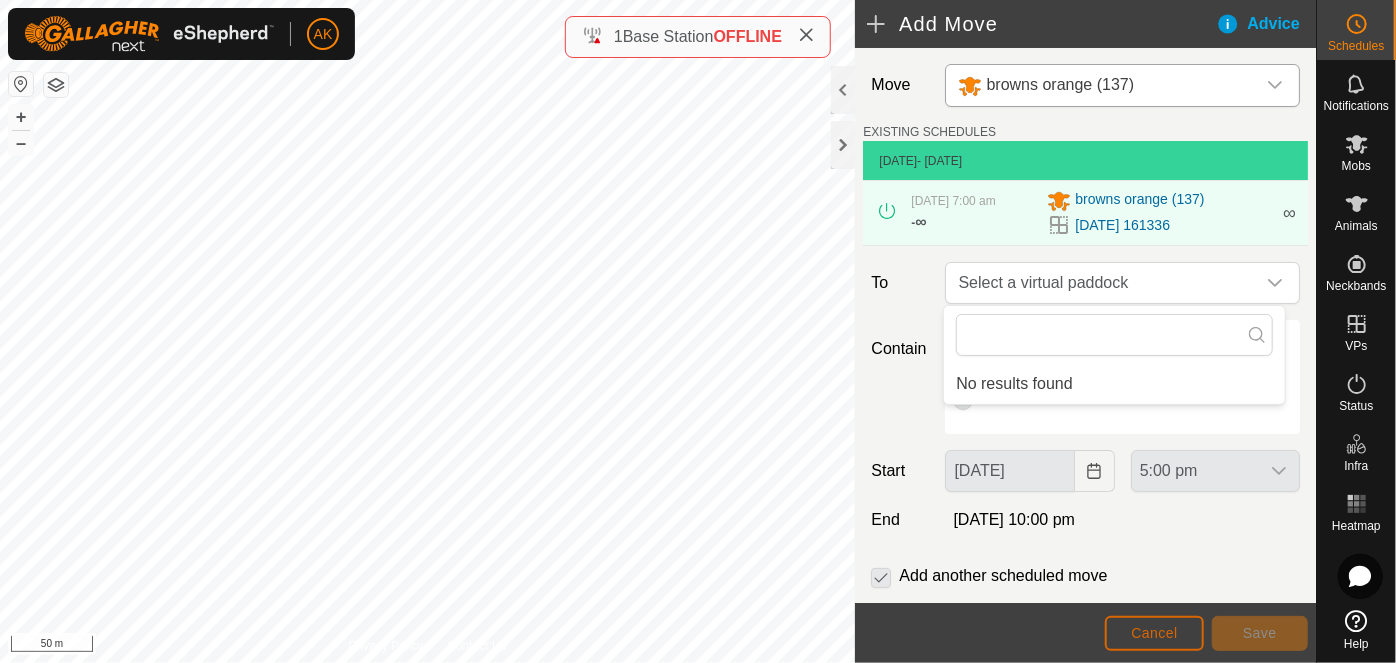 click on "Cancel" 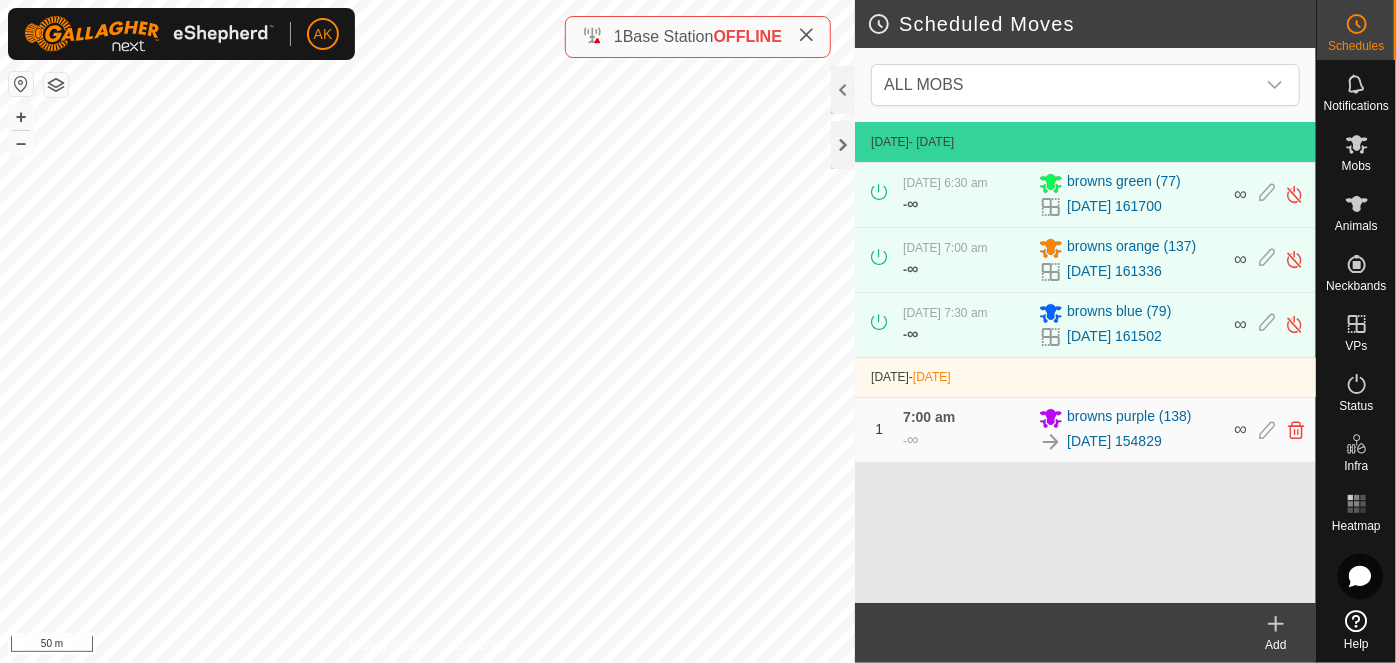 click 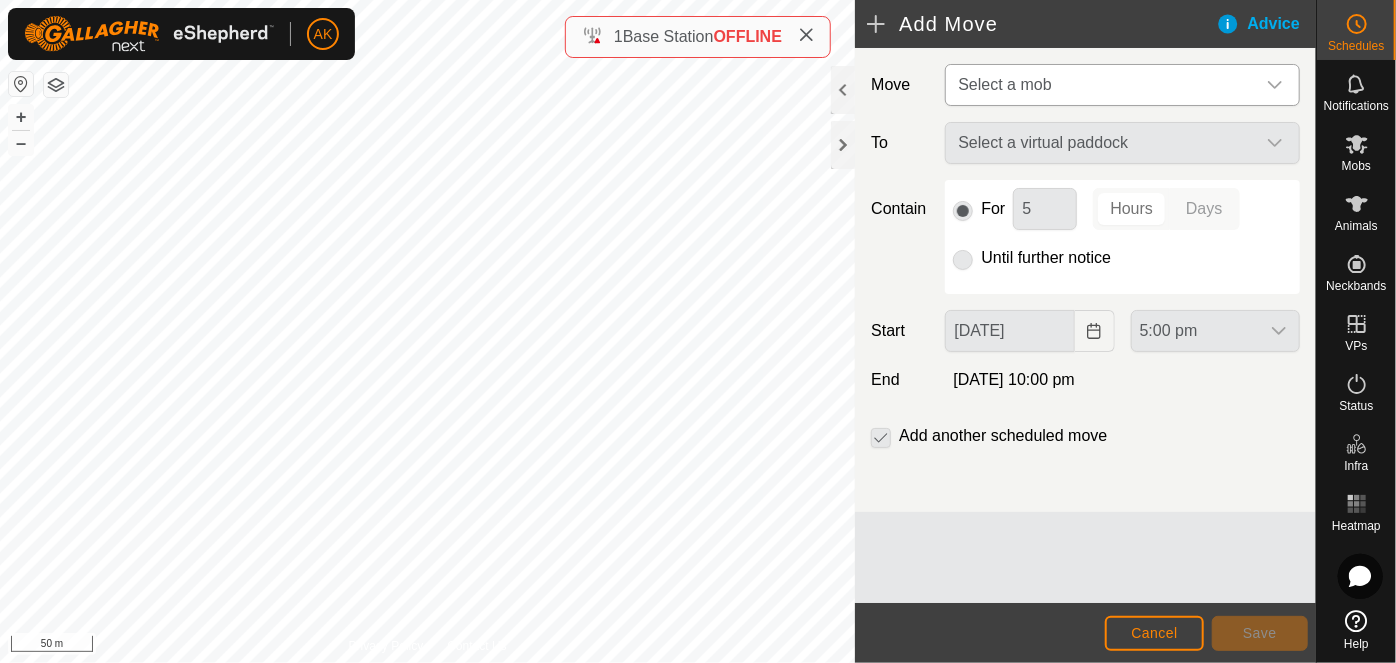click on "Select a mob" at bounding box center (1004, 84) 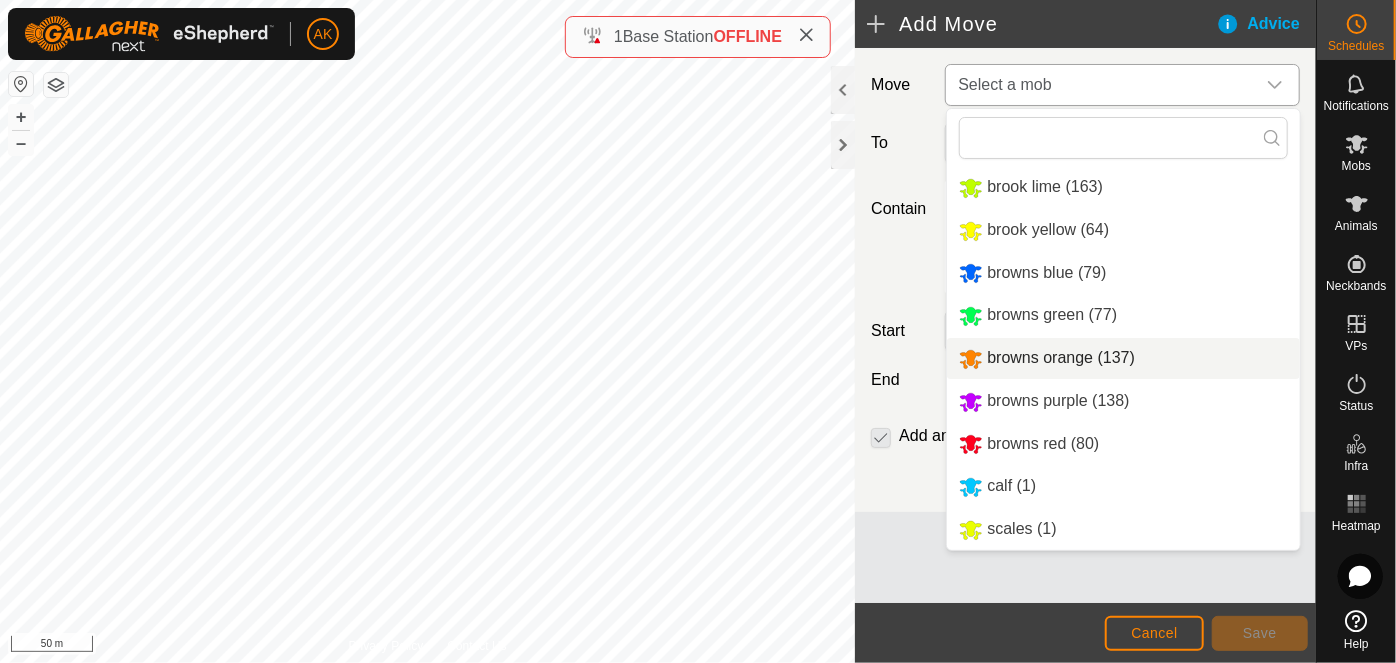 click on "browns orange (137)" at bounding box center (1123, 358) 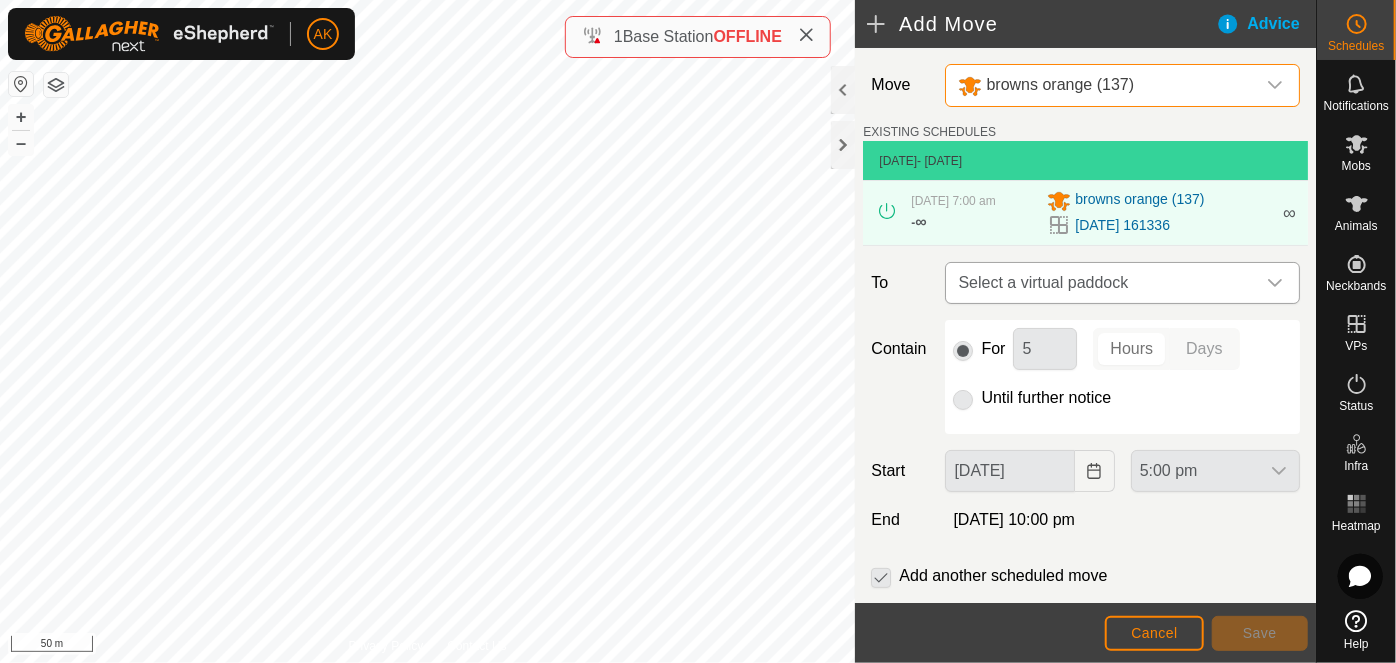 click on "Select a virtual paddock" at bounding box center (1102, 283) 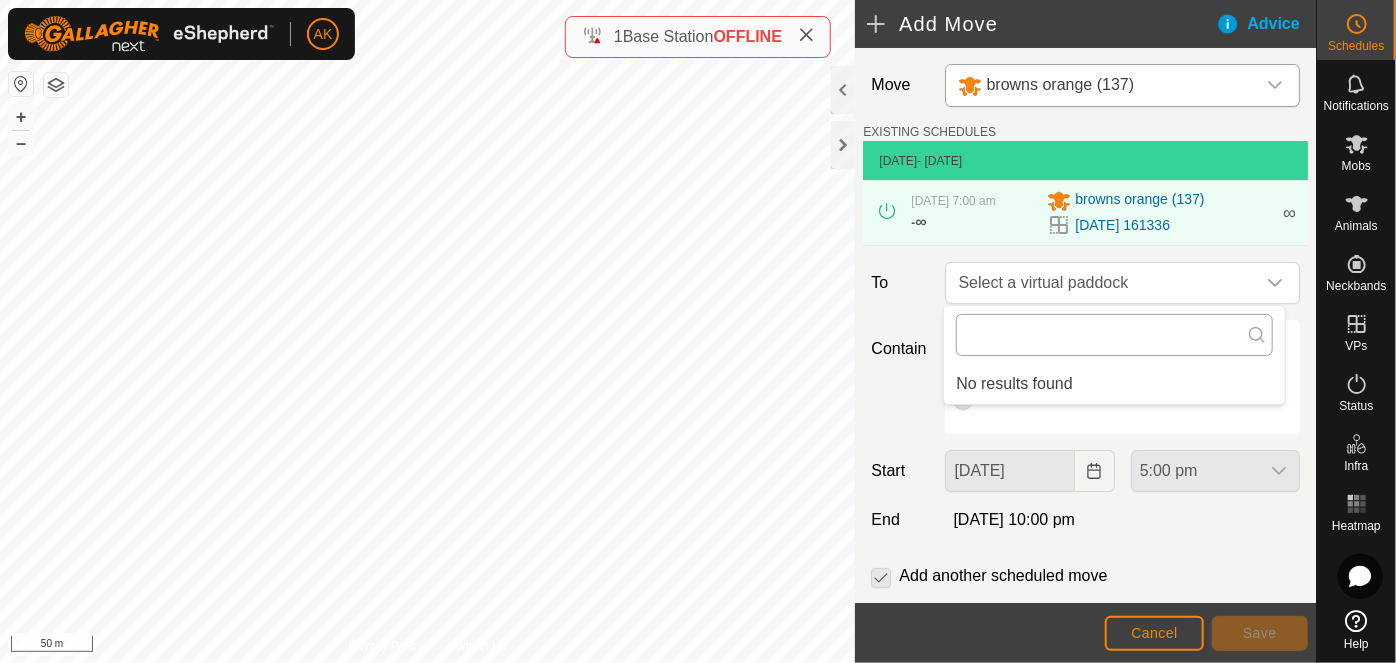 drag, startPoint x: 1077, startPoint y: 320, endPoint x: 1090, endPoint y: 318, distance: 13.152946 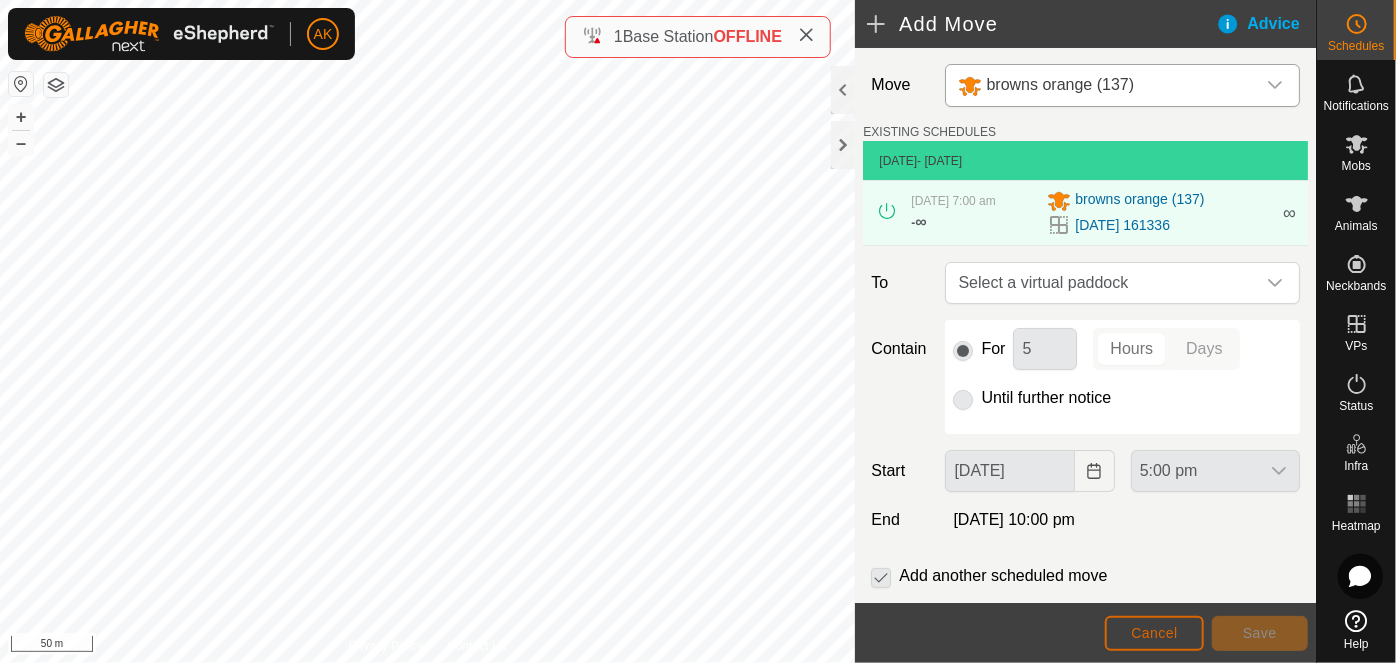 click on "Cancel" 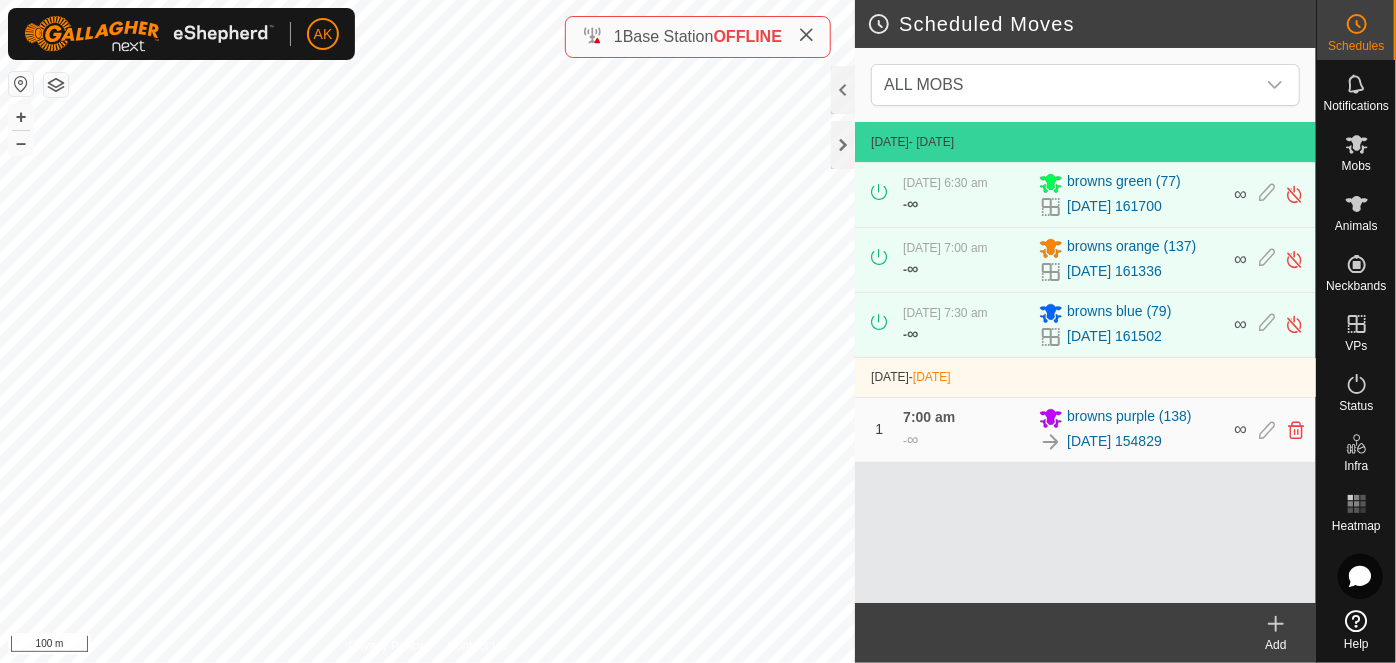 click 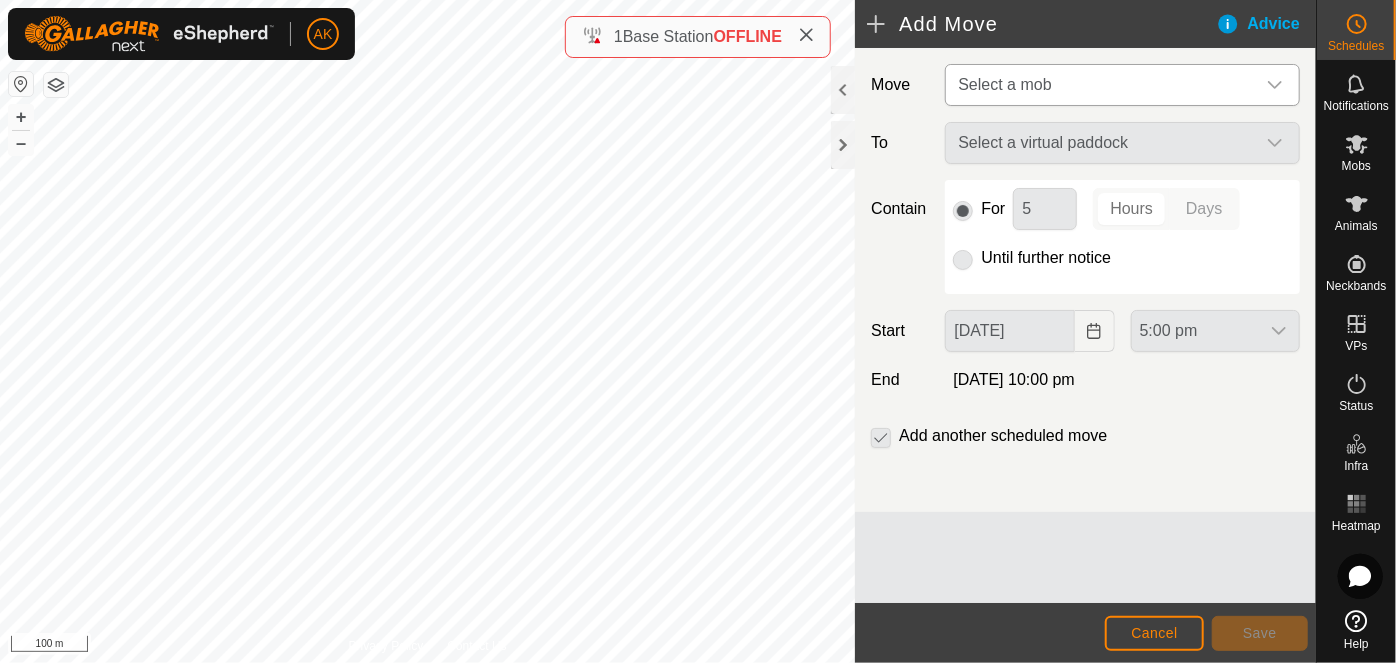click on "Select a mob" at bounding box center (1004, 84) 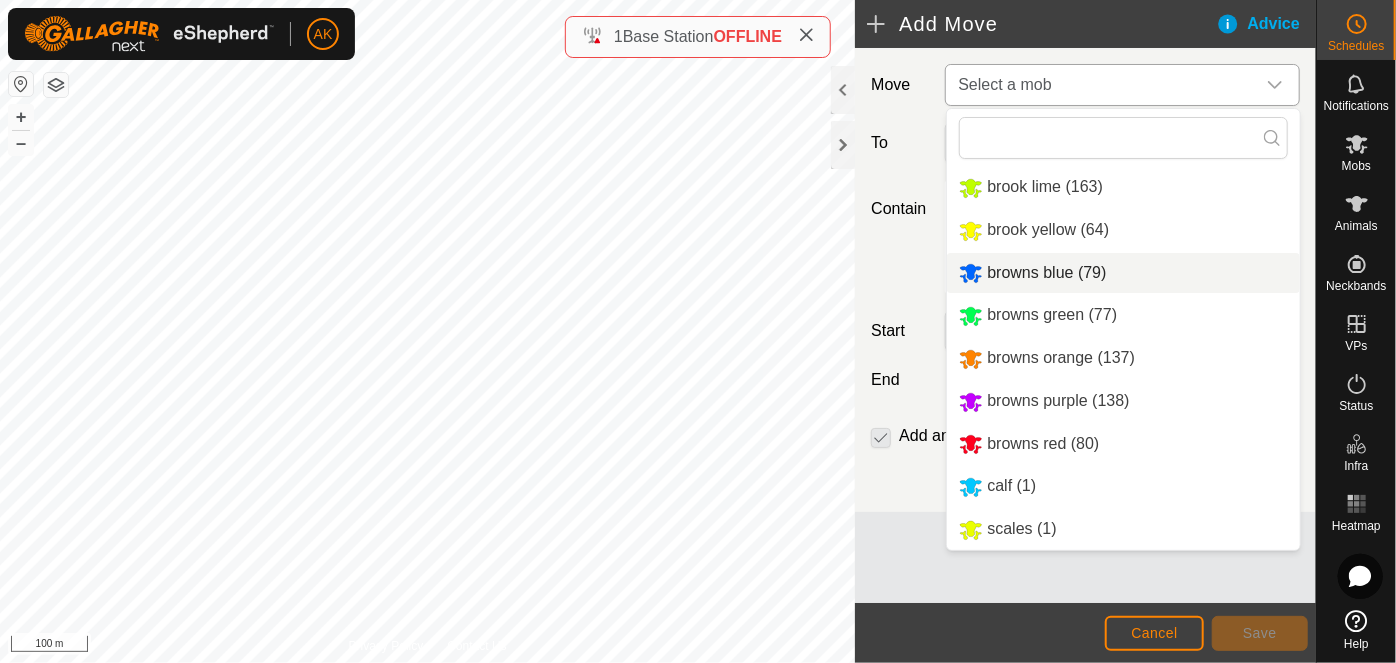 click on "browns blue (79)" at bounding box center (1123, 273) 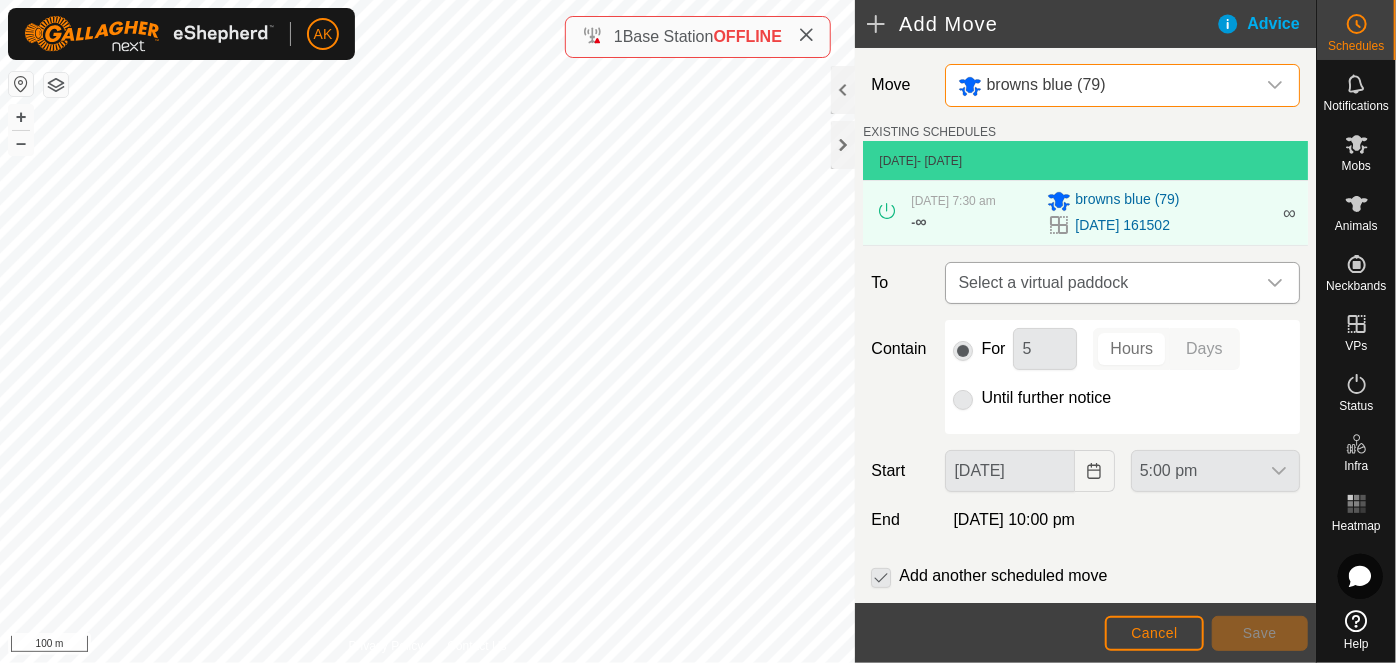 click on "Select a virtual paddock" at bounding box center [1102, 283] 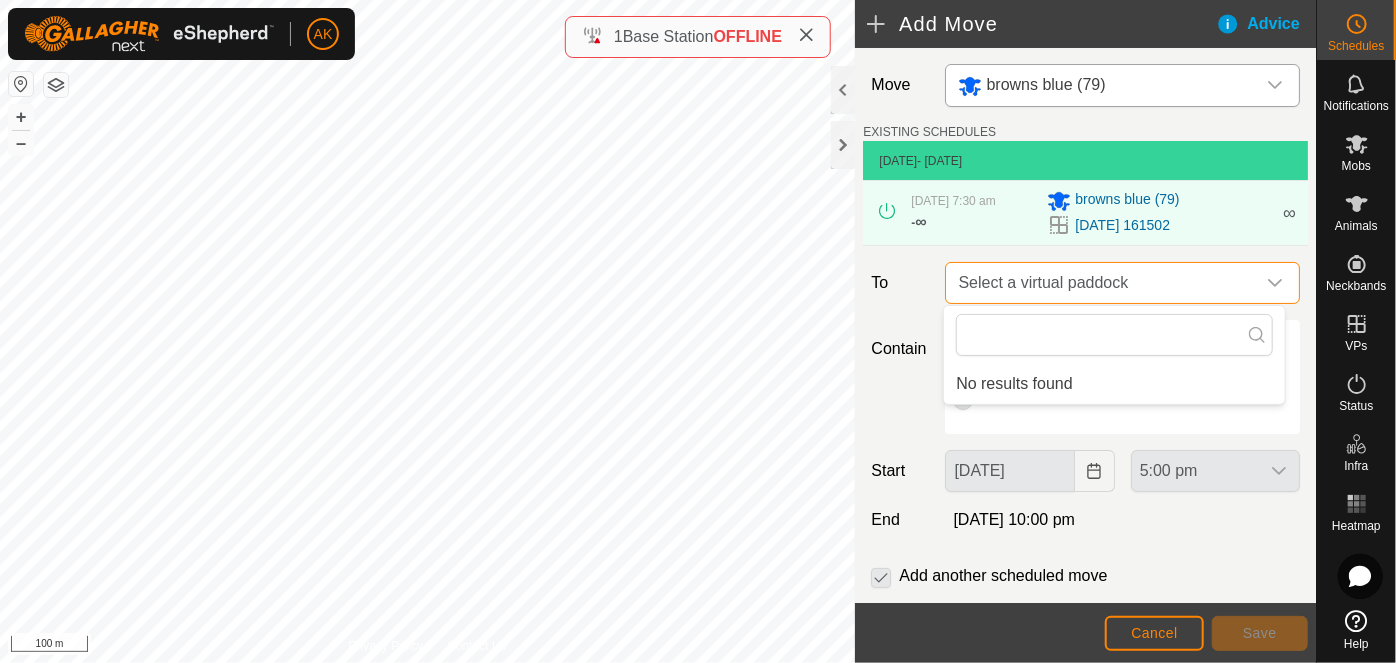 click on "Select a virtual paddock" at bounding box center (1102, 283) 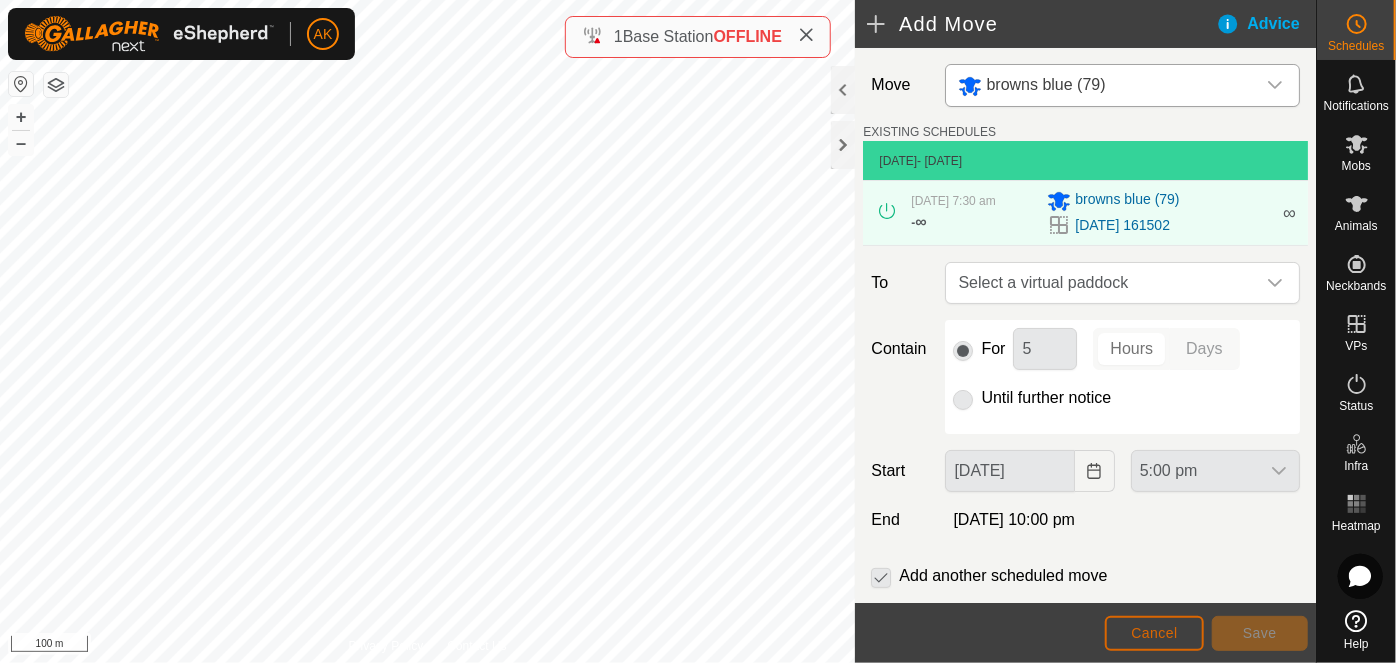 click on "Cancel" 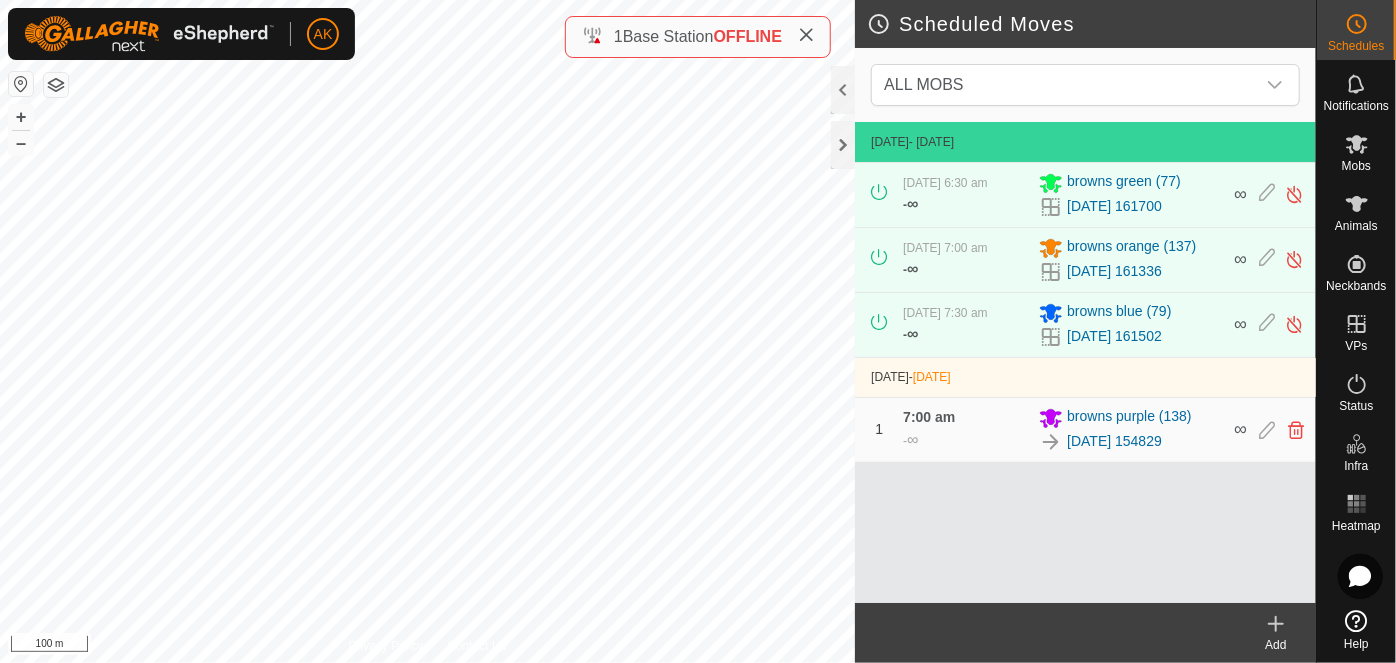 click 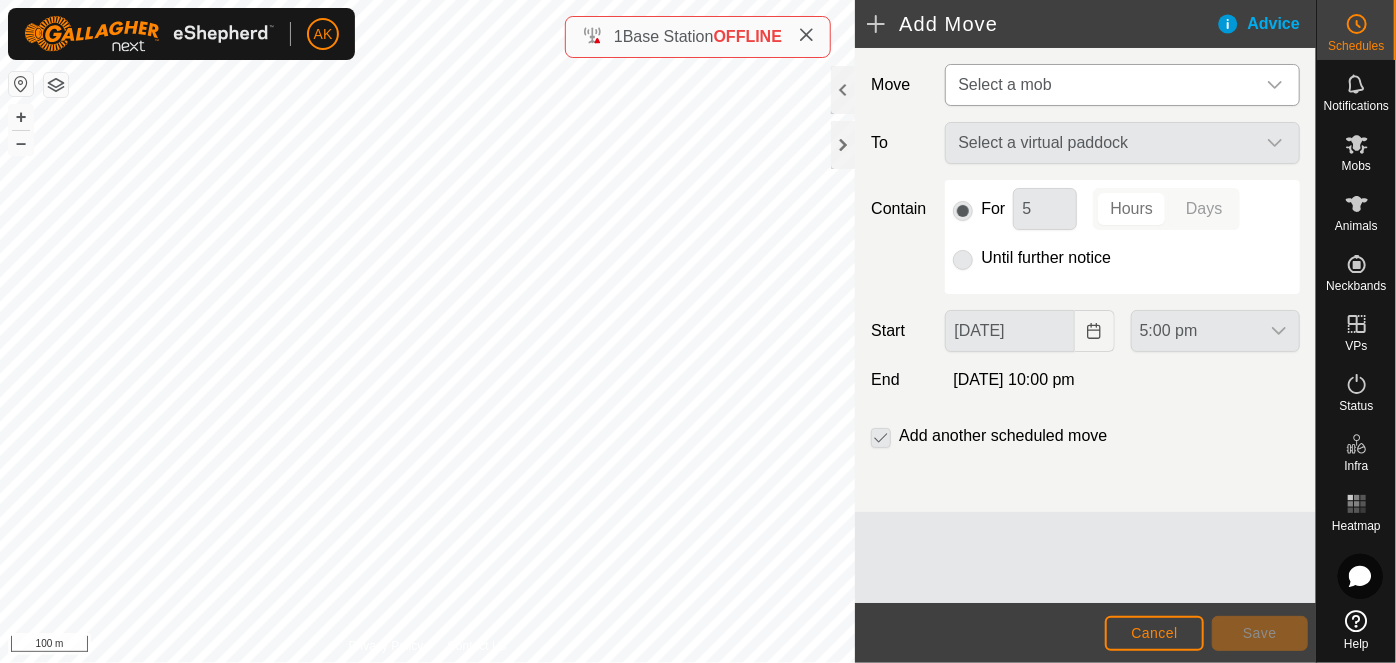 click on "Select a mob" at bounding box center [1102, 85] 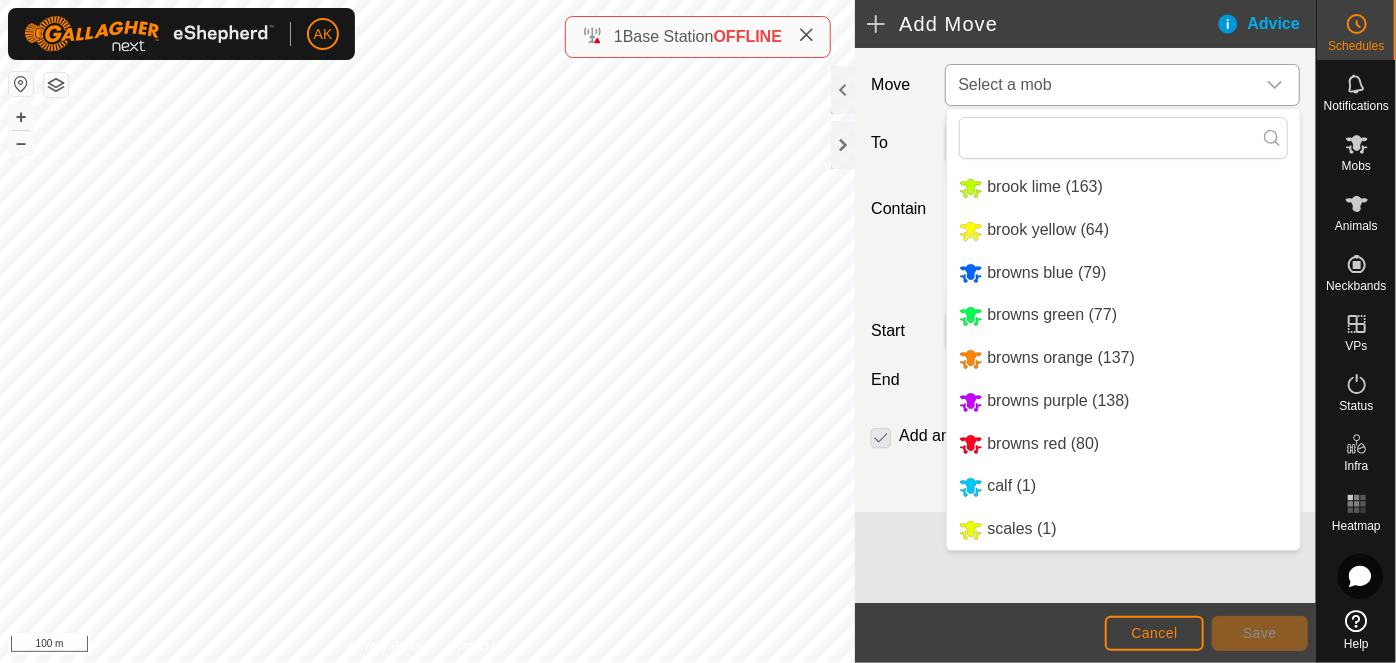 click on "browns green (77)" at bounding box center (1123, 315) 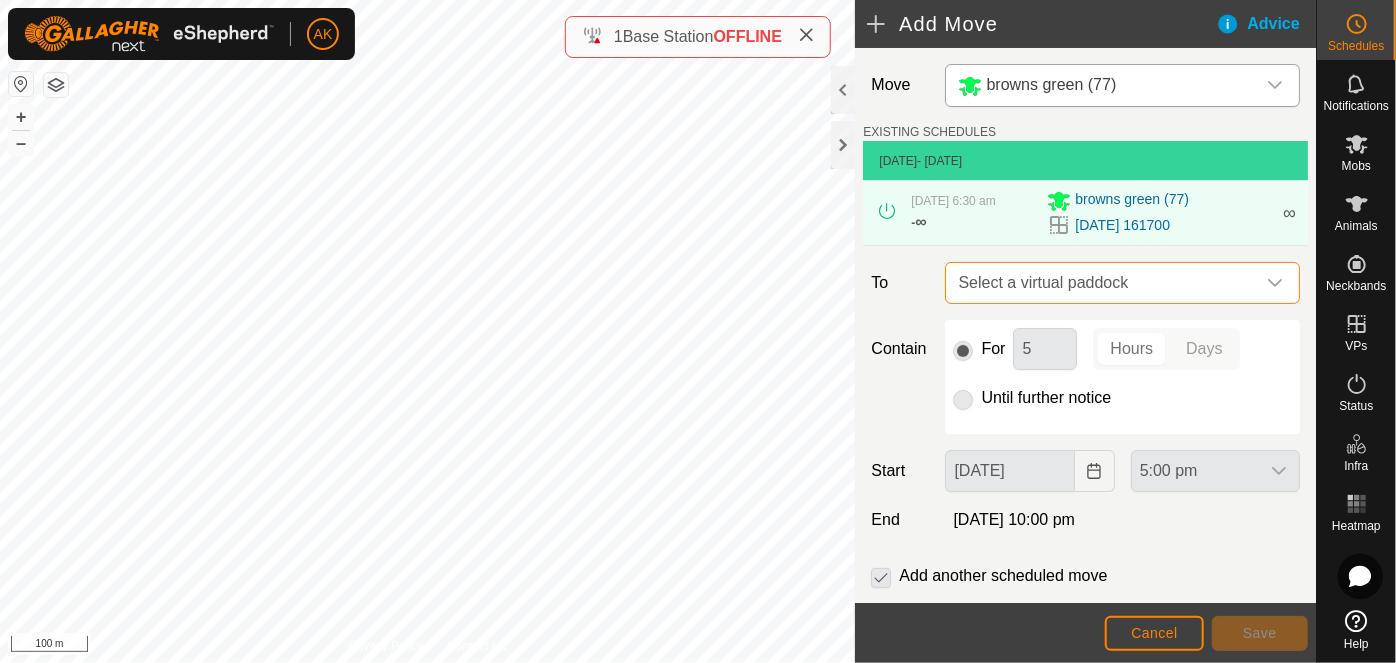 click on "Select a virtual paddock" at bounding box center [1102, 283] 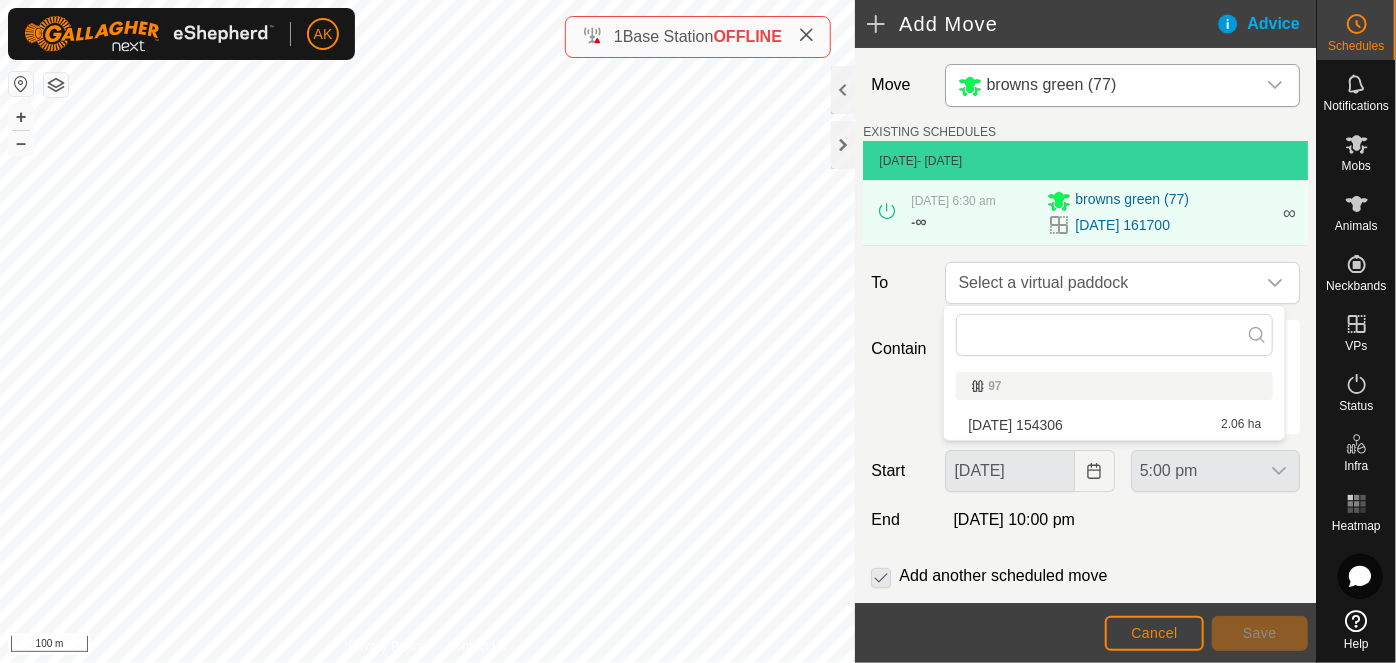 click on "[DATE] 154306  2.06 ha" at bounding box center (1114, 425) 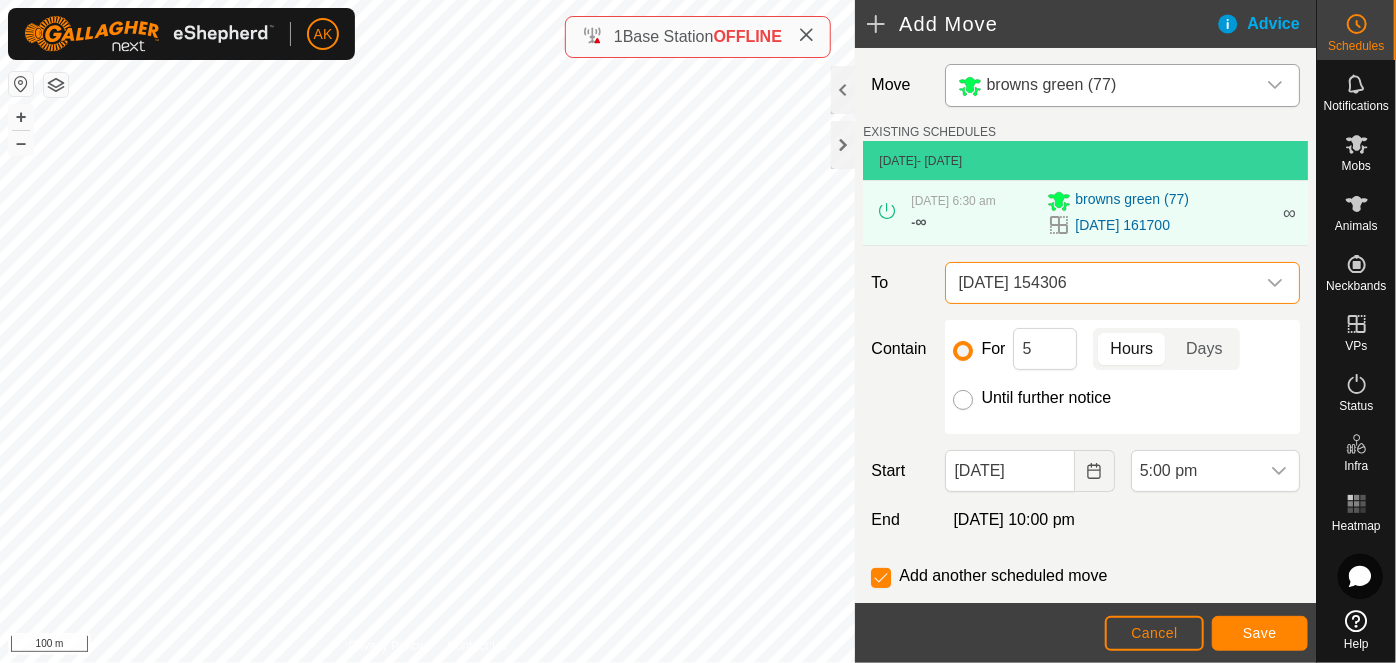 click on "Until further notice" at bounding box center [963, 400] 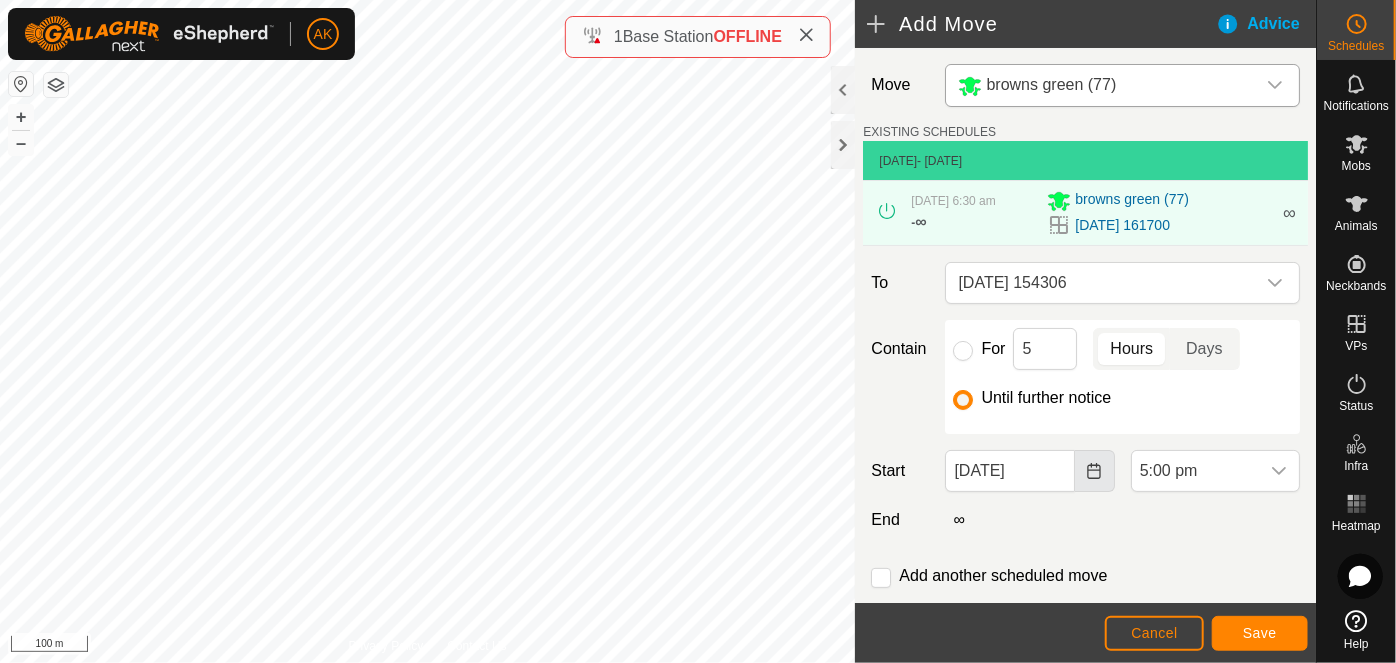click 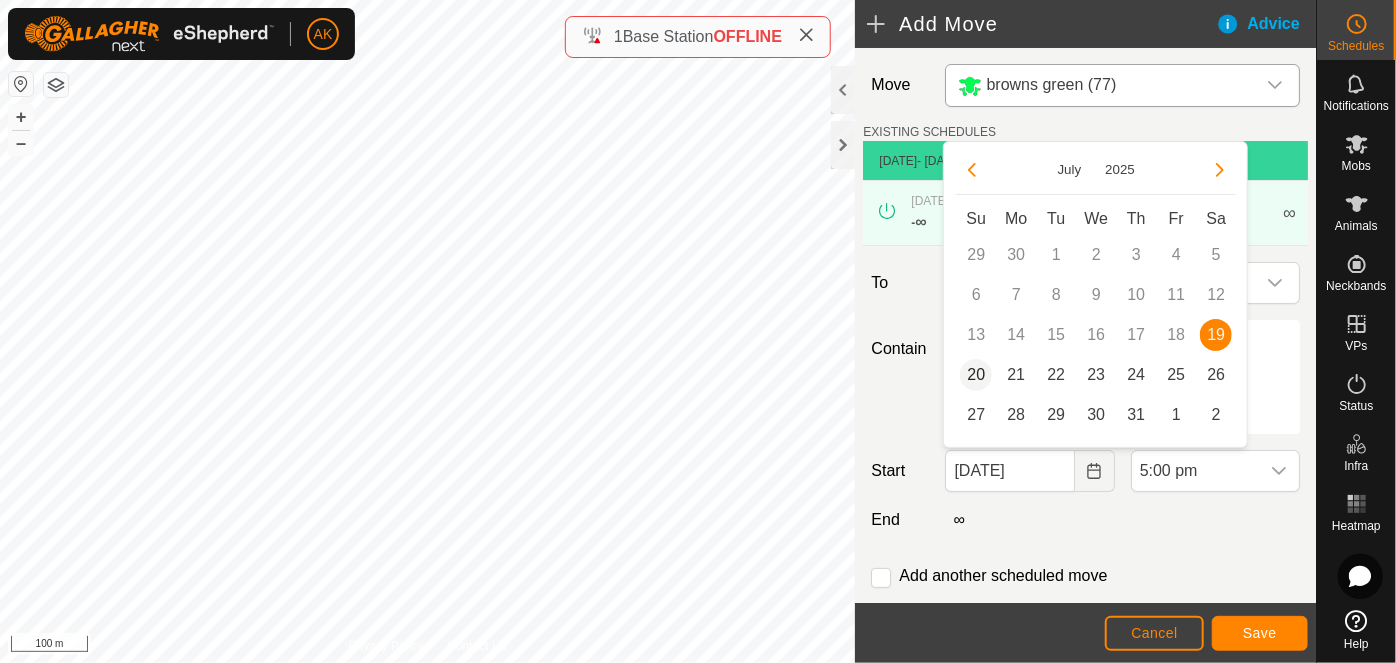 click on "20" at bounding box center (976, 375) 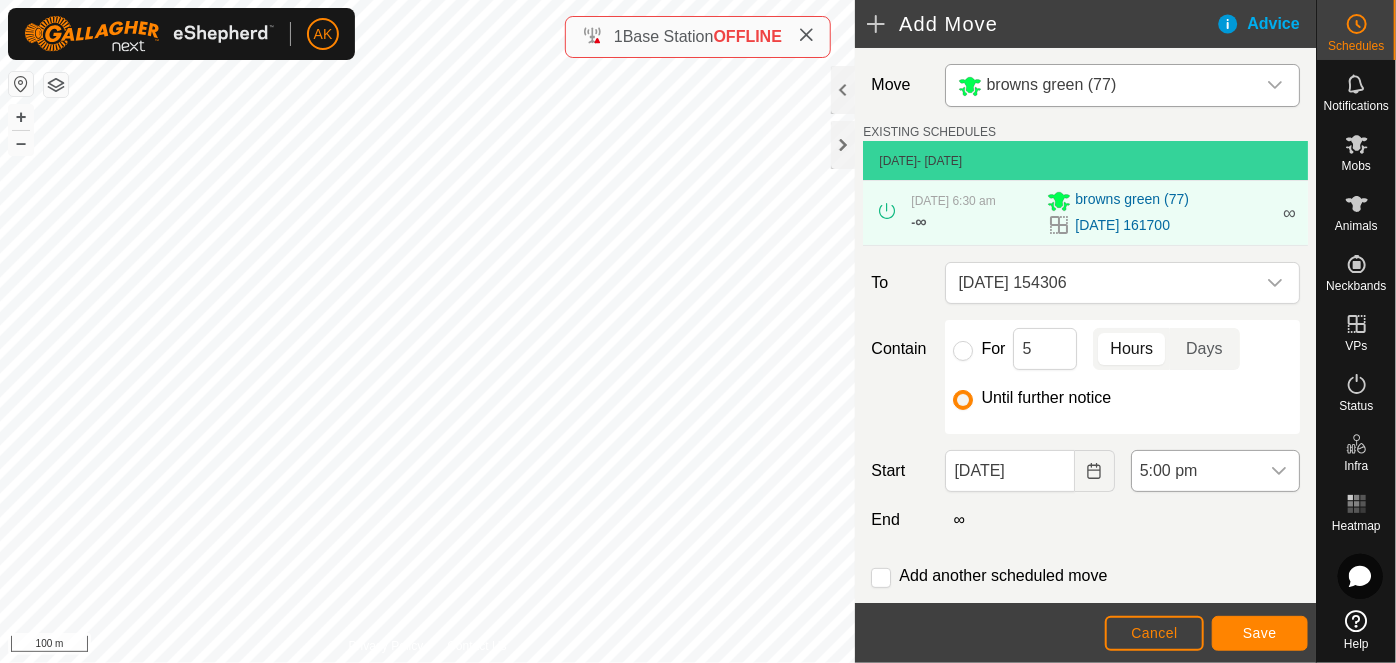 click on "5:00 pm" at bounding box center (1195, 471) 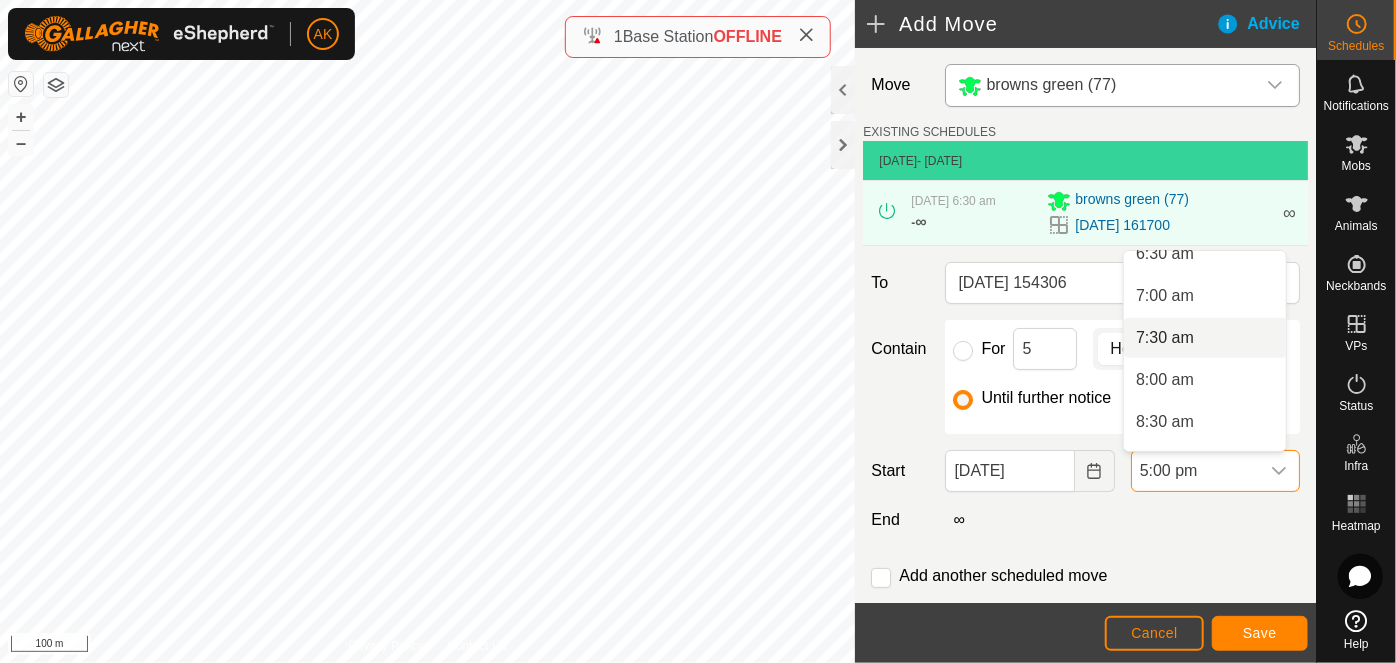 scroll, scrollTop: 545, scrollLeft: 0, axis: vertical 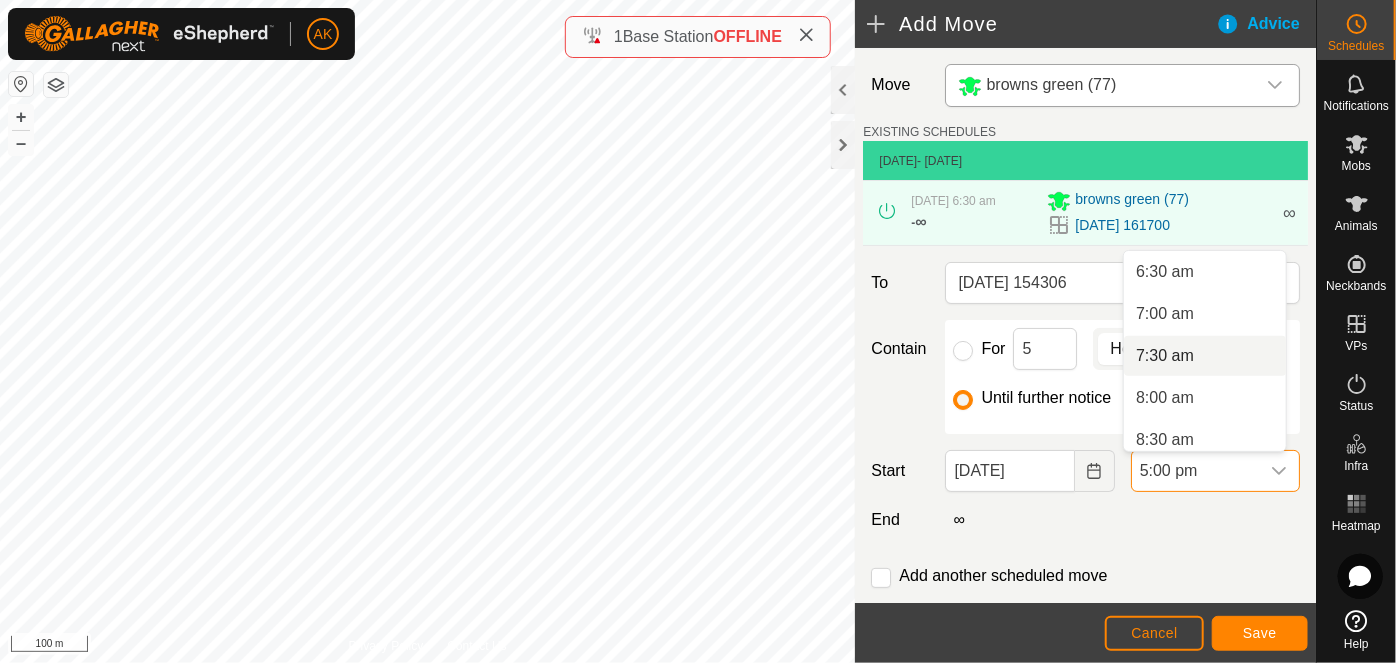 click on "7:30 am" at bounding box center [1205, 356] 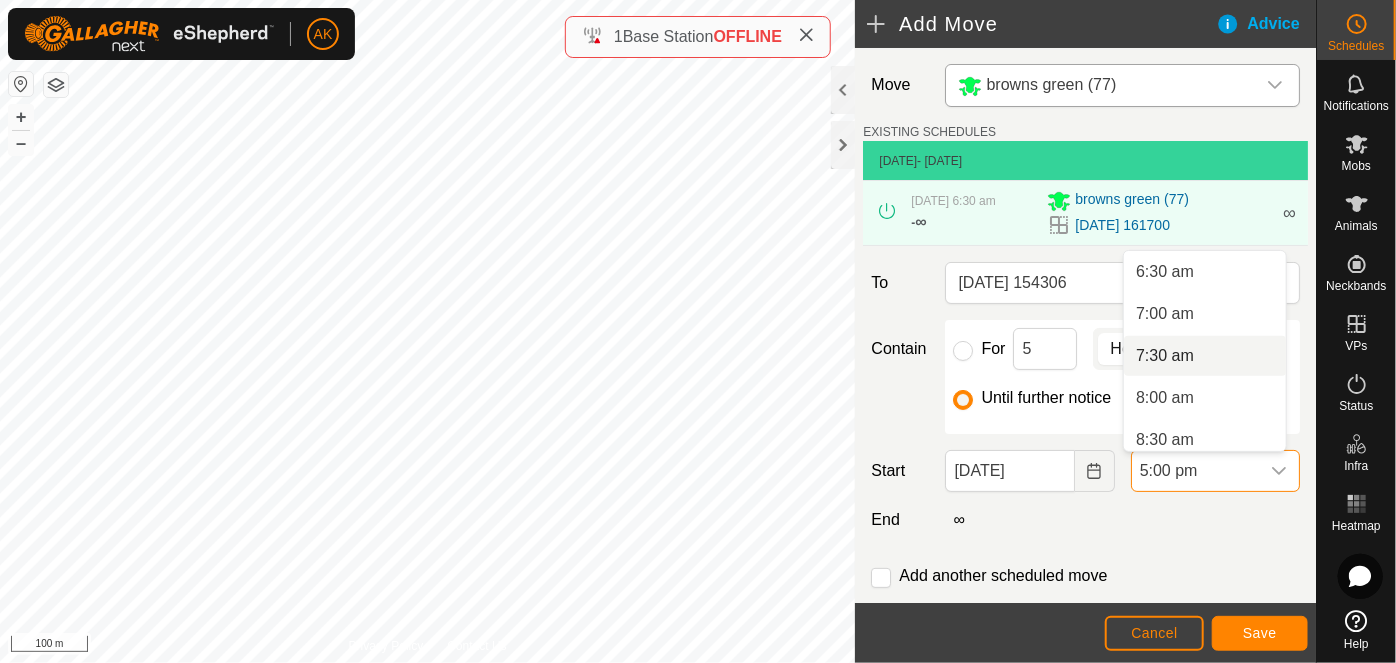 scroll, scrollTop: 0, scrollLeft: 0, axis: both 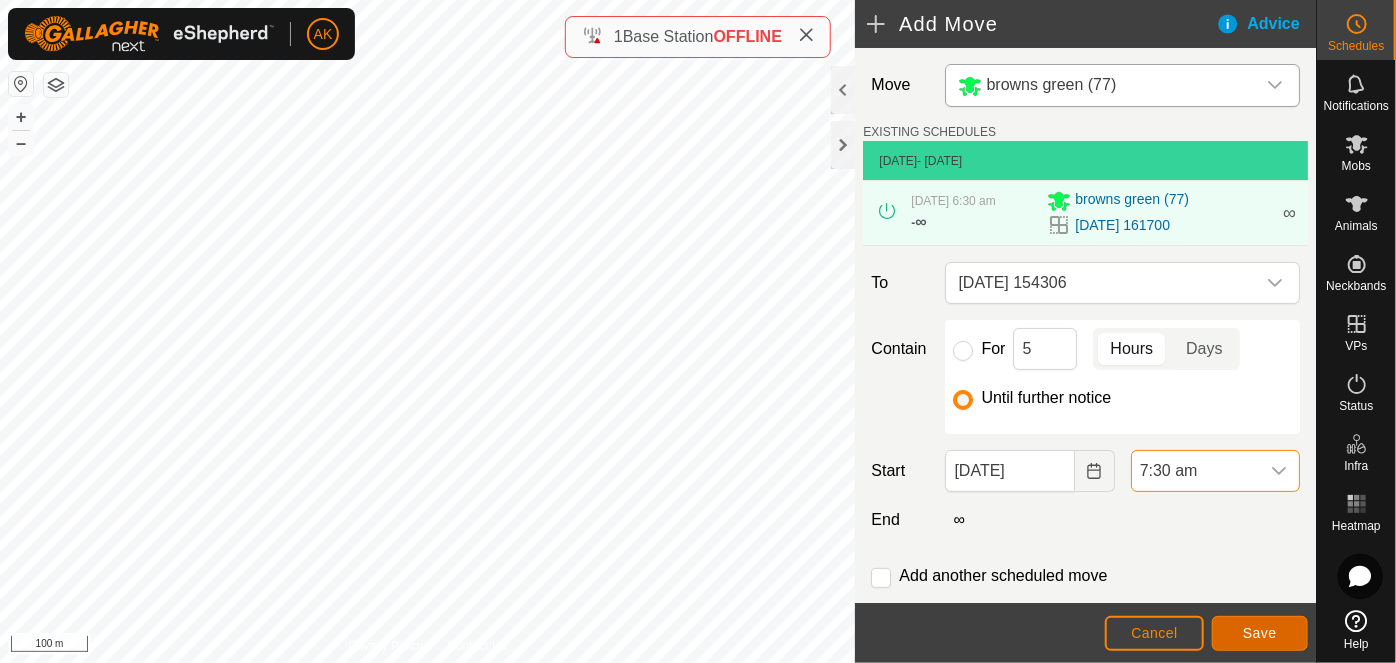 click on "Save" 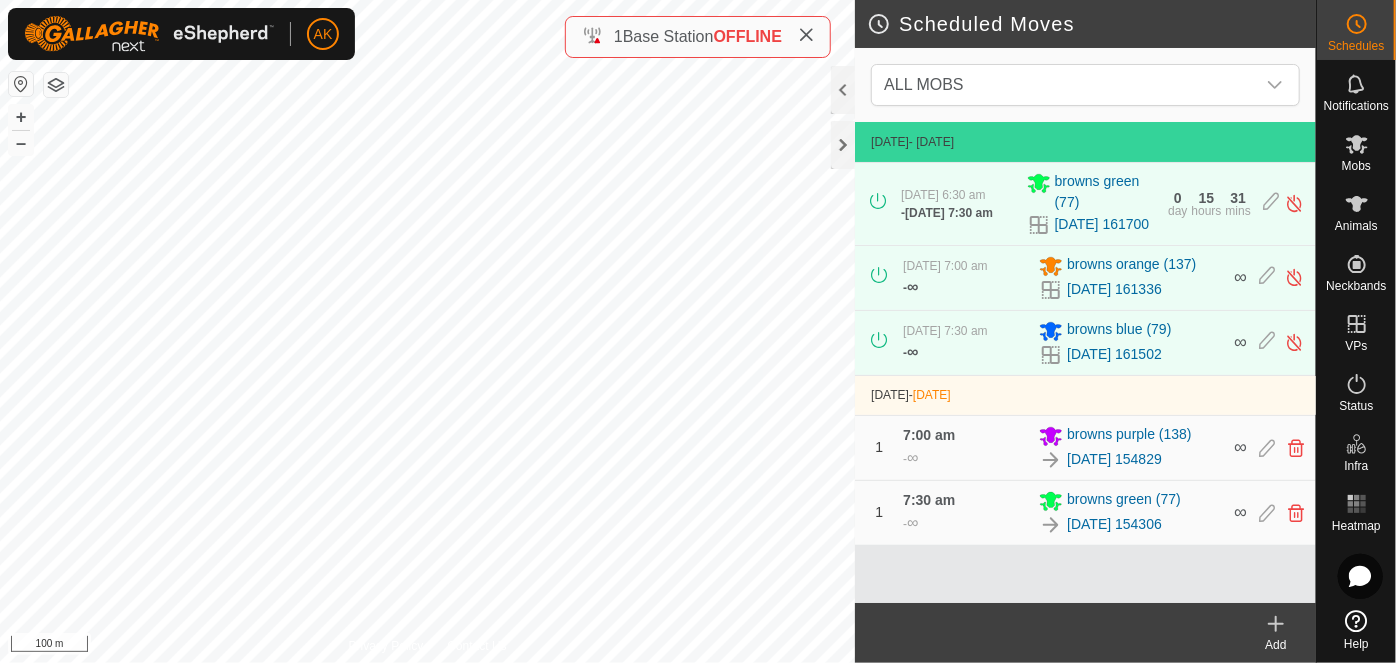 click 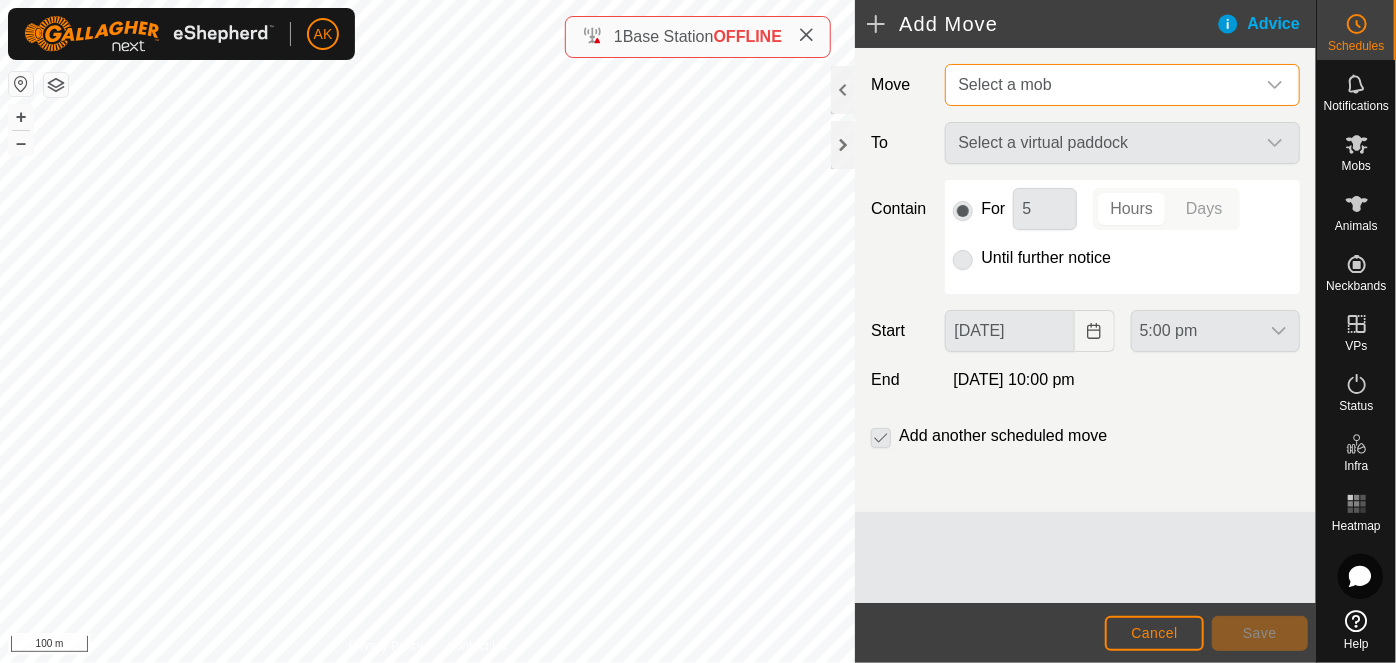 click on "Select a mob" at bounding box center [1004, 84] 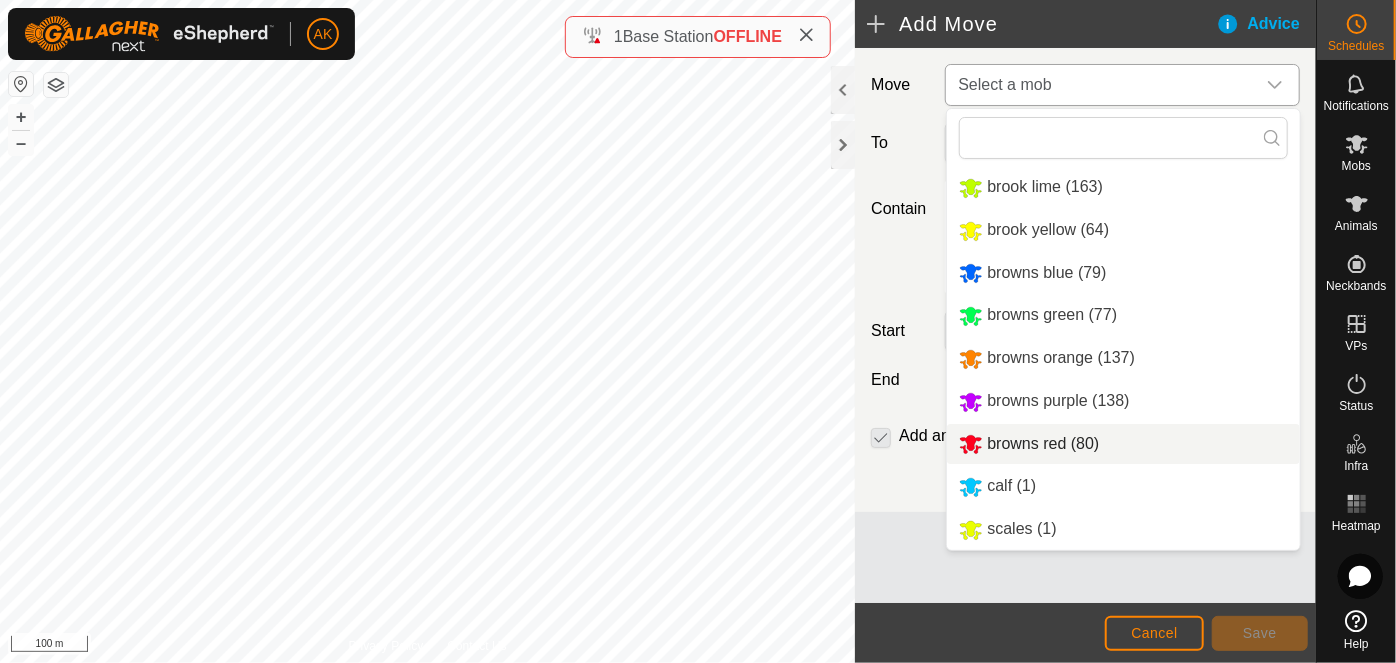 click on "browns red (80)" at bounding box center (1123, 444) 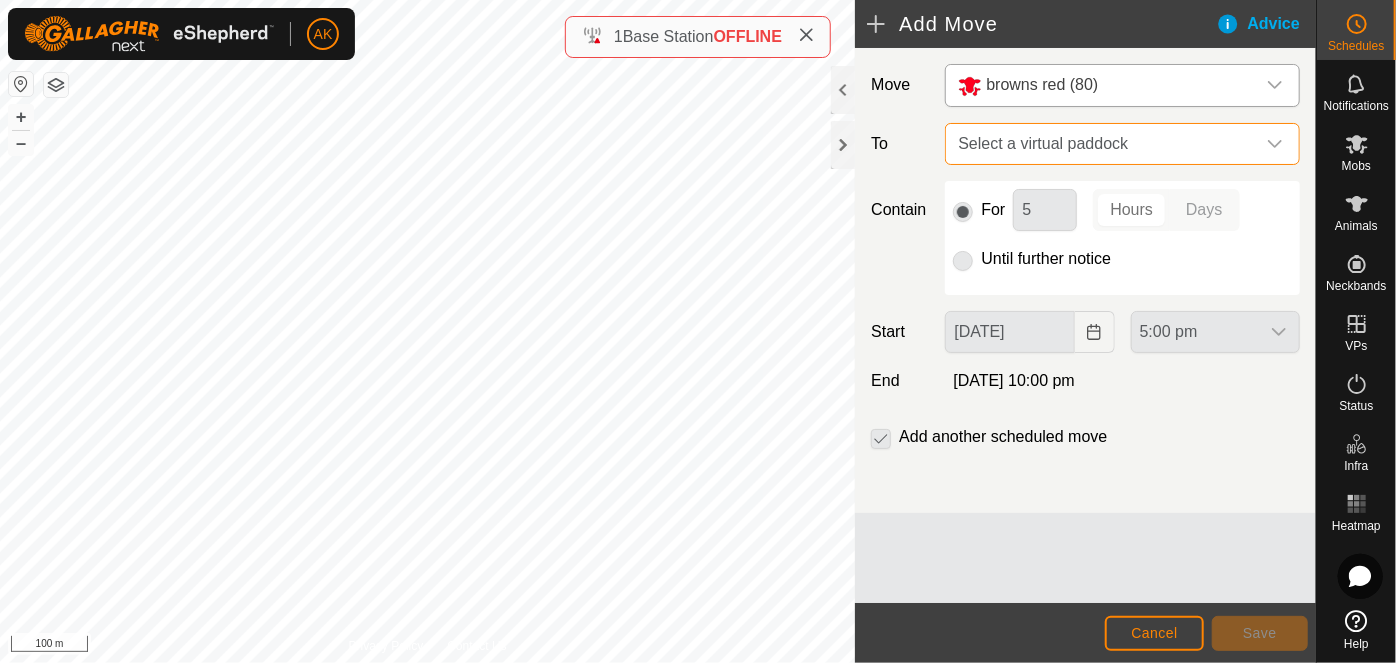 click on "Select a virtual paddock" at bounding box center (1102, 144) 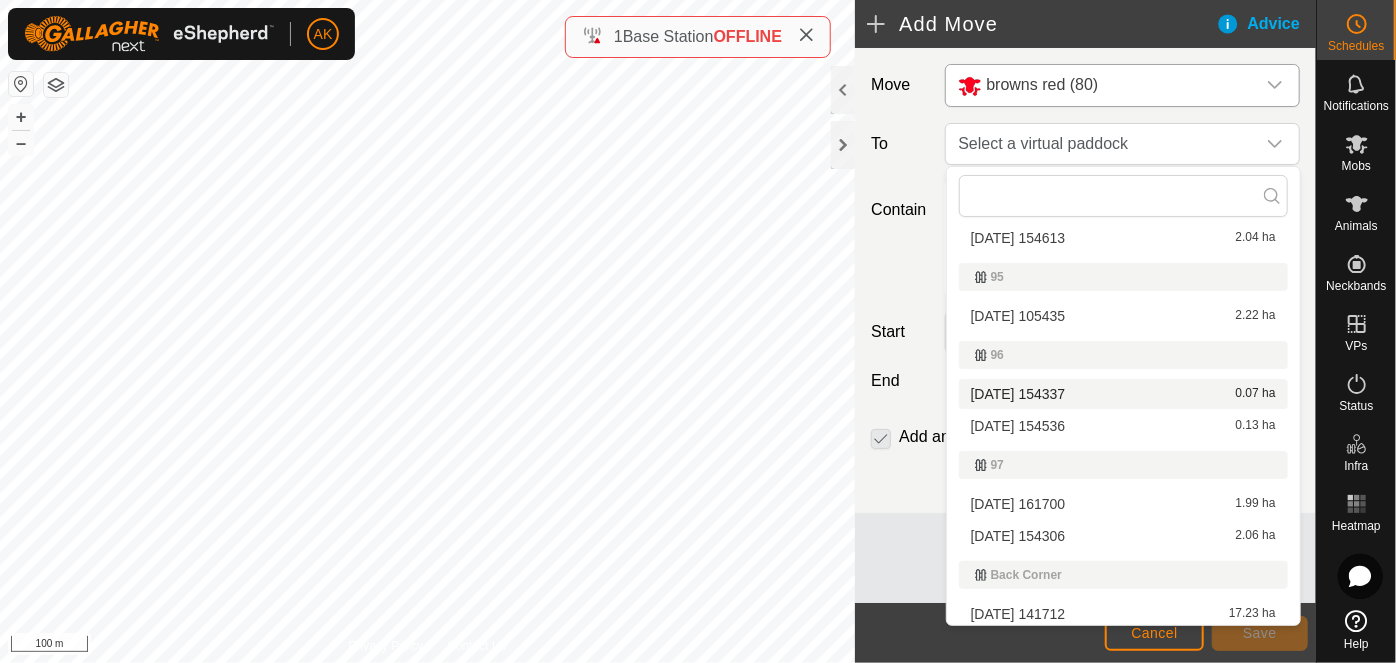 scroll, scrollTop: 272, scrollLeft: 0, axis: vertical 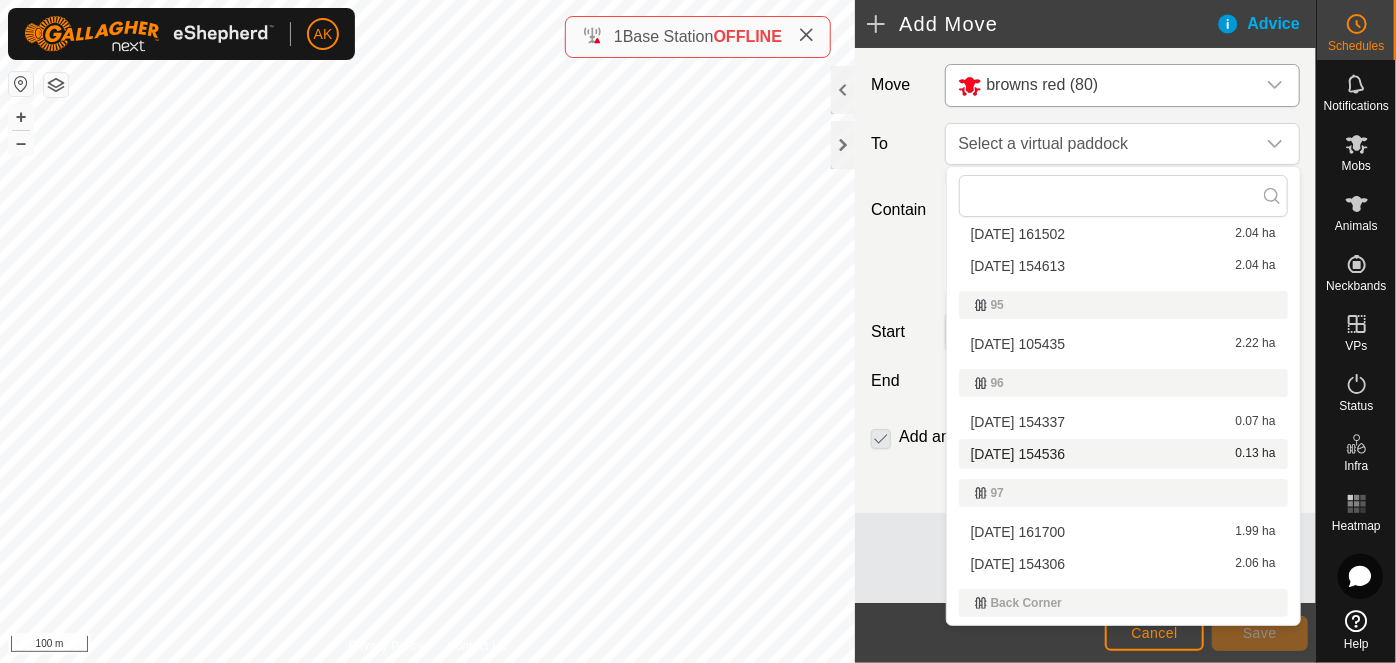 click on "[DATE] 154536  0.13 ha" at bounding box center (1123, 454) 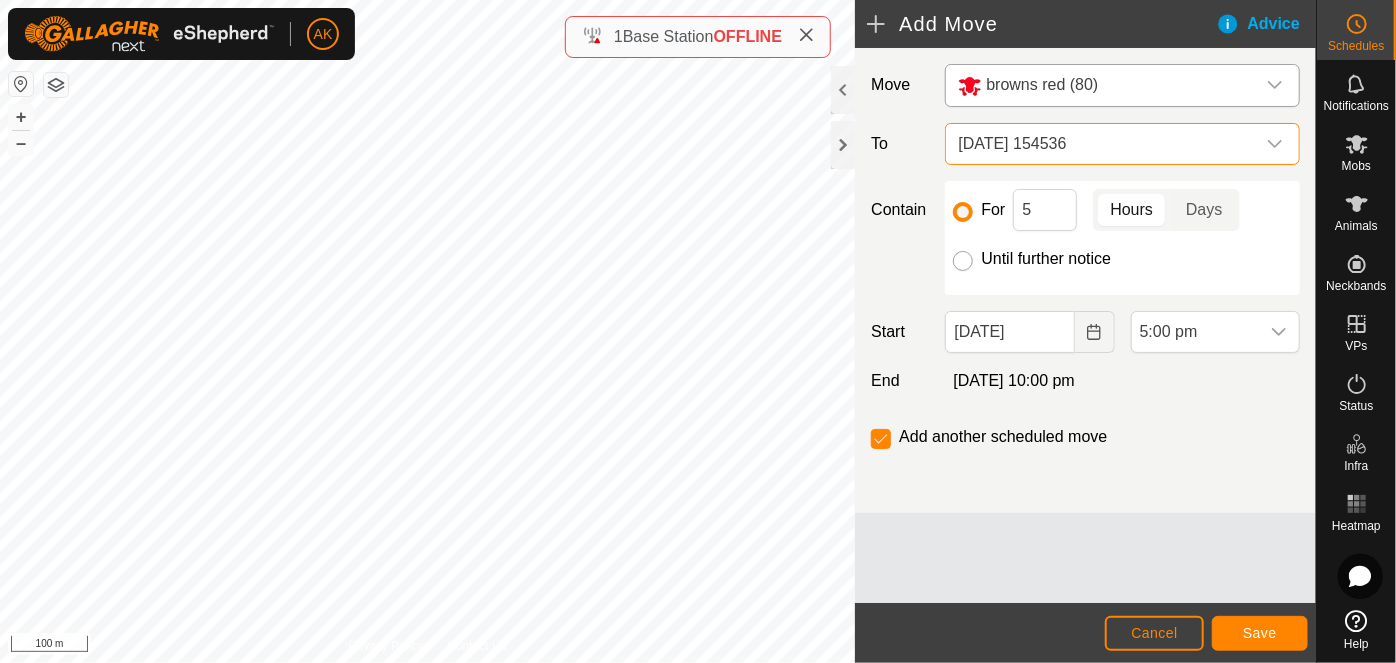 click on "Until further notice" at bounding box center (963, 261) 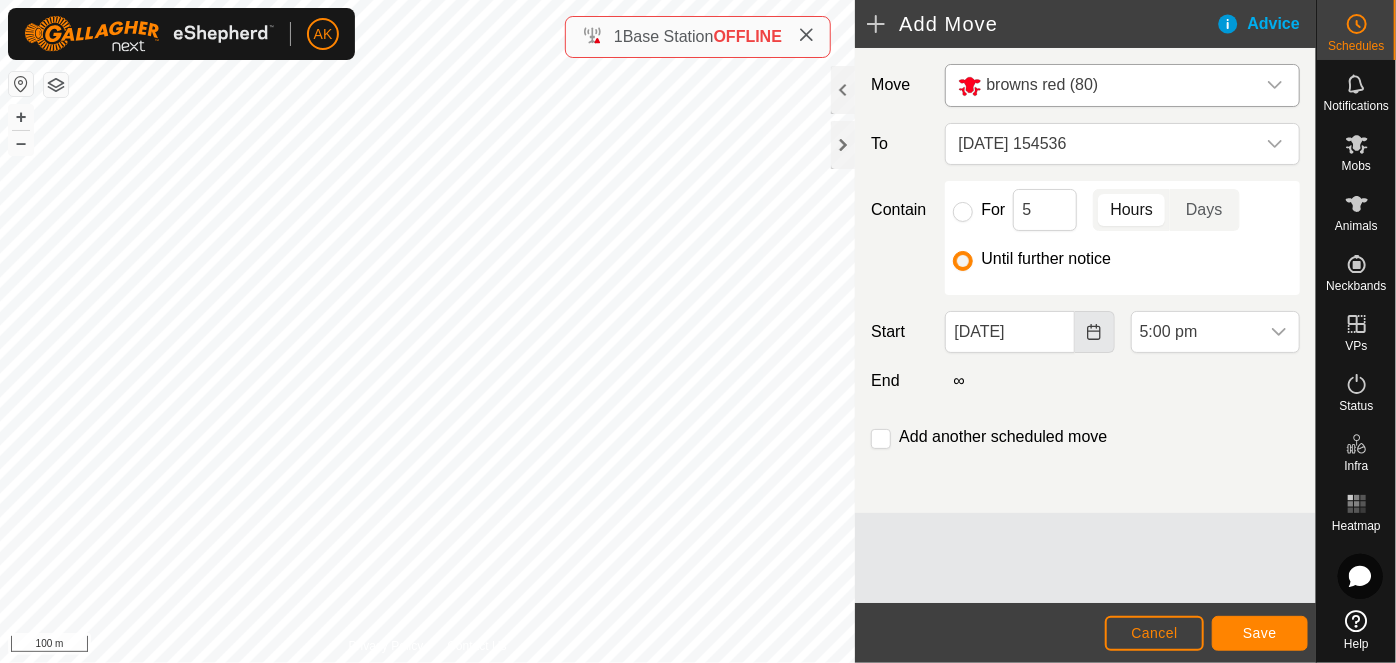 click 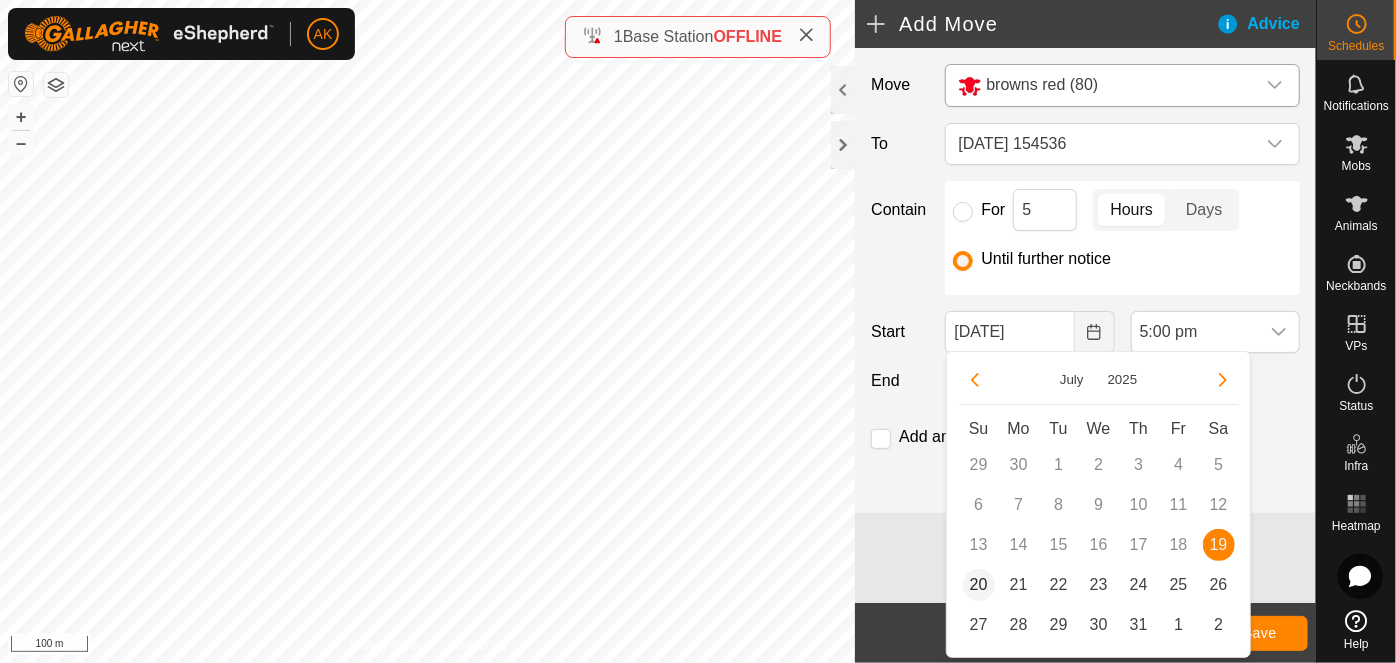 click on "20" at bounding box center (979, 585) 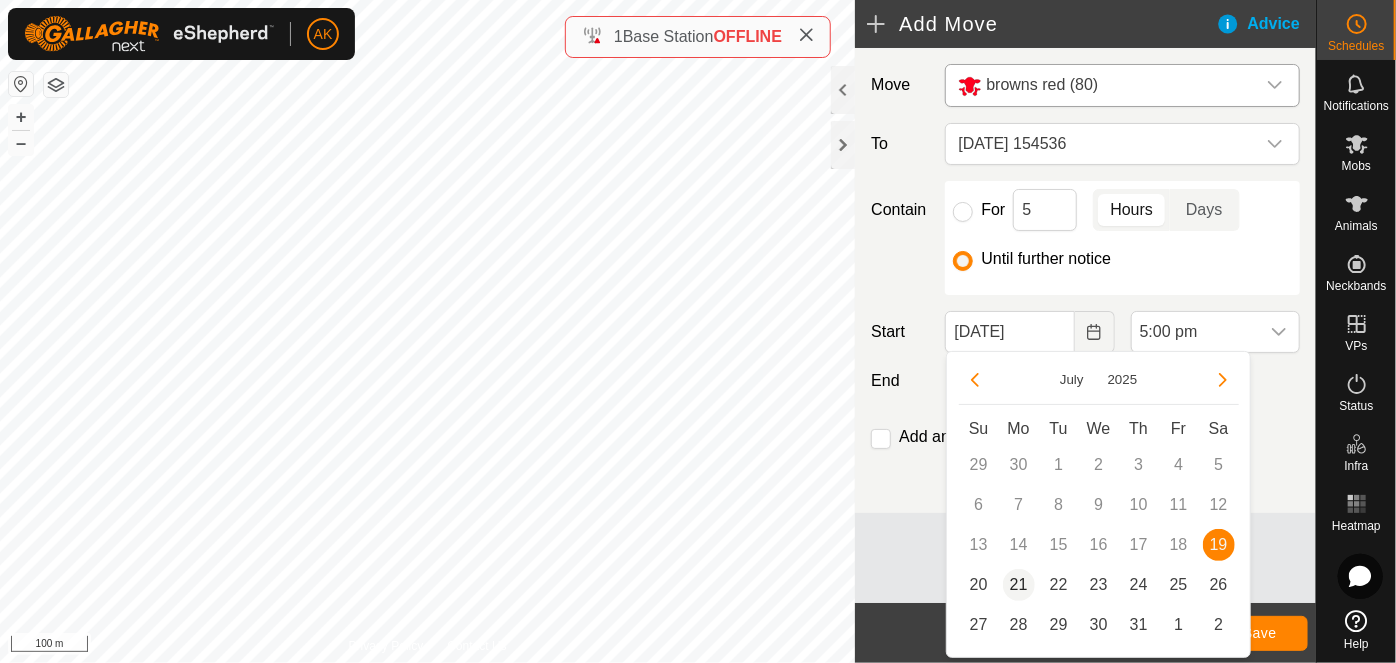 type on "[DATE]" 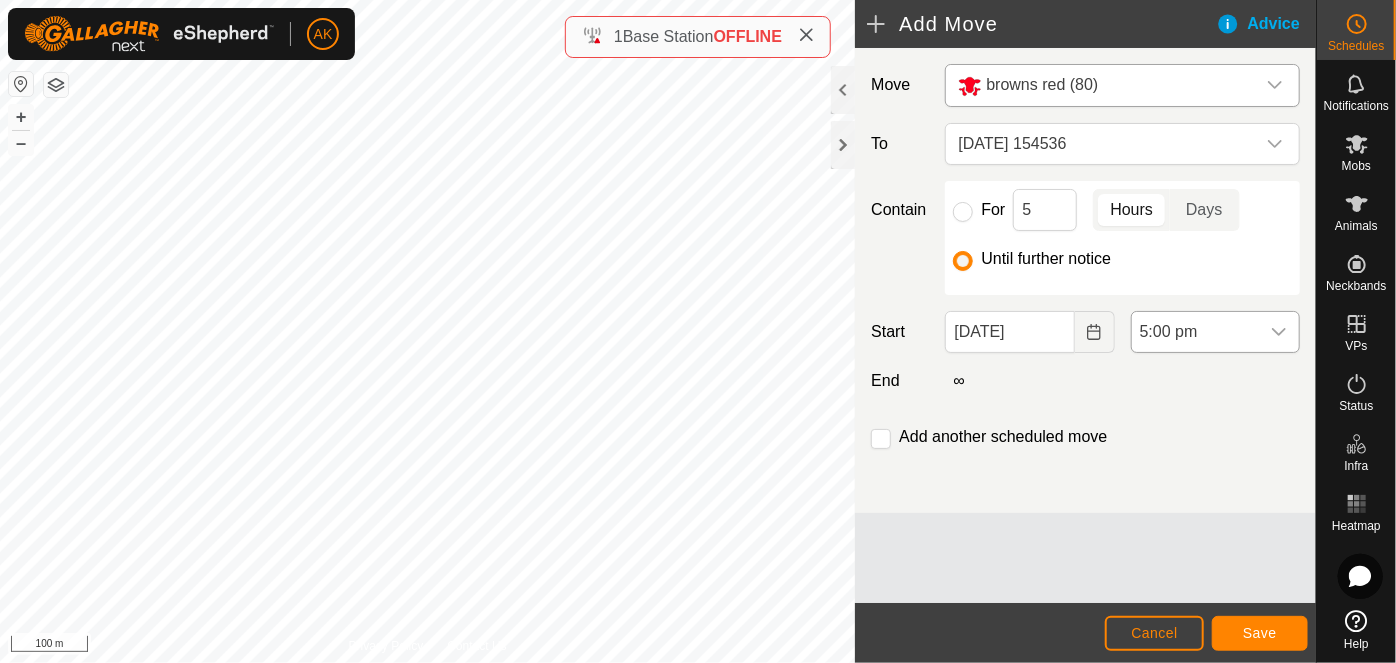 click on "5:00 pm" at bounding box center (1195, 332) 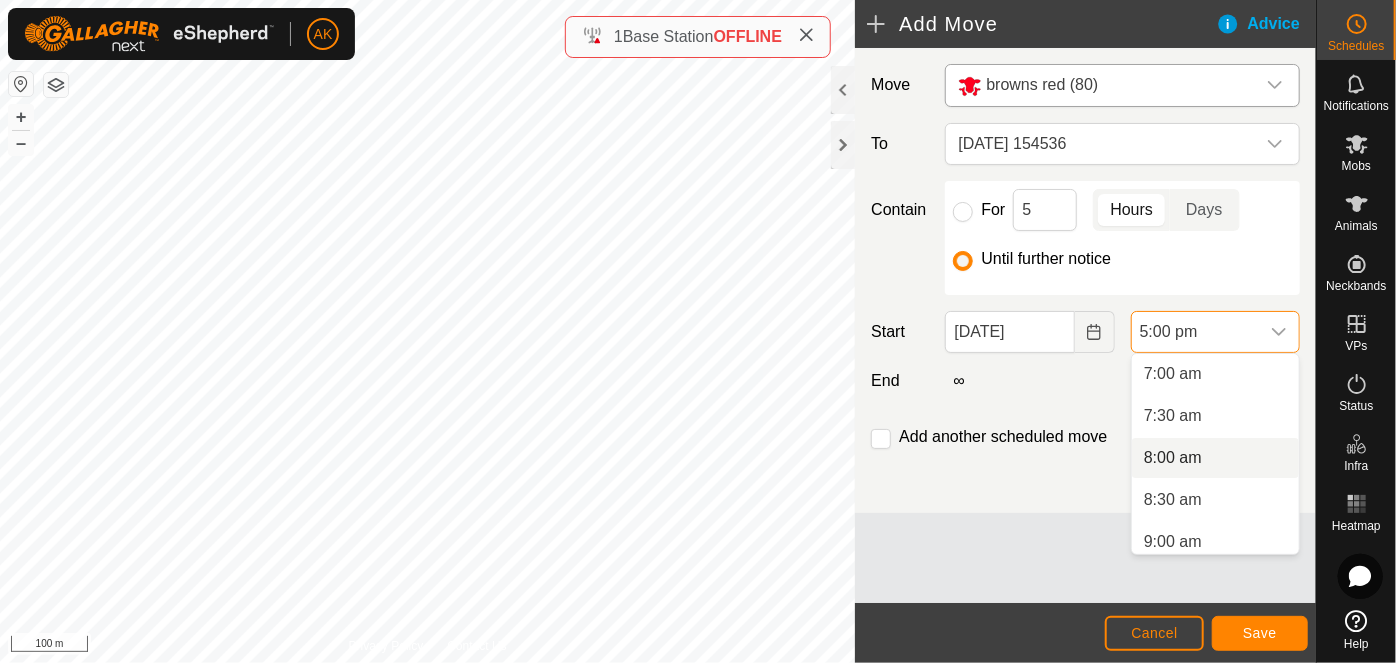 scroll, scrollTop: 533, scrollLeft: 0, axis: vertical 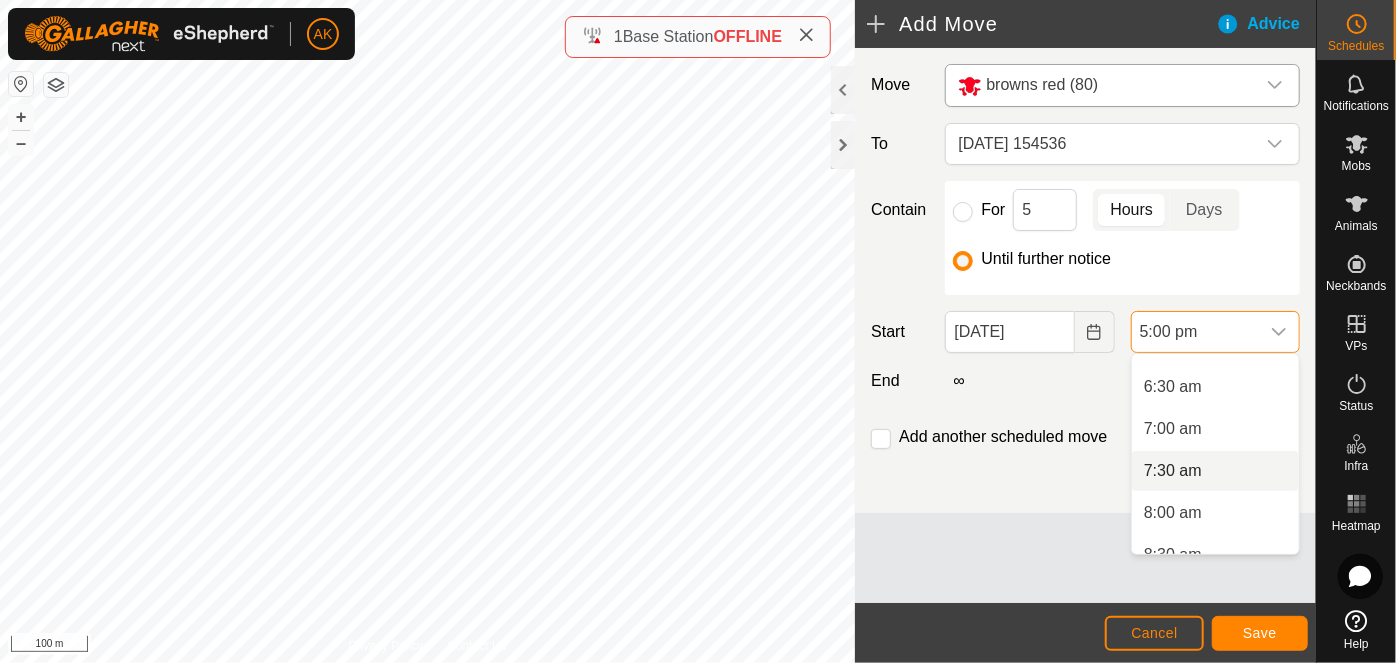 click on "7:30 am" at bounding box center (1215, 471) 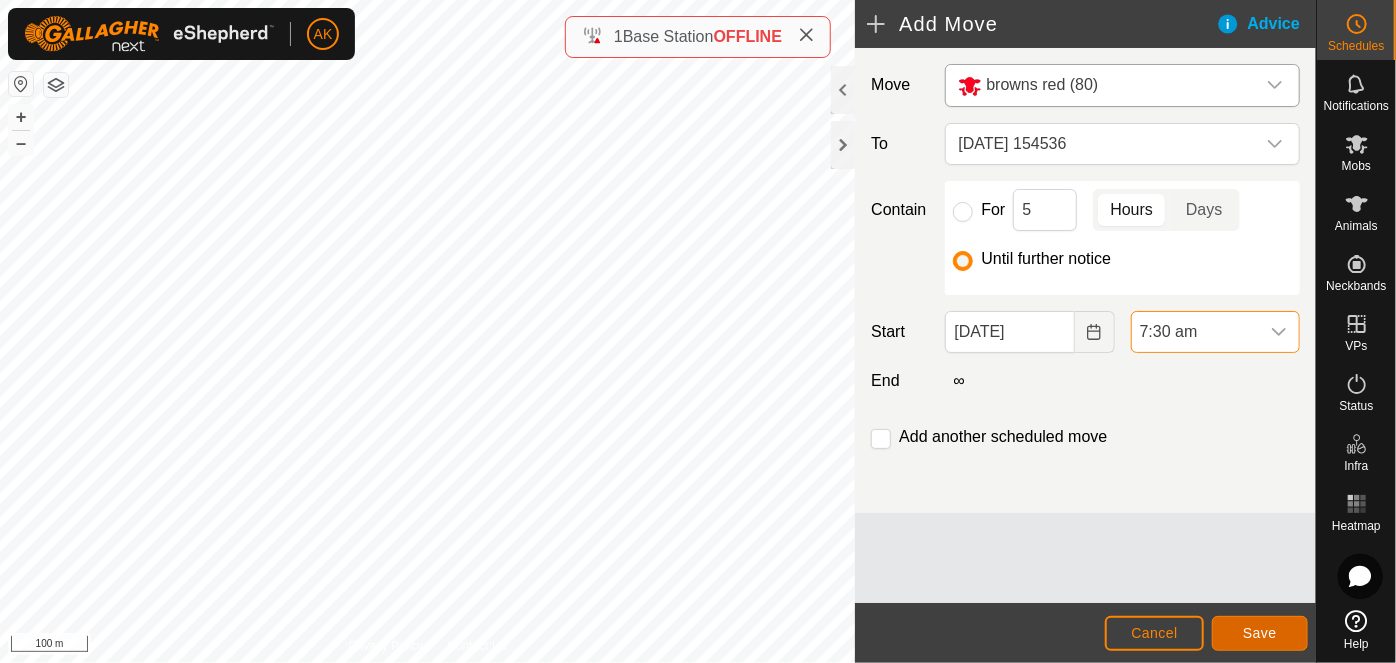 click on "Save" 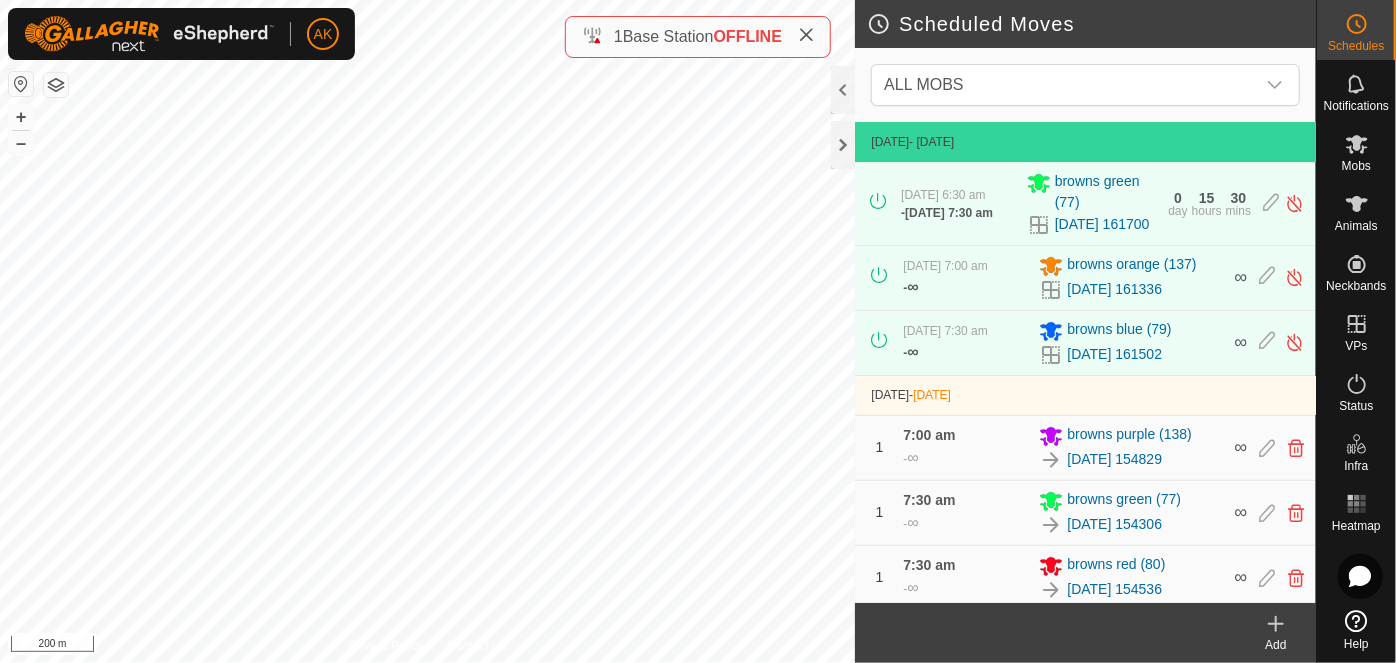 scroll, scrollTop: 22, scrollLeft: 0, axis: vertical 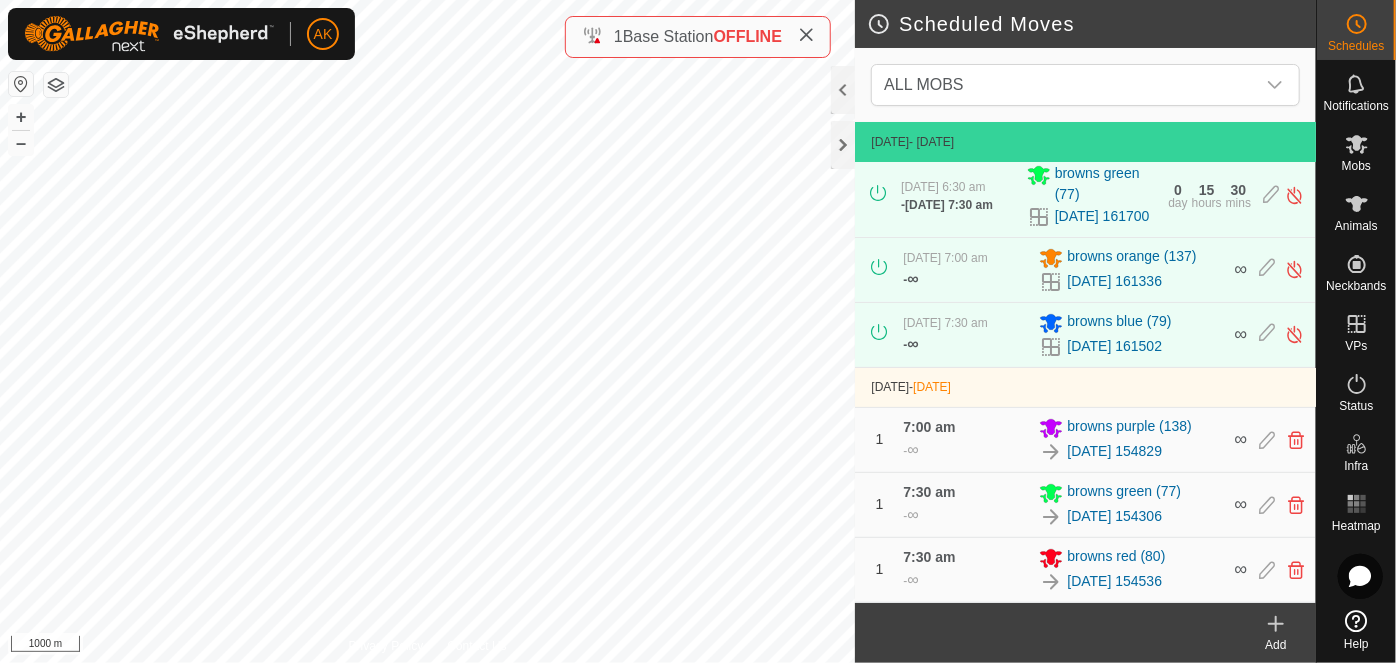 click on "AK Schedules Notifications Mobs Animals Neckbands VPs Status Infra Heatmap Help  Scheduled Moves  ALL MOBS  [DATE]  - [DATE] [DATE] 6:30 am   -  [DATE] 7:30 am browns green [PHONE_NUMBER][DATE] 161700 0  day  15  hours  30  mins  [DATE] 7:00 am   -  ∞ browns orange [PHONE_NUMBER][DATE] 161336 ∞ [DATE] 7:30 am   -  ∞ browns blue [PHONE_NUMBER][DATE] 161502 ∞  [DATE]  -  [DATE] 1 7:00 am  -  ∞ browns purple [PHONE_NUMBER][DATE] 154829 ∞ 1 7:30 am  -  ∞ browns green [PHONE_NUMBER][DATE] 154306 ∞ 1 7:30 am  -  ∞ browns red [PHONE_NUMBER][DATE] 154536 ∞  Add  Privacy Policy Contact Us
WP 63
Type:   trough
Capacity:  100L
Water Level:  100%
Drinkable:  Yes
+ – ⇧ i 1000 m 1  Base Station  OFFLINE" at bounding box center [698, 331] 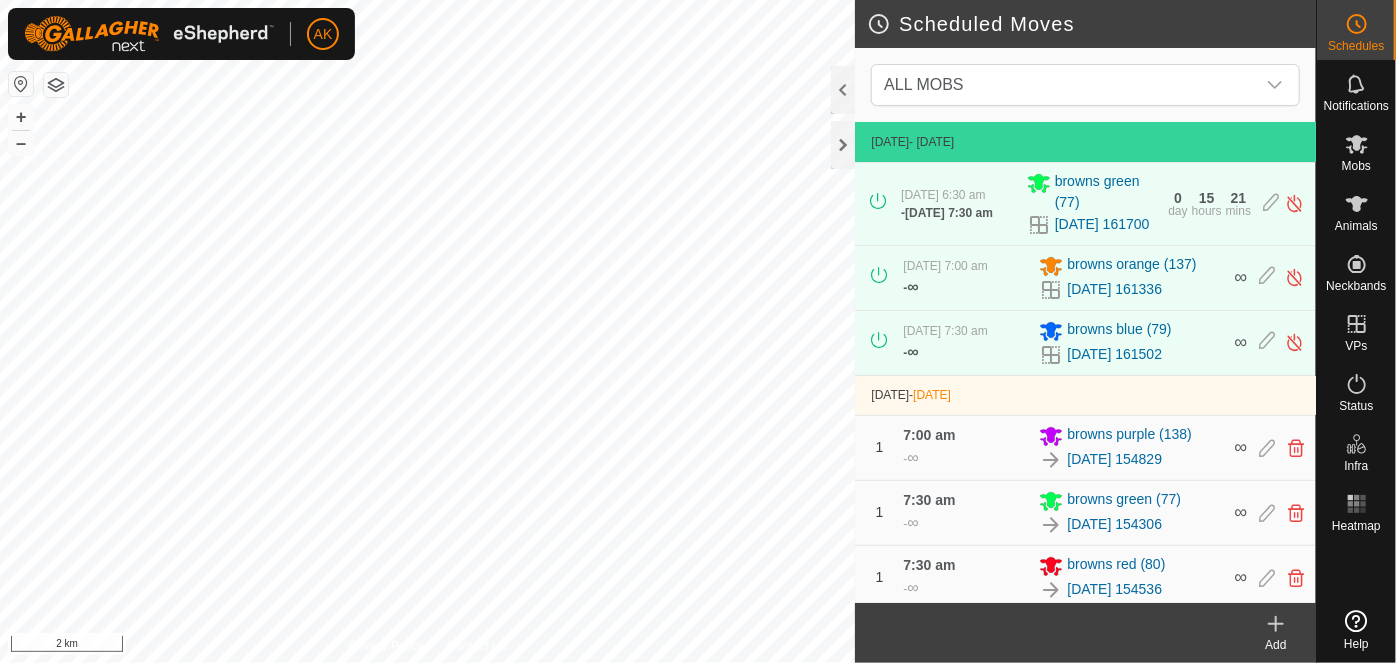 scroll, scrollTop: 0, scrollLeft: 0, axis: both 